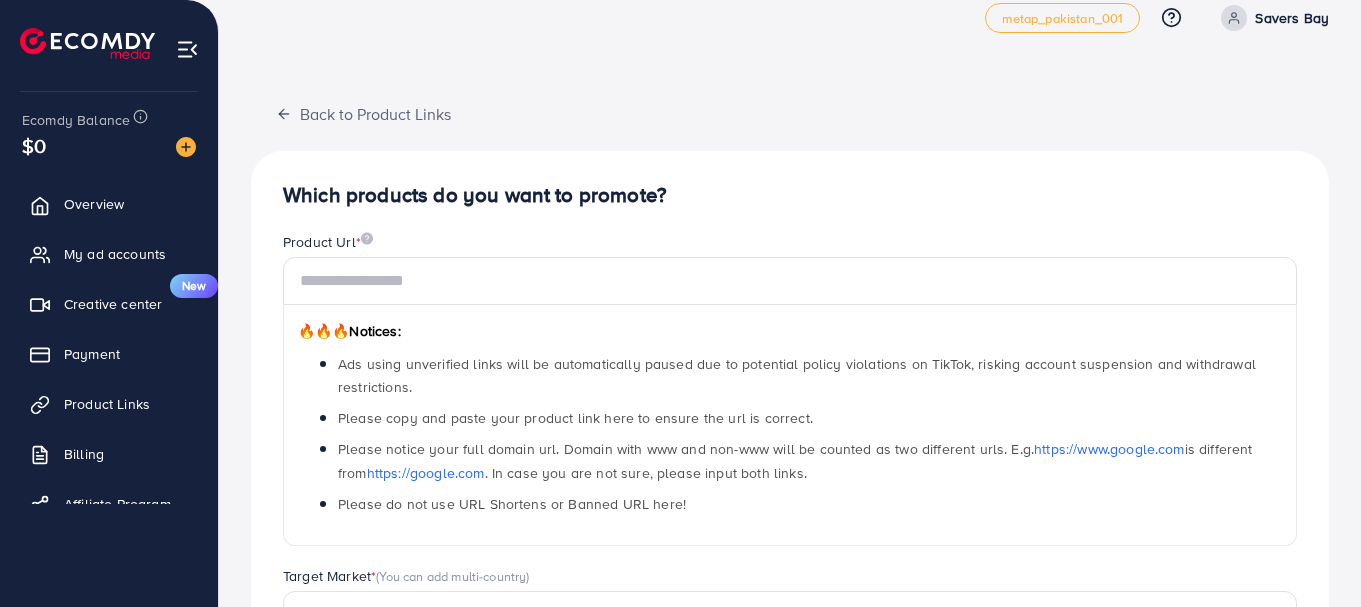scroll, scrollTop: 0, scrollLeft: 0, axis: both 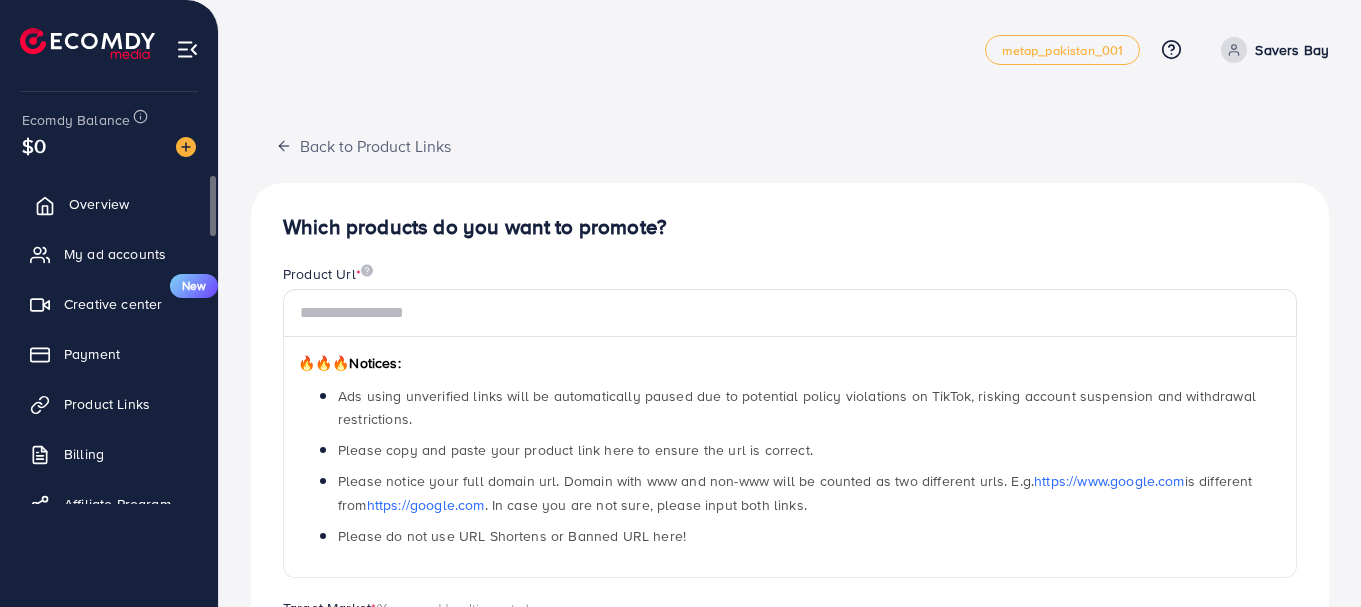 click on "Overview" at bounding box center [99, 204] 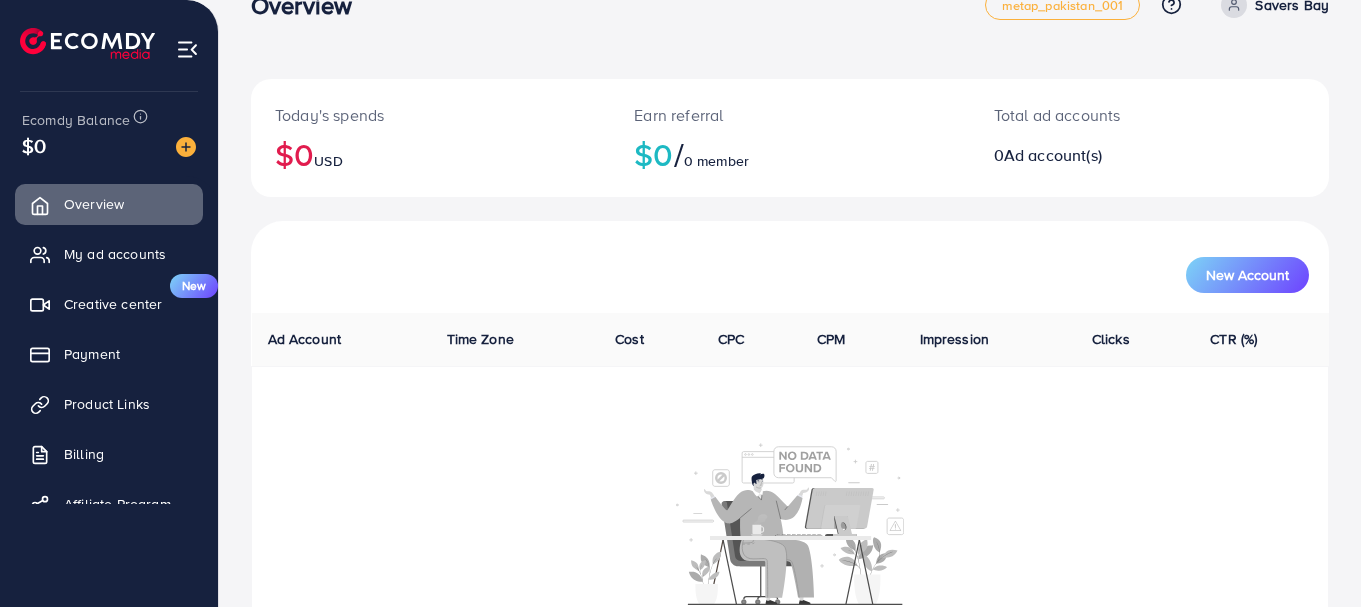 scroll, scrollTop: 0, scrollLeft: 0, axis: both 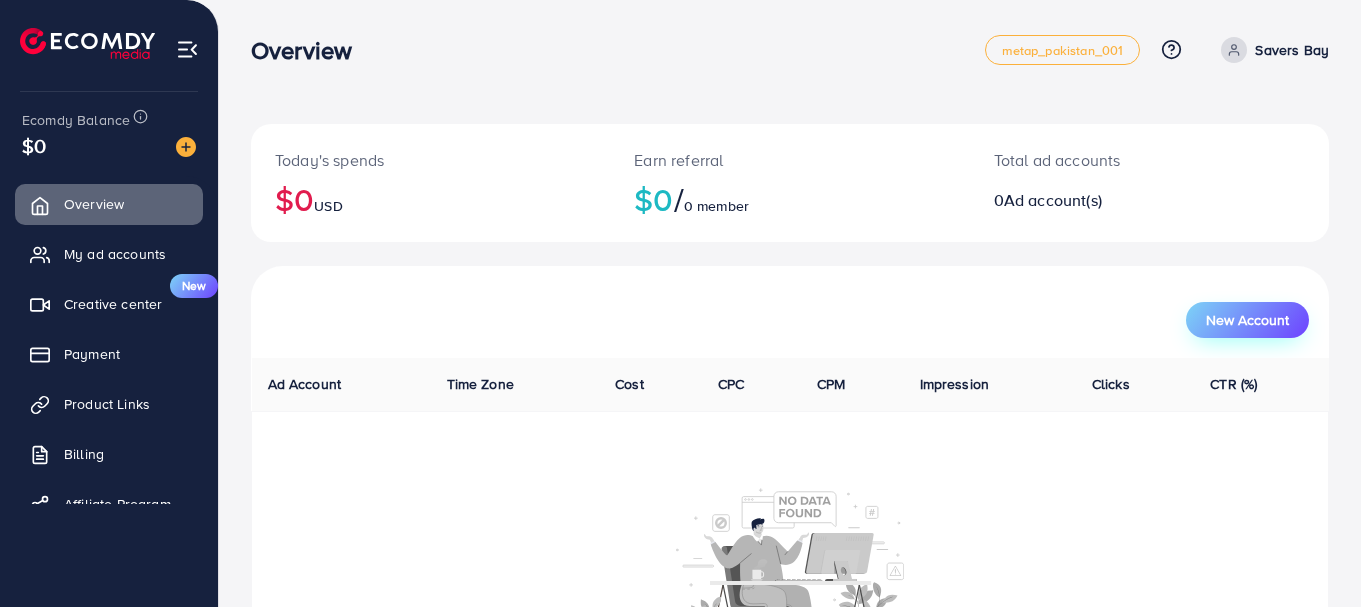 click on "New Account" at bounding box center [1247, 320] 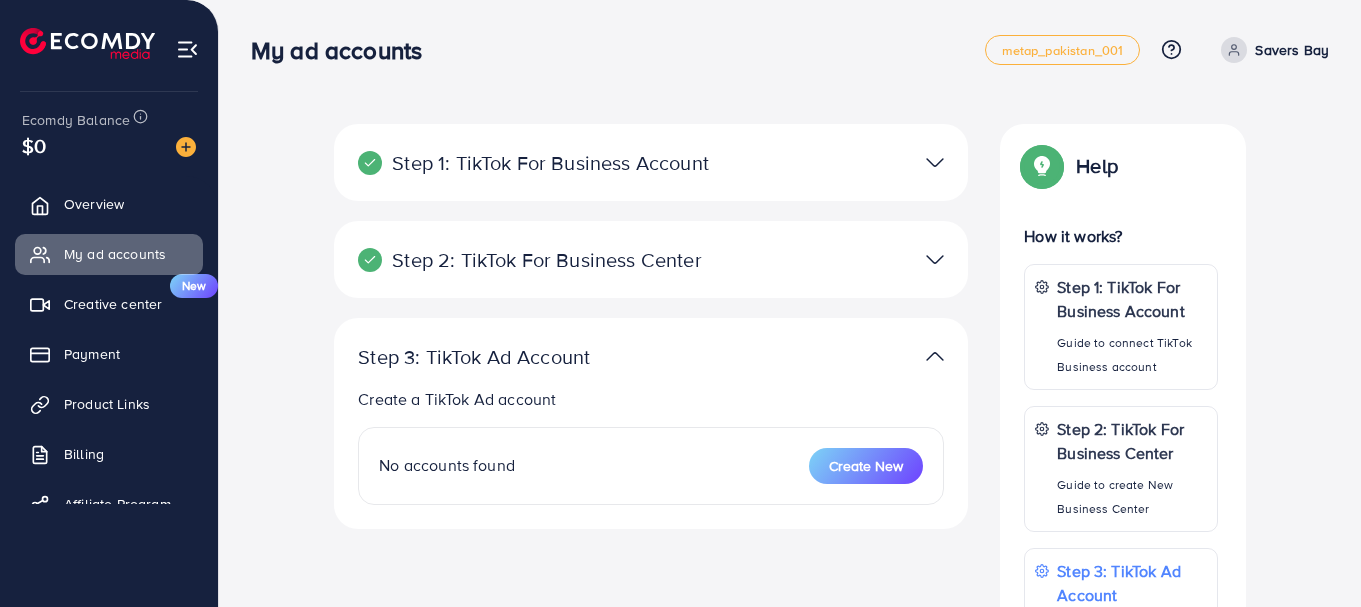 click at bounding box center [935, 162] 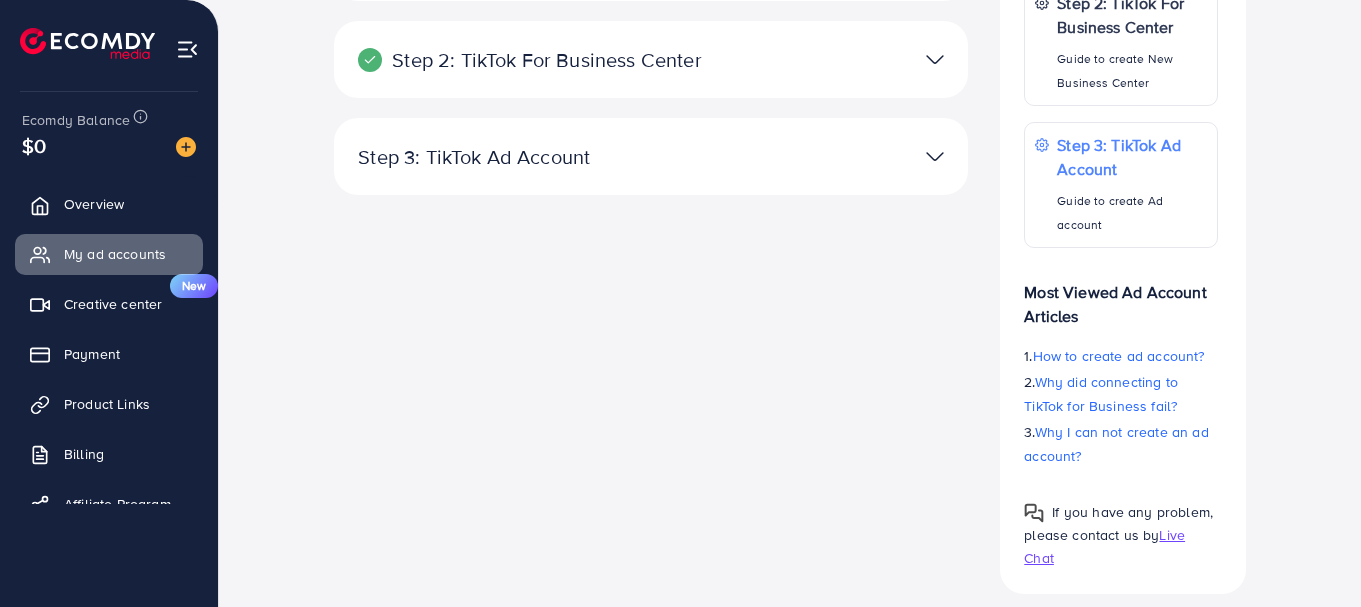 scroll, scrollTop: 427, scrollLeft: 0, axis: vertical 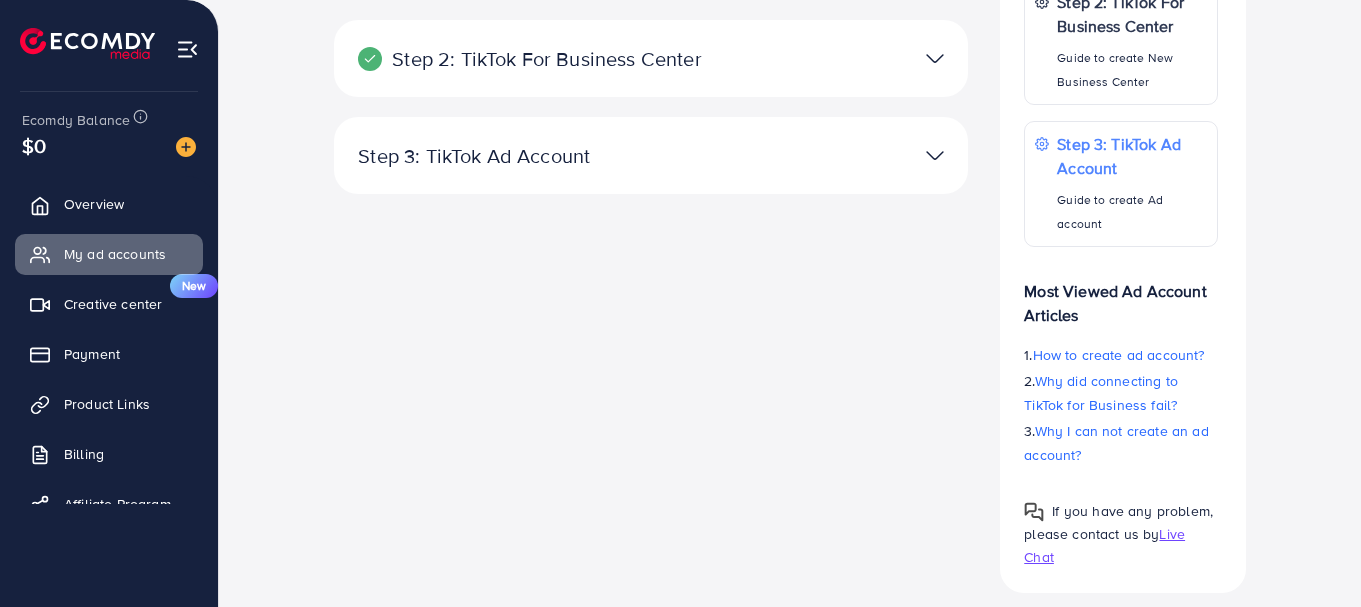 click at bounding box center [935, 58] 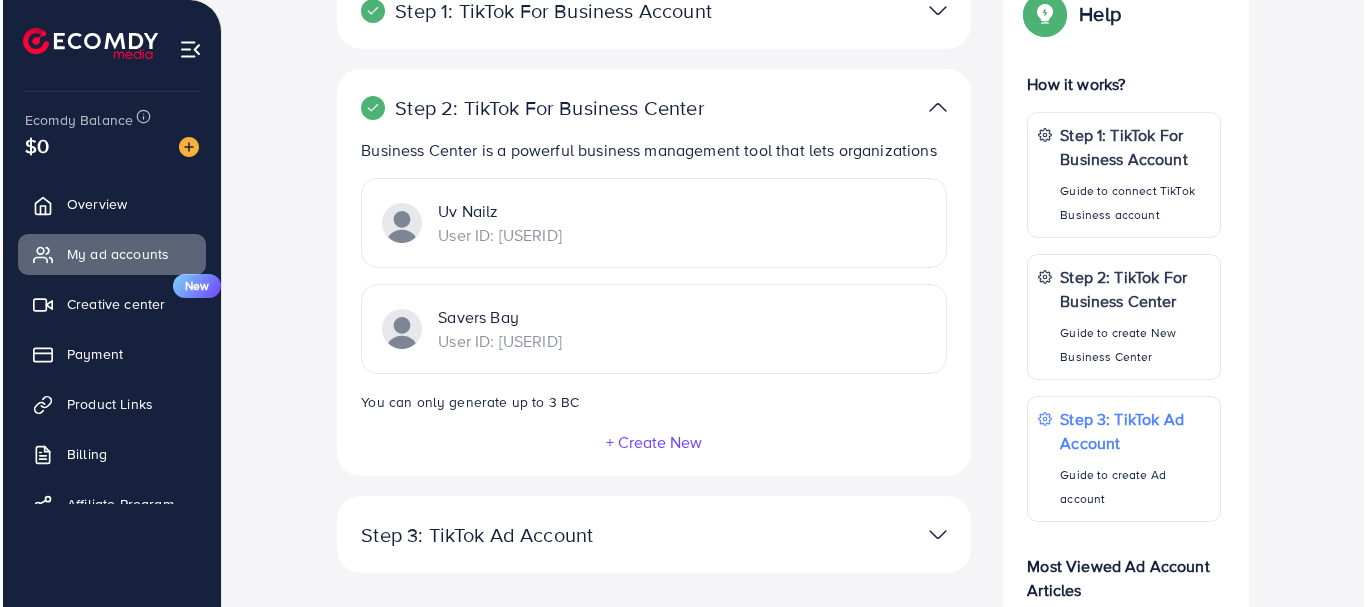 scroll, scrollTop: 160, scrollLeft: 0, axis: vertical 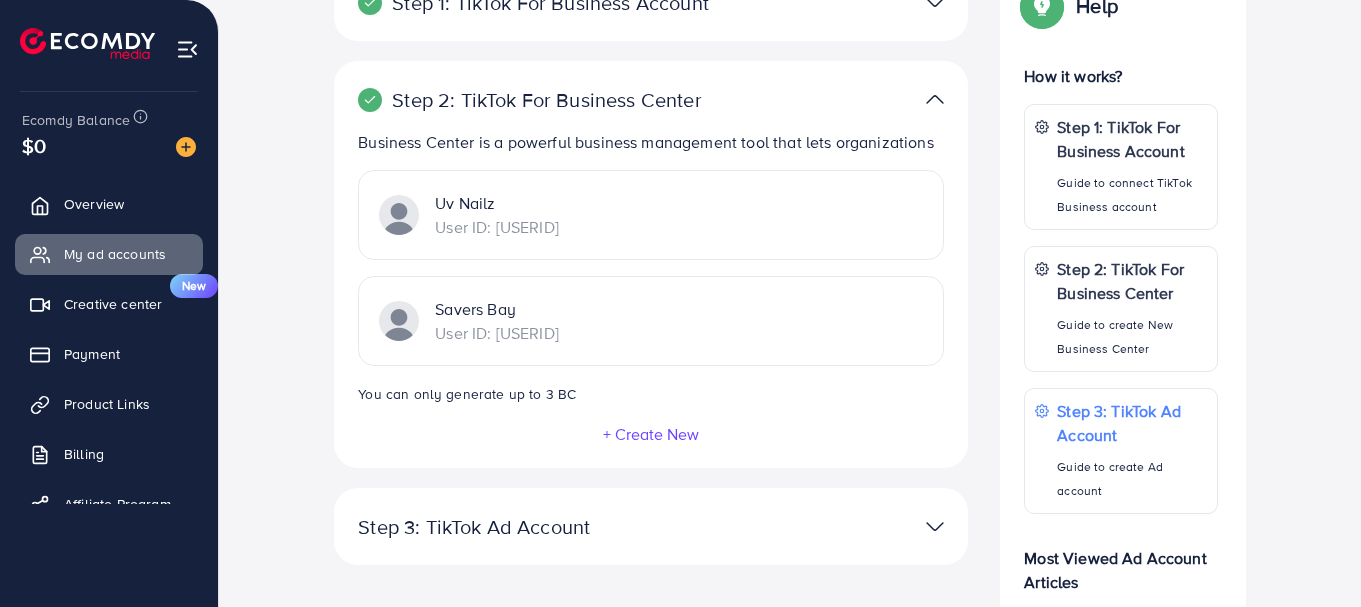 click on "+ Create New" at bounding box center (651, 434) 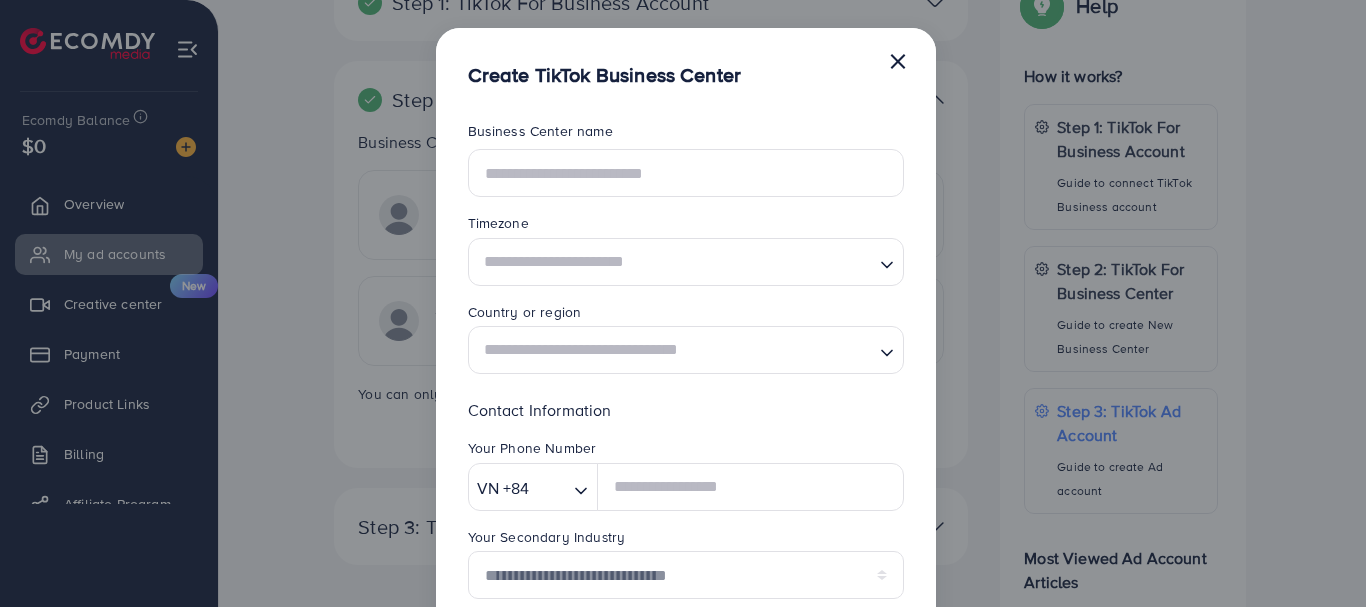 scroll, scrollTop: 0, scrollLeft: 0, axis: both 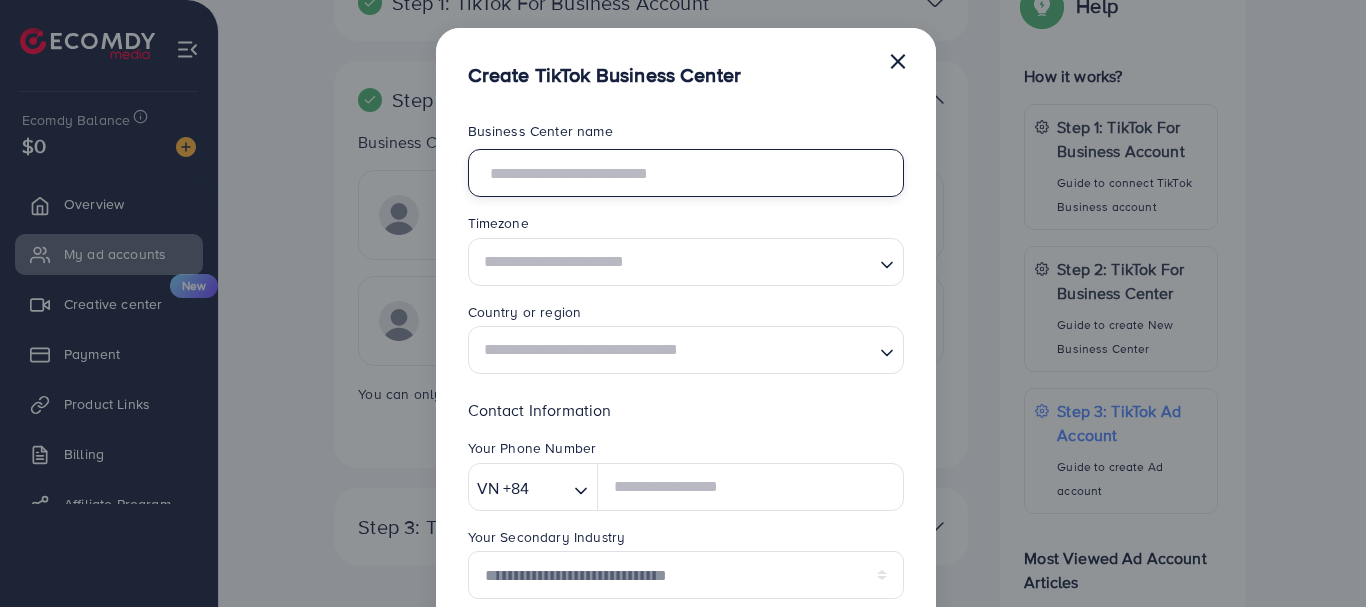 click at bounding box center (686, 173) 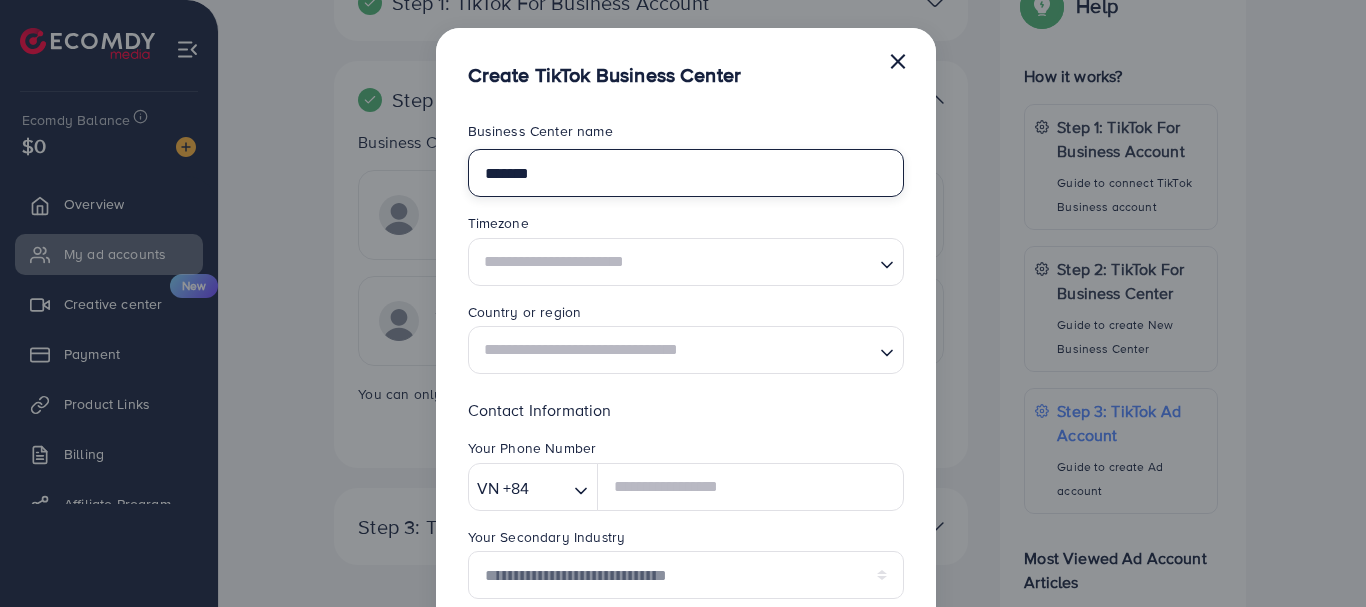 type on "*******" 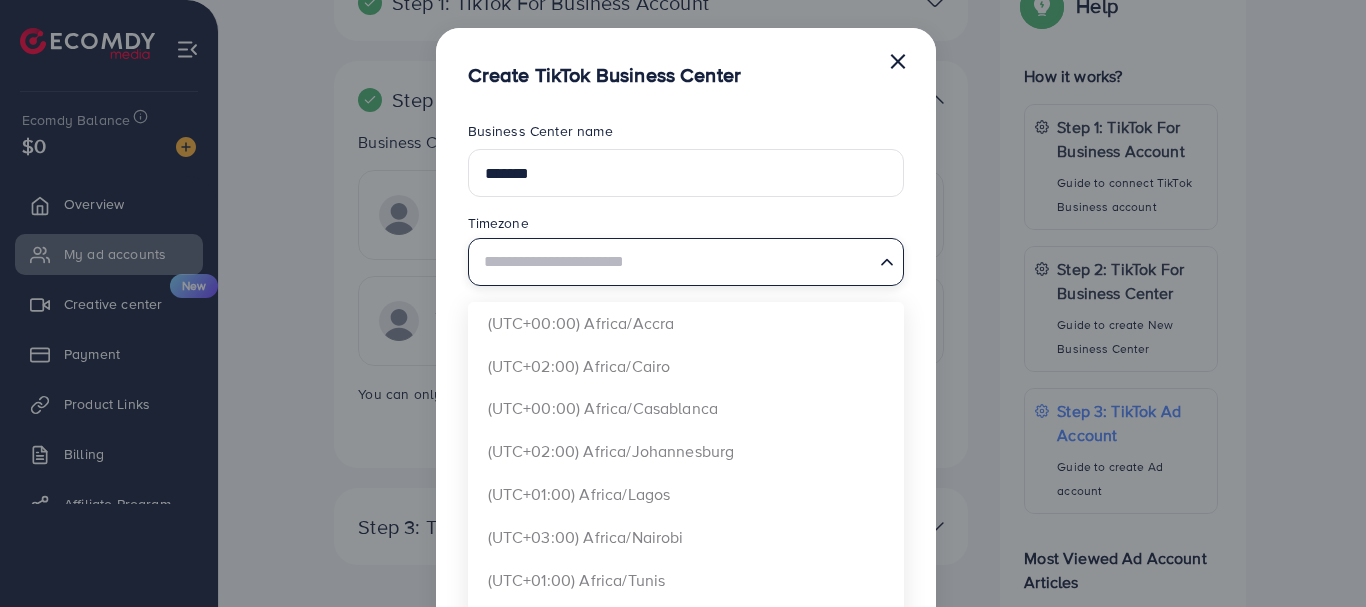 click at bounding box center (674, 261) 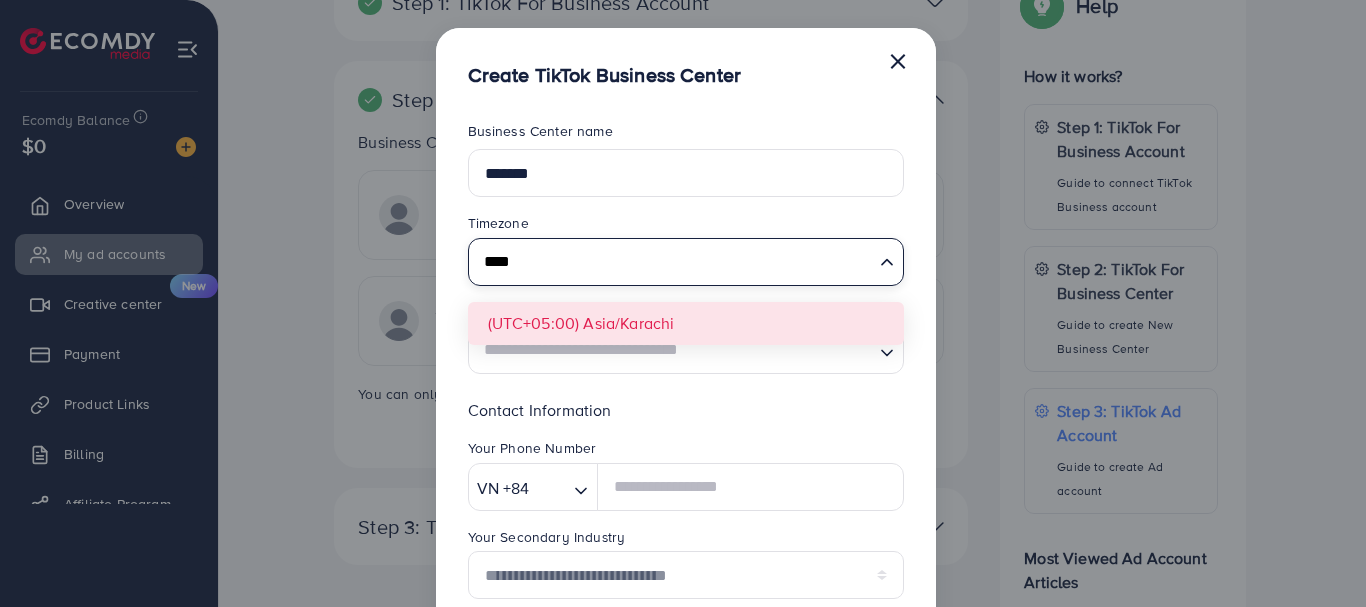 type on "****" 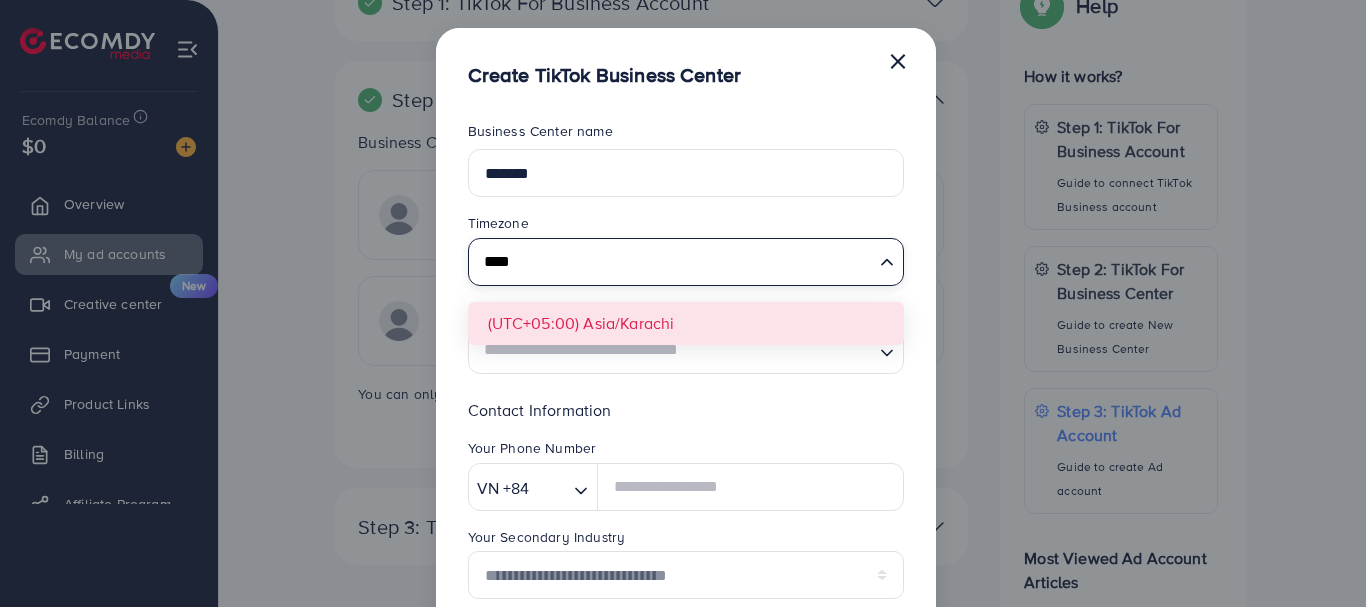 type 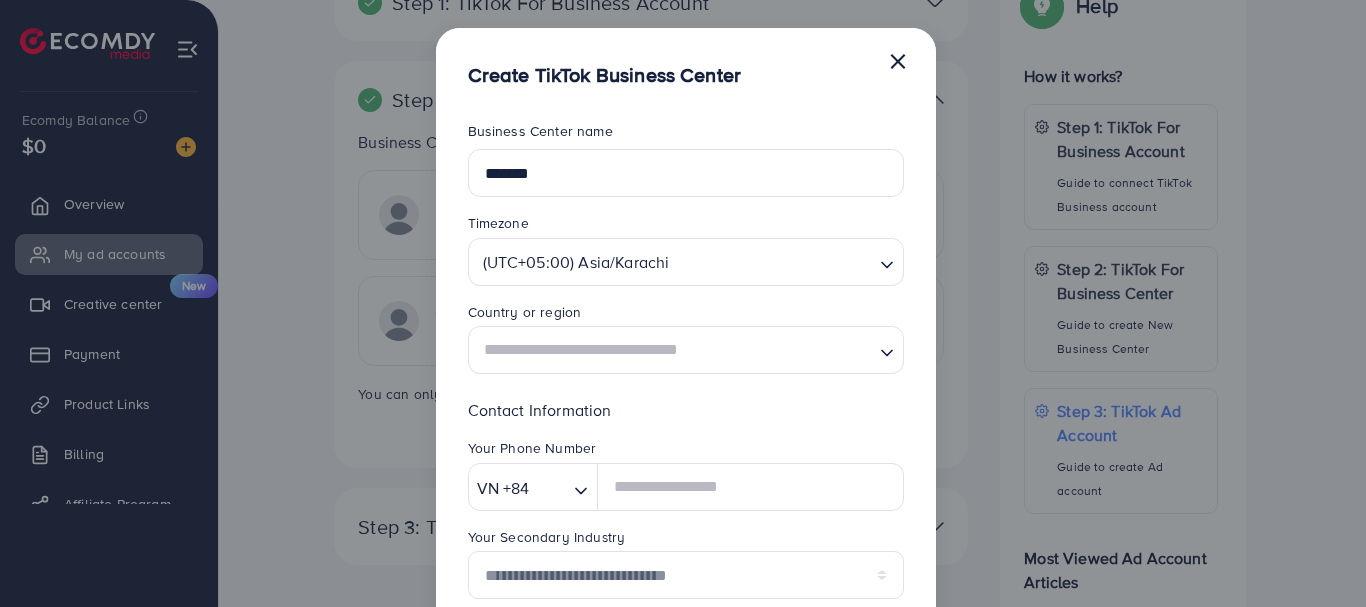 click at bounding box center [674, 350] 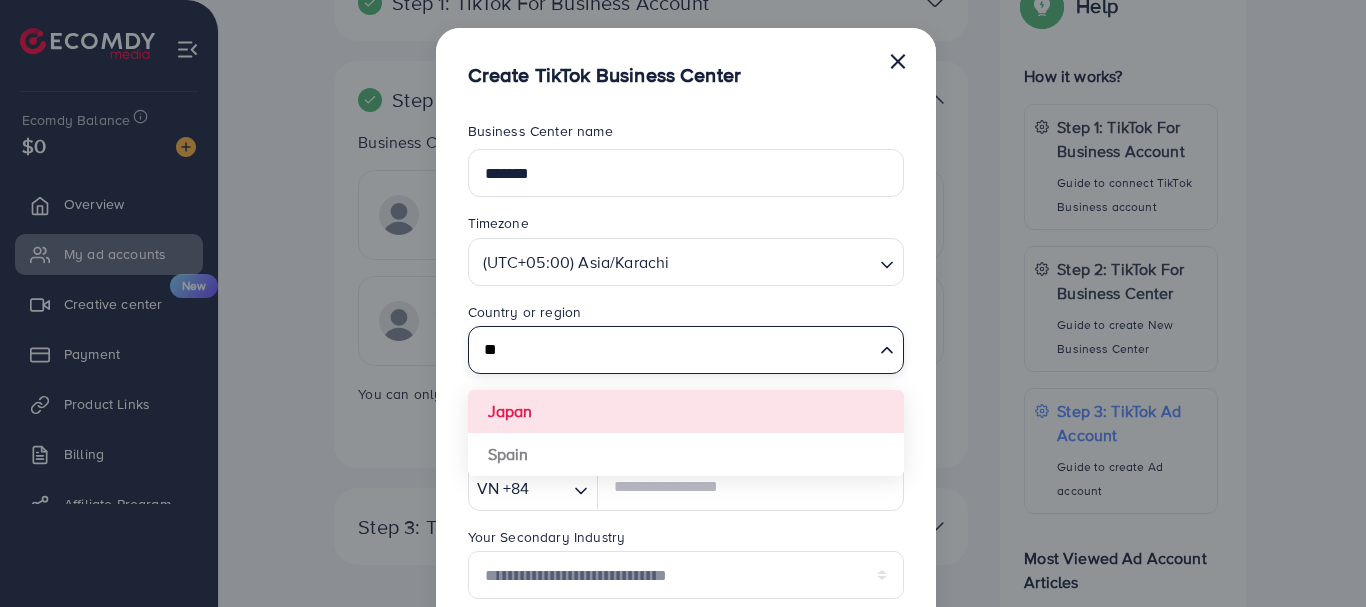 type on "*" 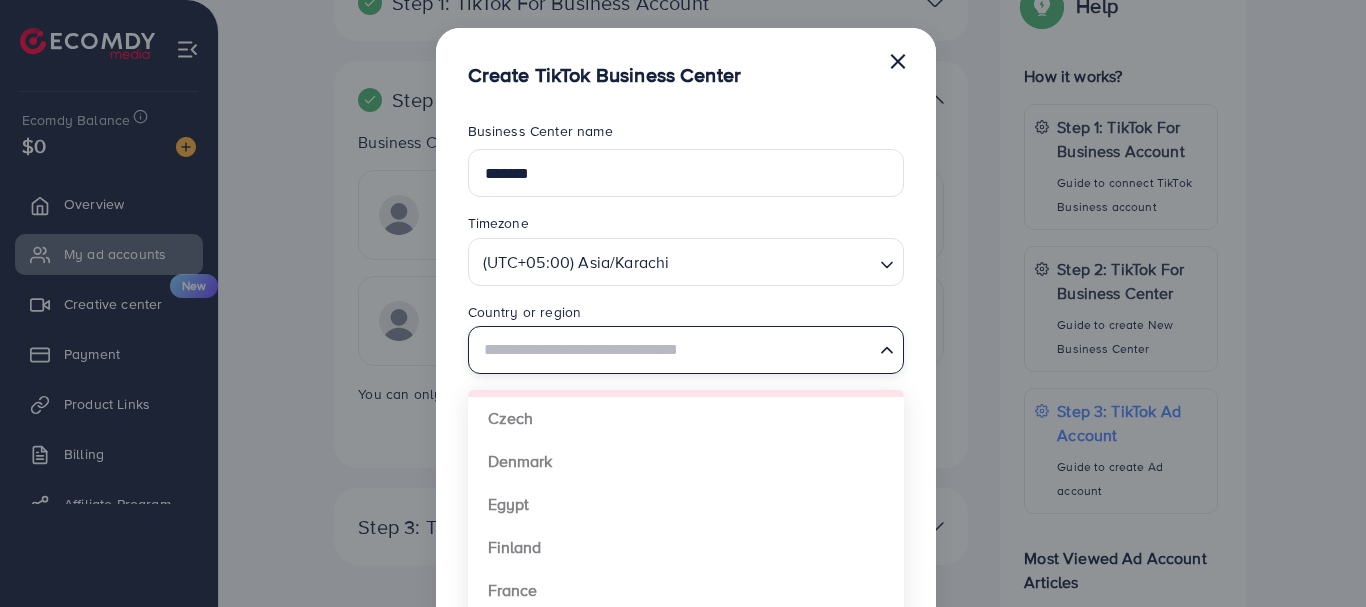 scroll, scrollTop: 214, scrollLeft: 0, axis: vertical 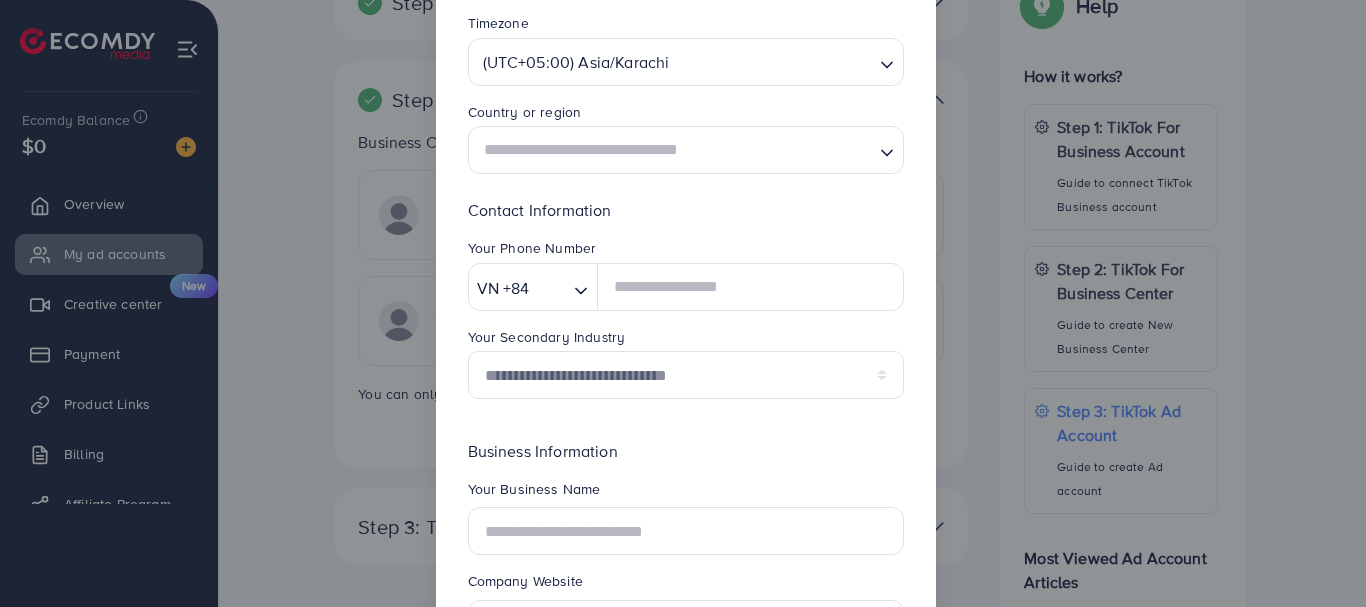 click on "**********" at bounding box center [686, 322] 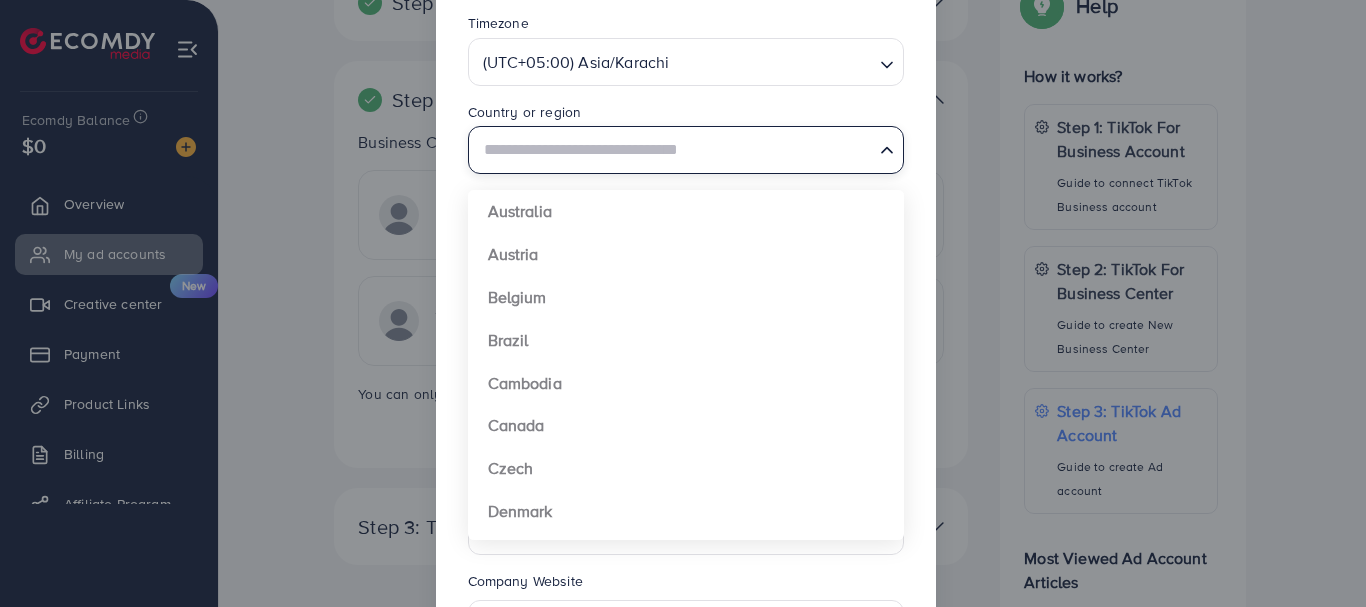 click at bounding box center (674, 150) 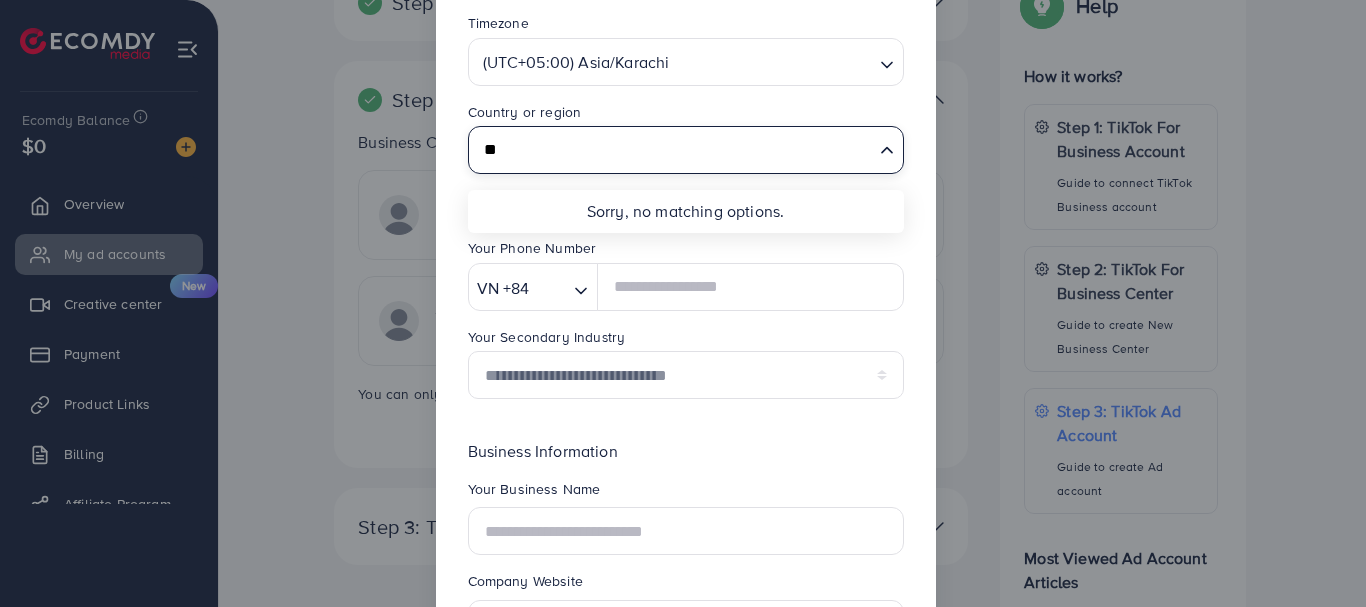 type on "*" 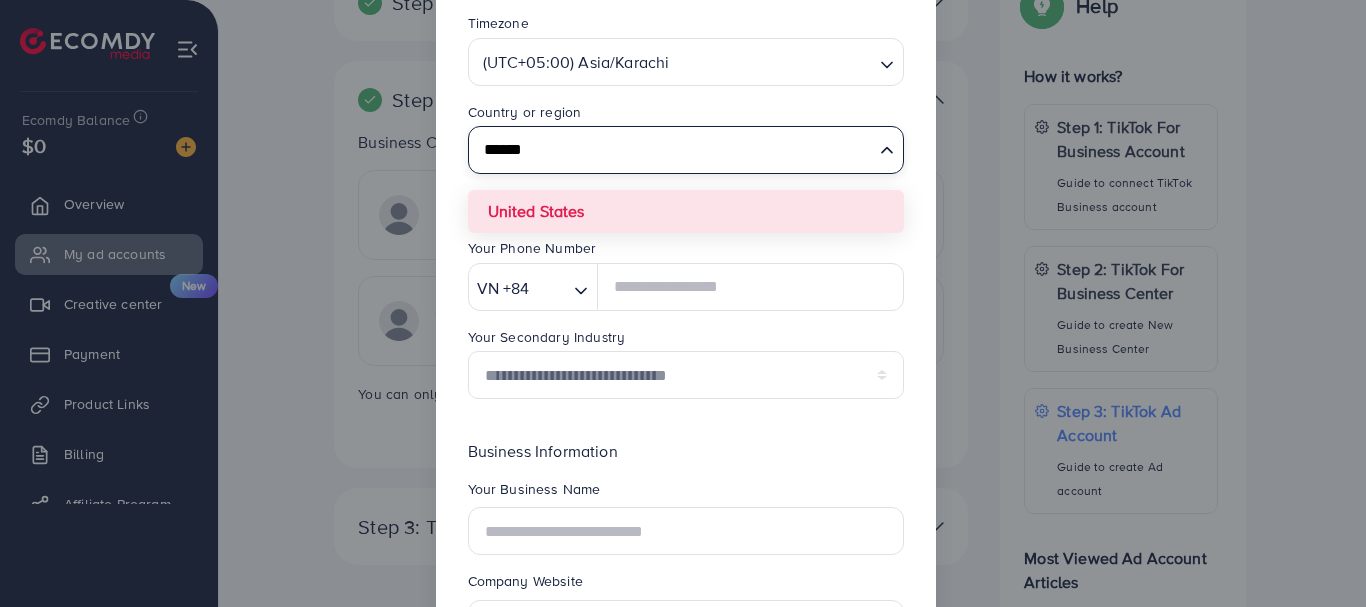 type on "******" 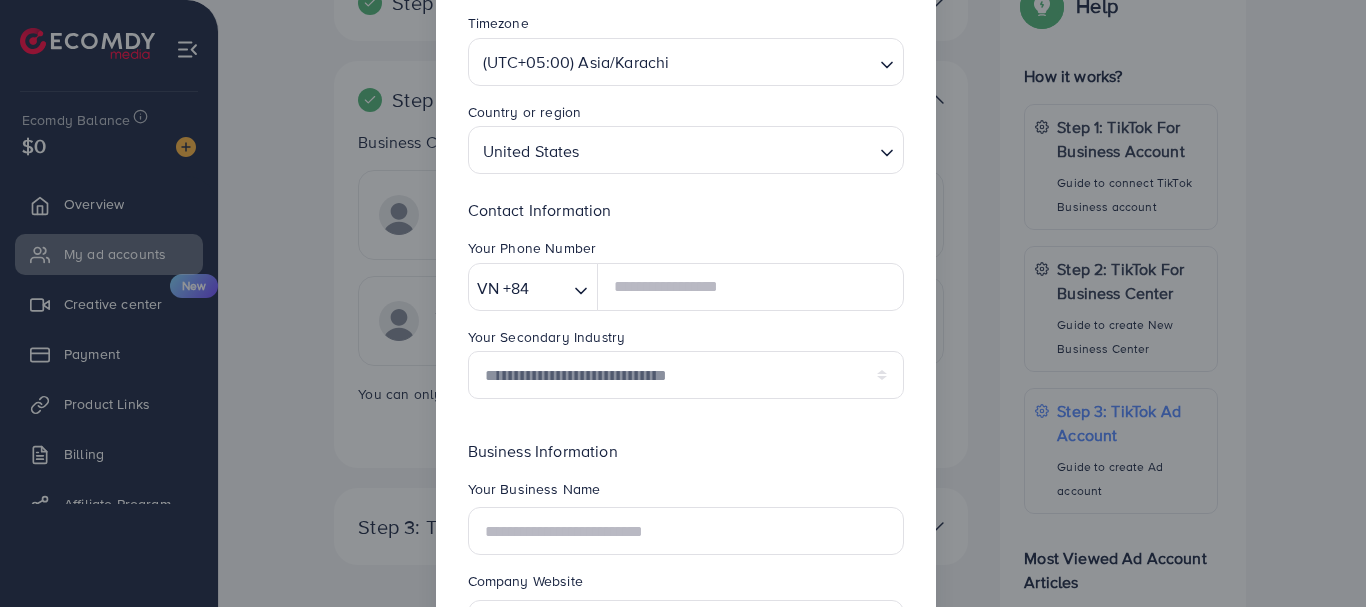 click on "**********" at bounding box center [686, 322] 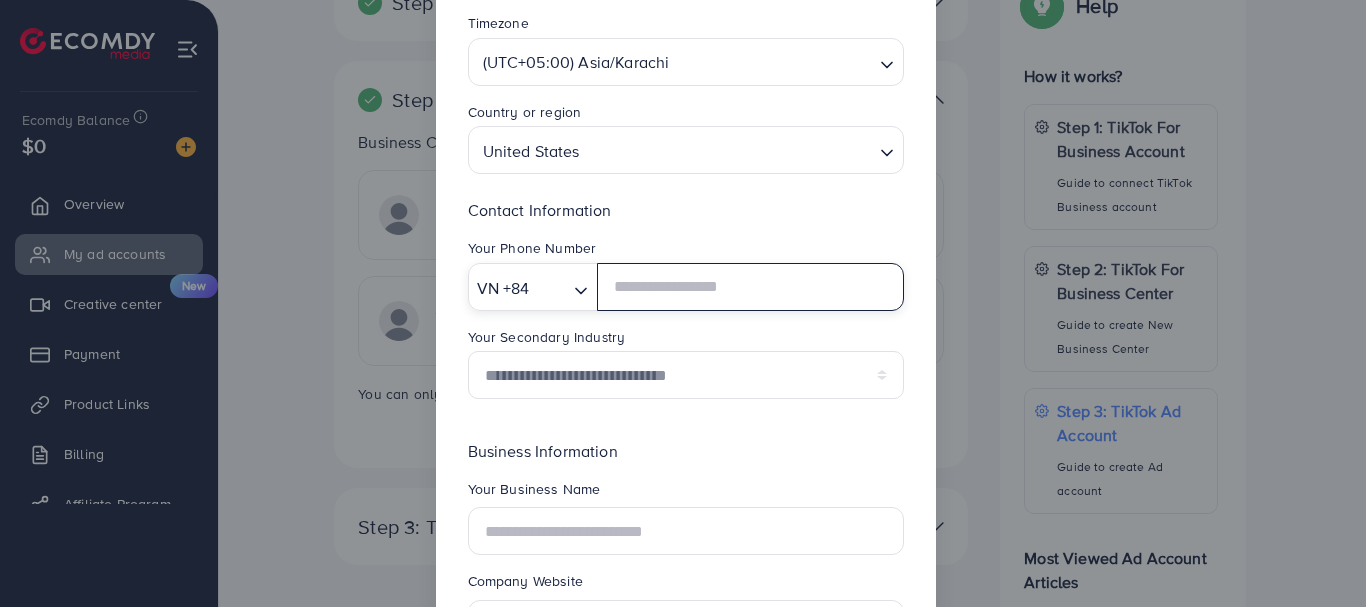 click 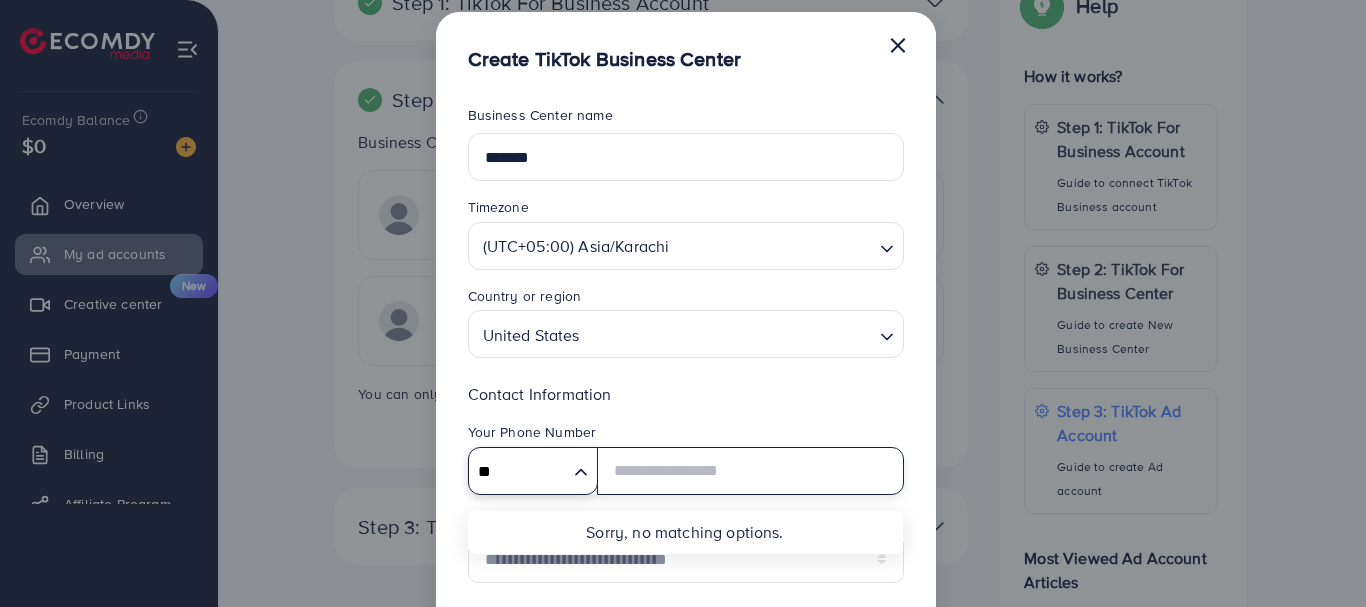 scroll, scrollTop: 0, scrollLeft: 0, axis: both 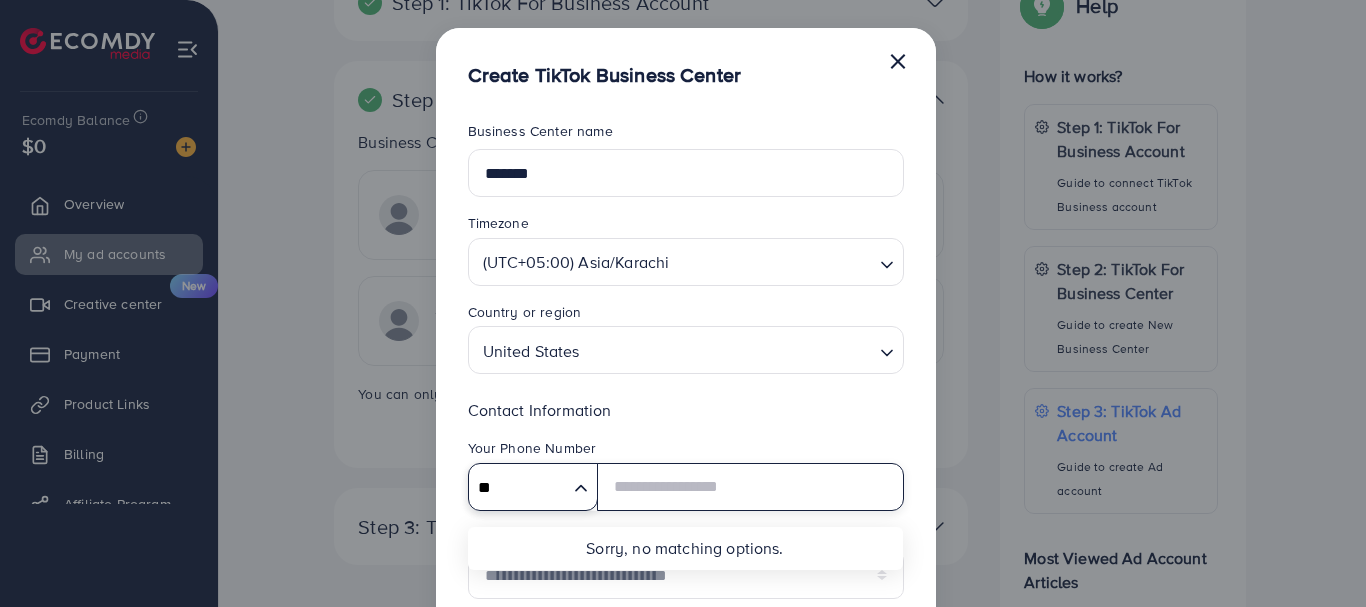 type on "*" 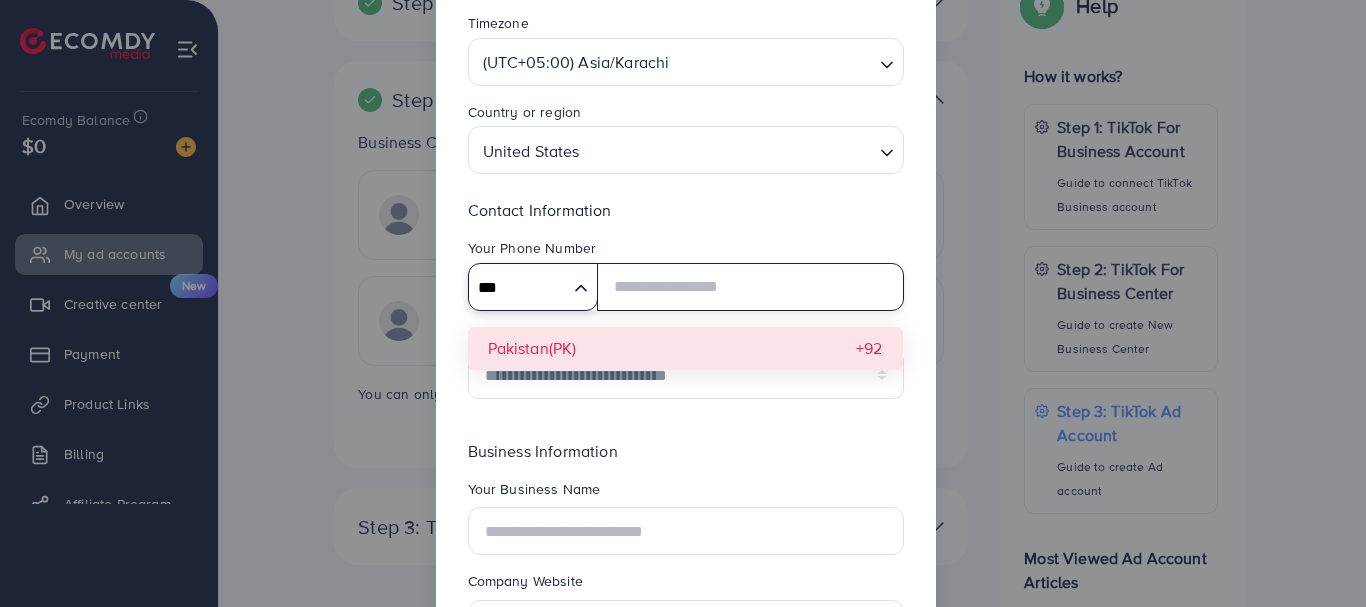 type on "***" 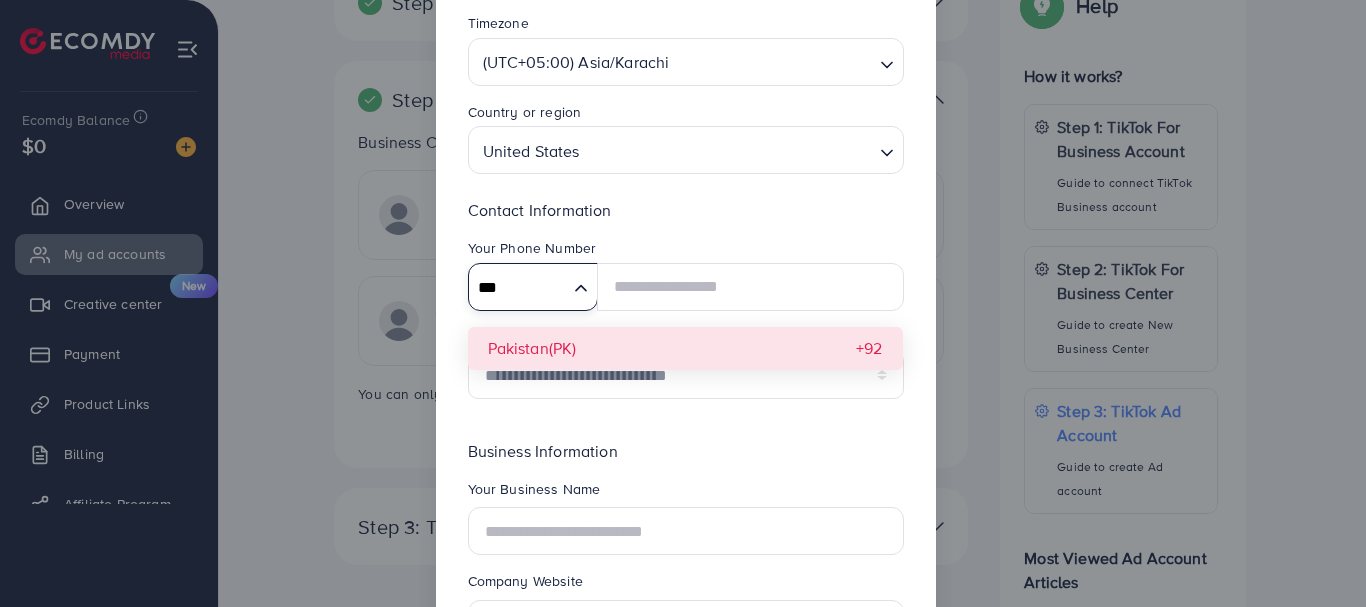 click on "**********" at bounding box center (686, 306) 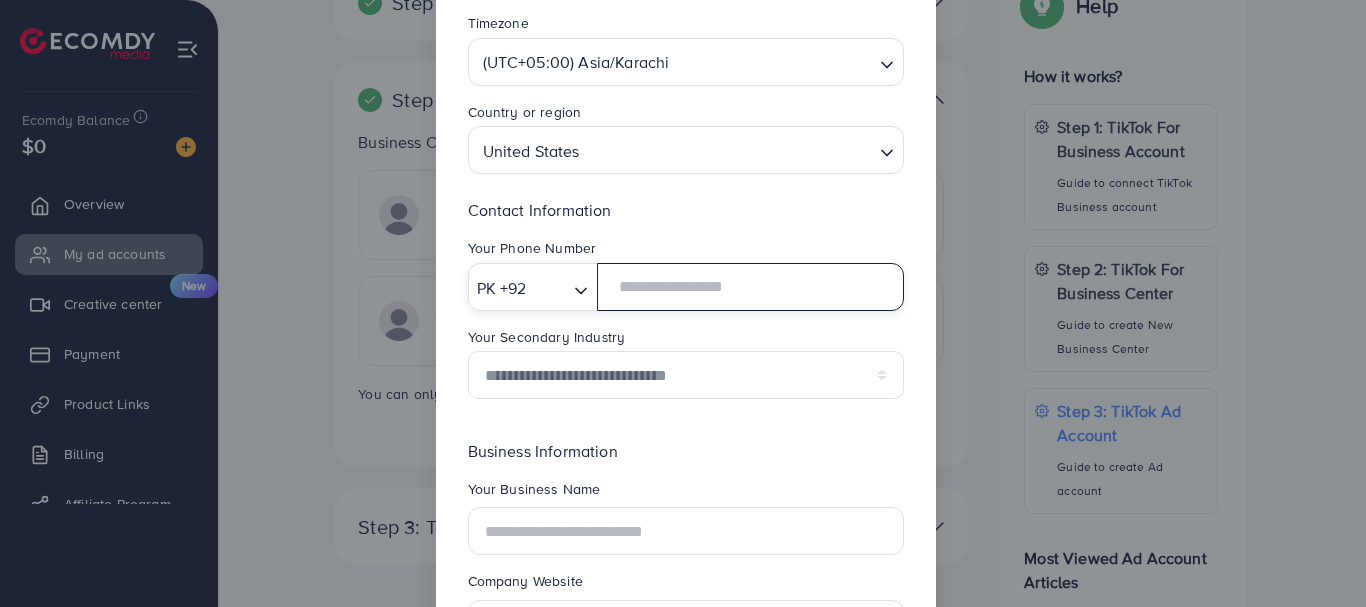 click at bounding box center [750, 287] 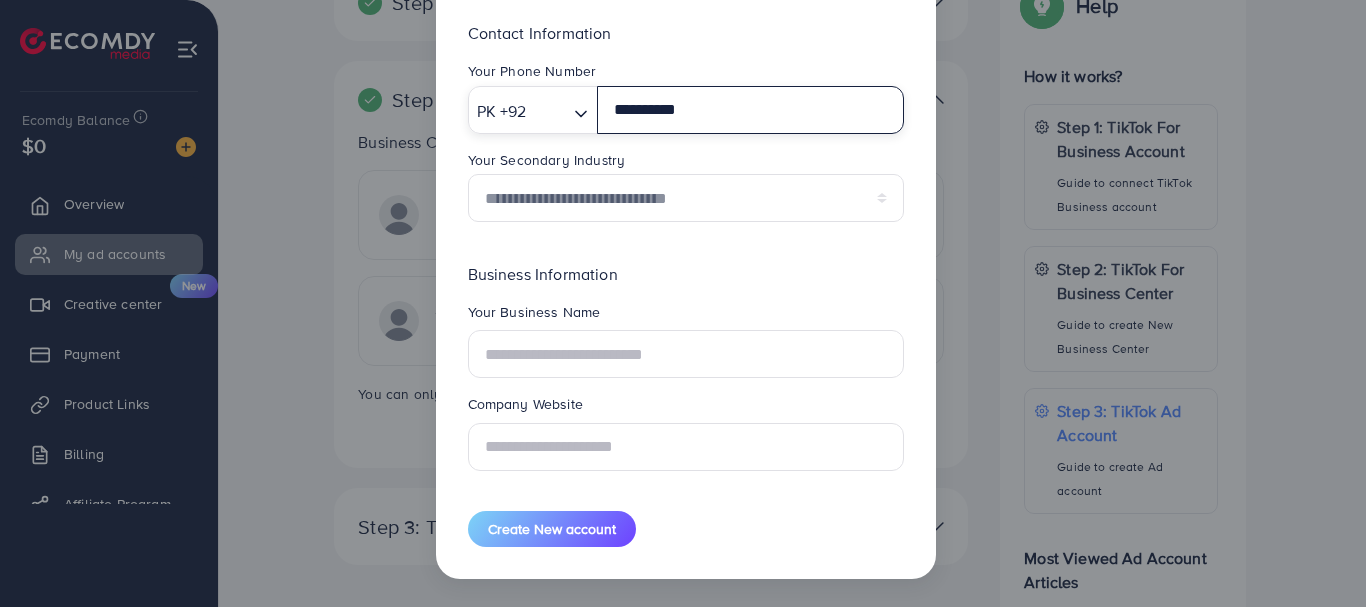 type on "**********" 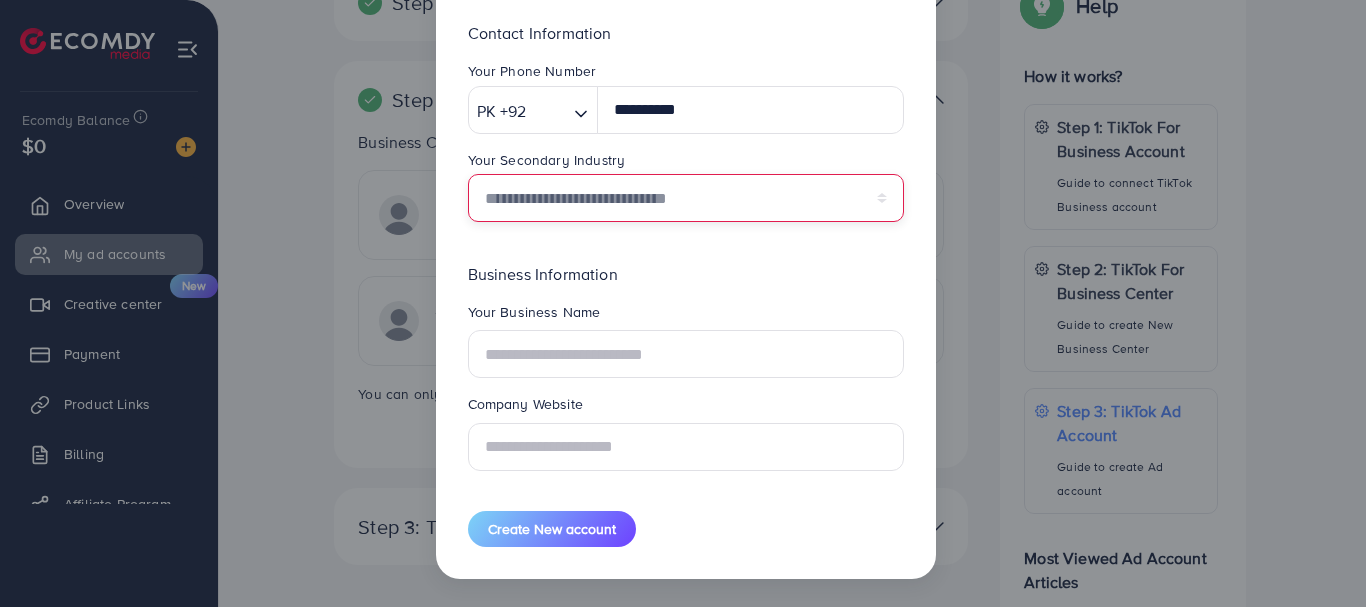 click on "**********" at bounding box center (686, 198) 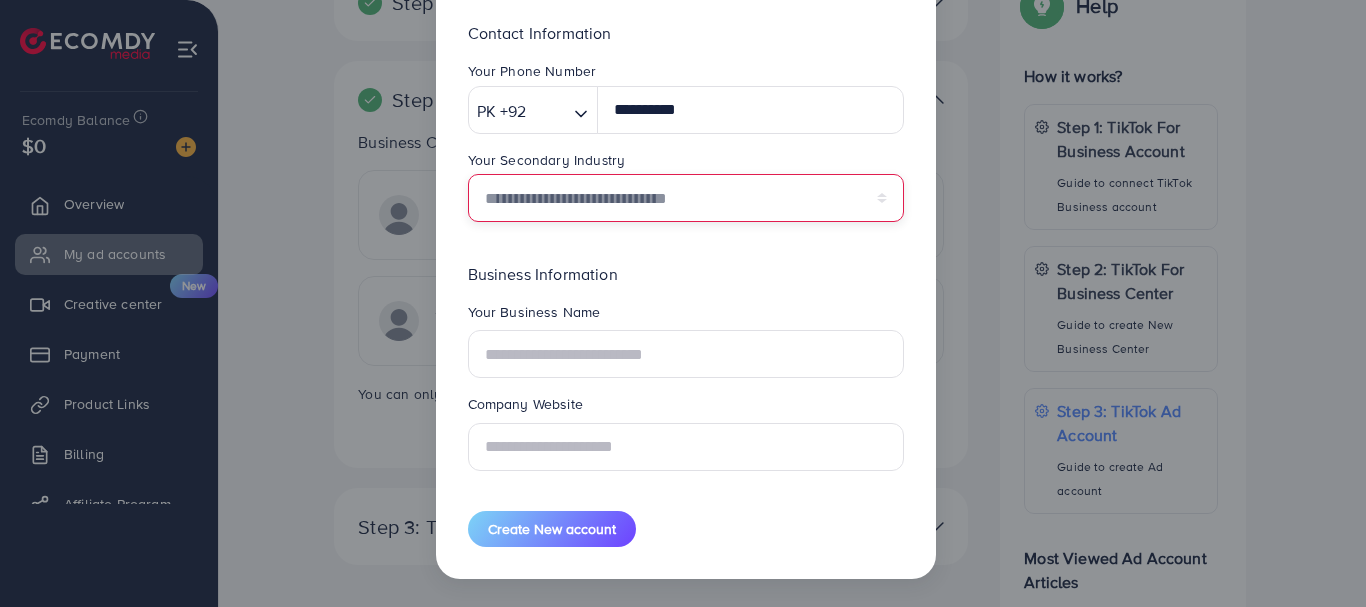 select on "******" 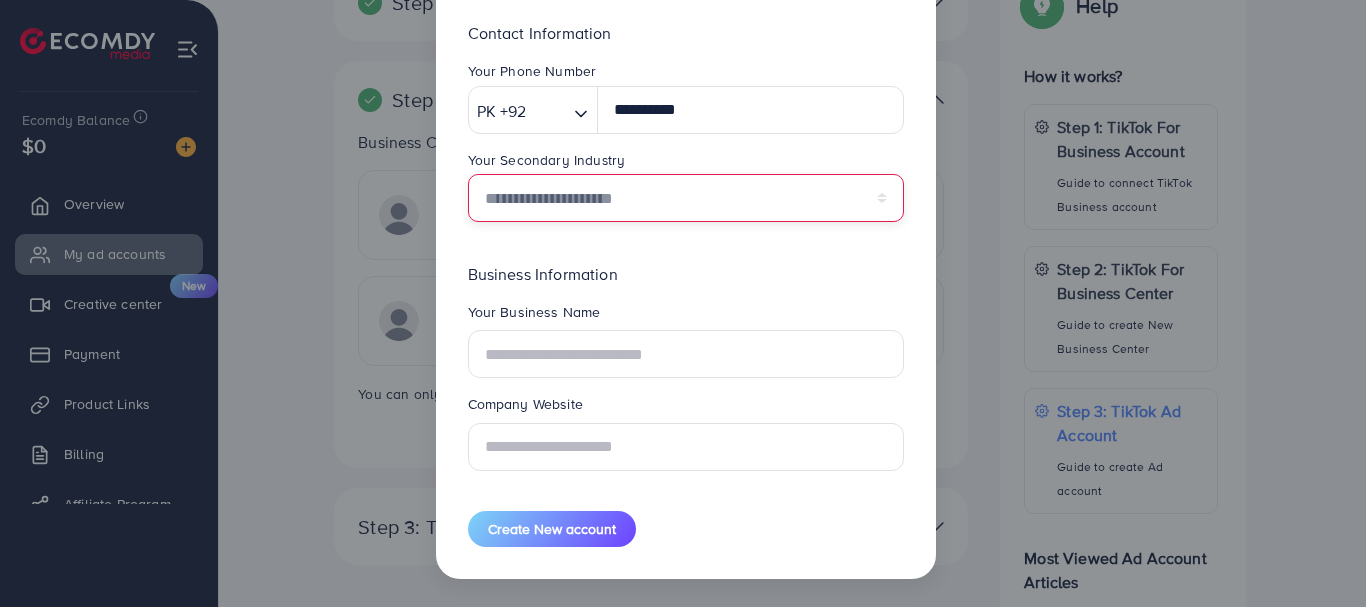 click on "**********" at bounding box center (686, 198) 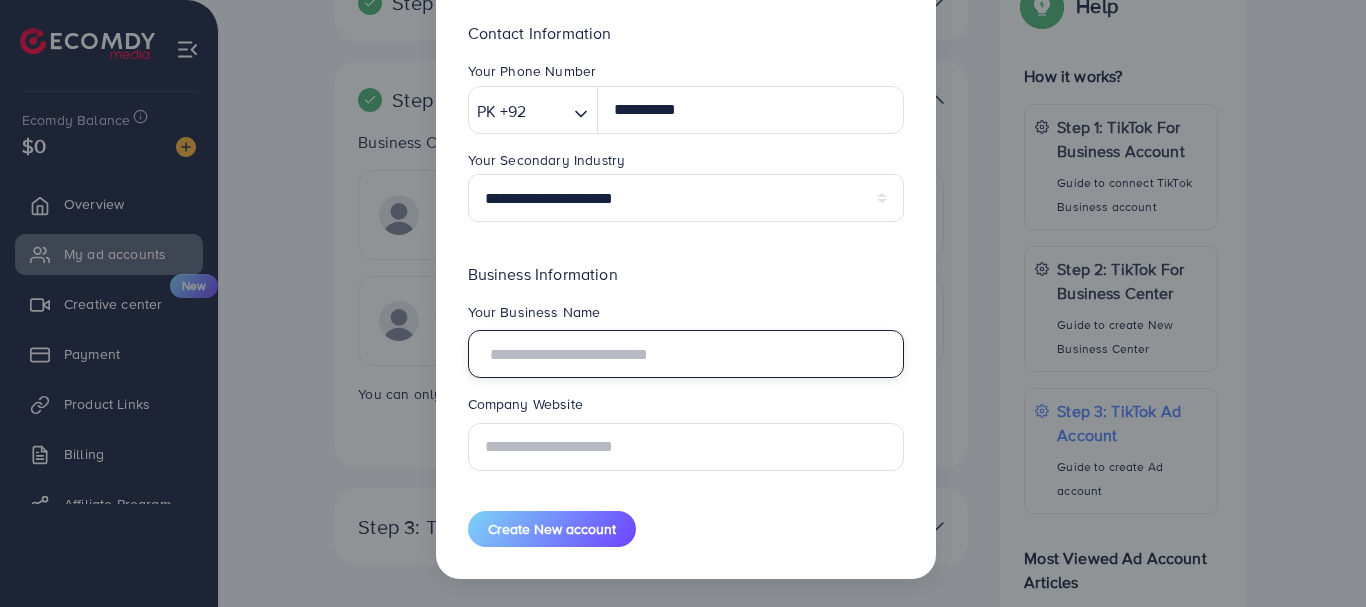 click at bounding box center [686, 354] 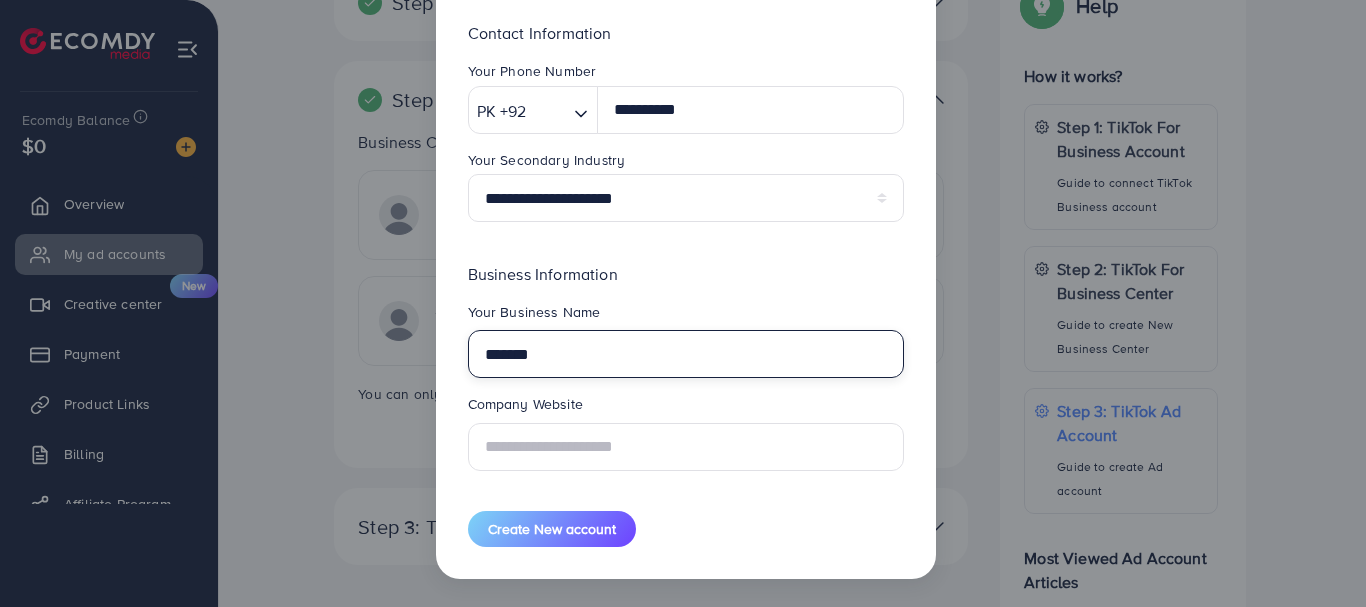 type on "*******" 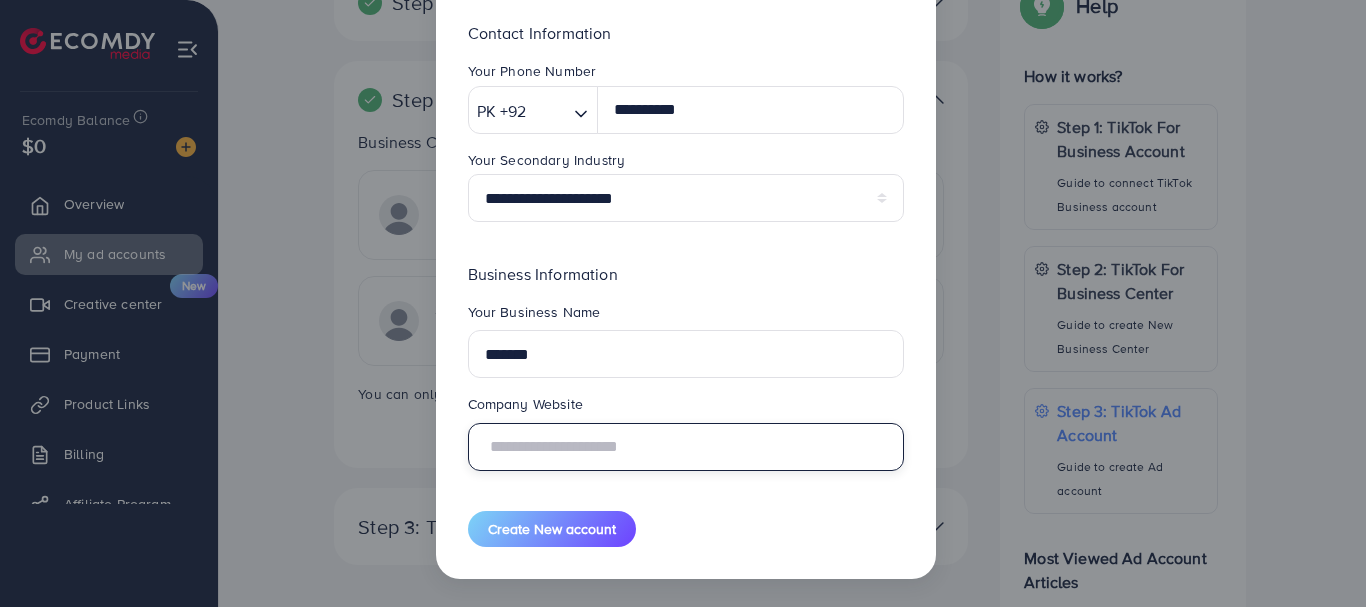 click at bounding box center [686, 447] 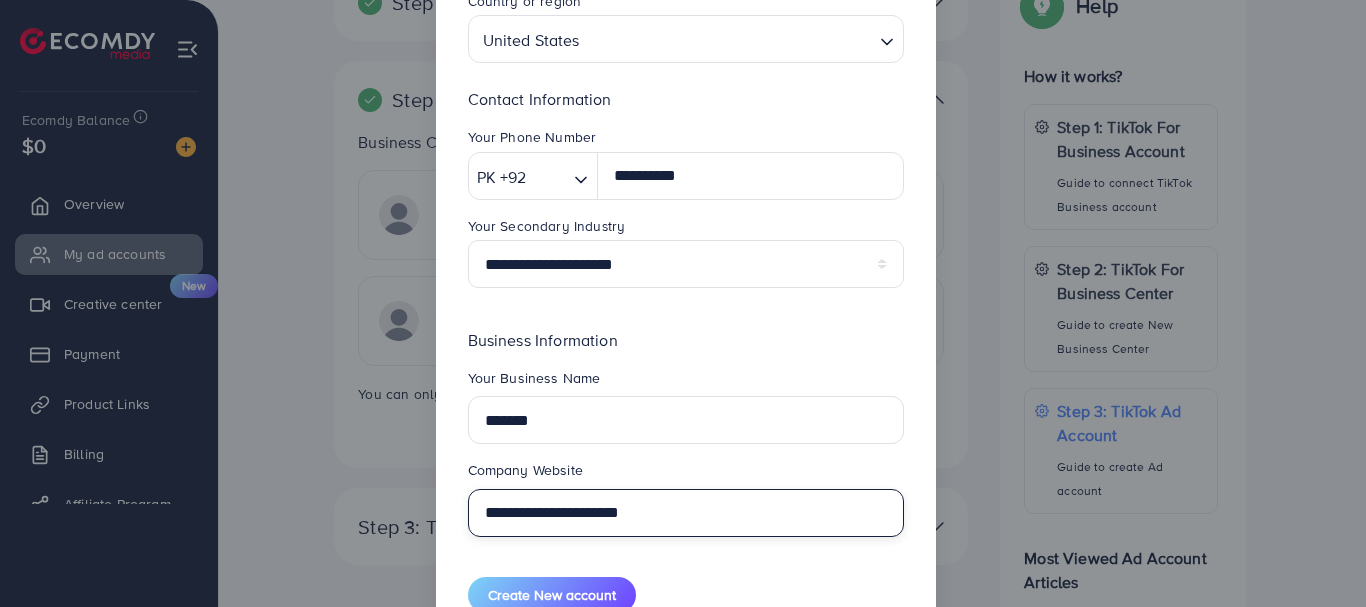 scroll, scrollTop: 377, scrollLeft: 0, axis: vertical 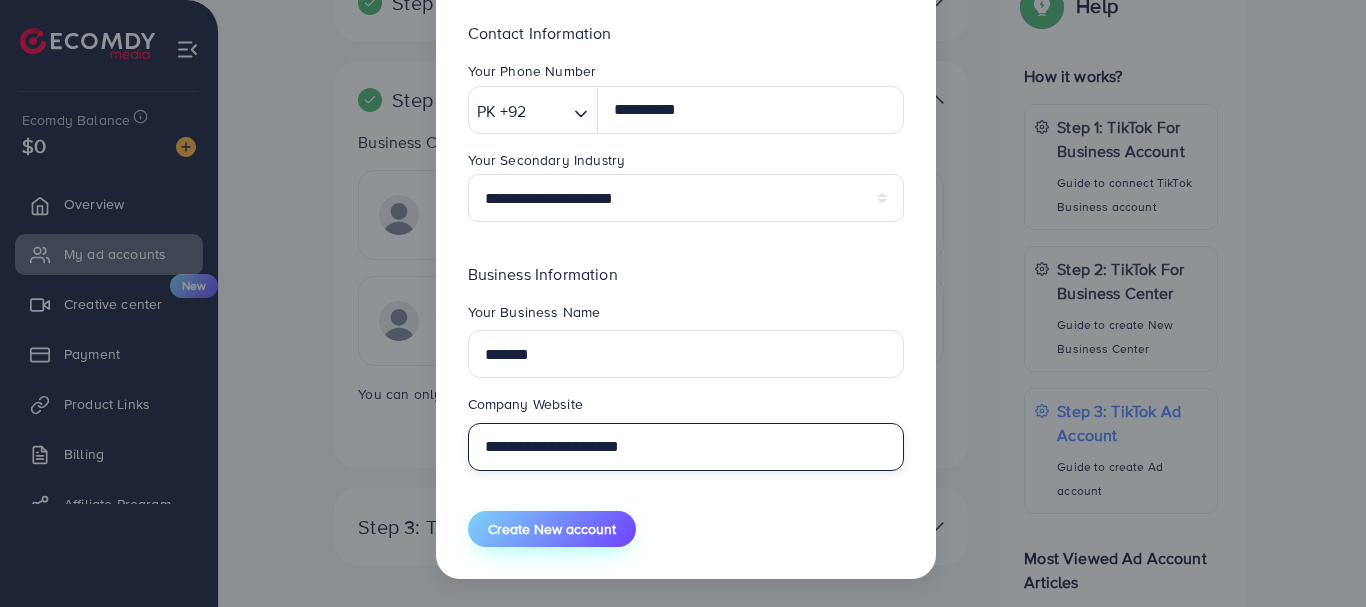 type on "**********" 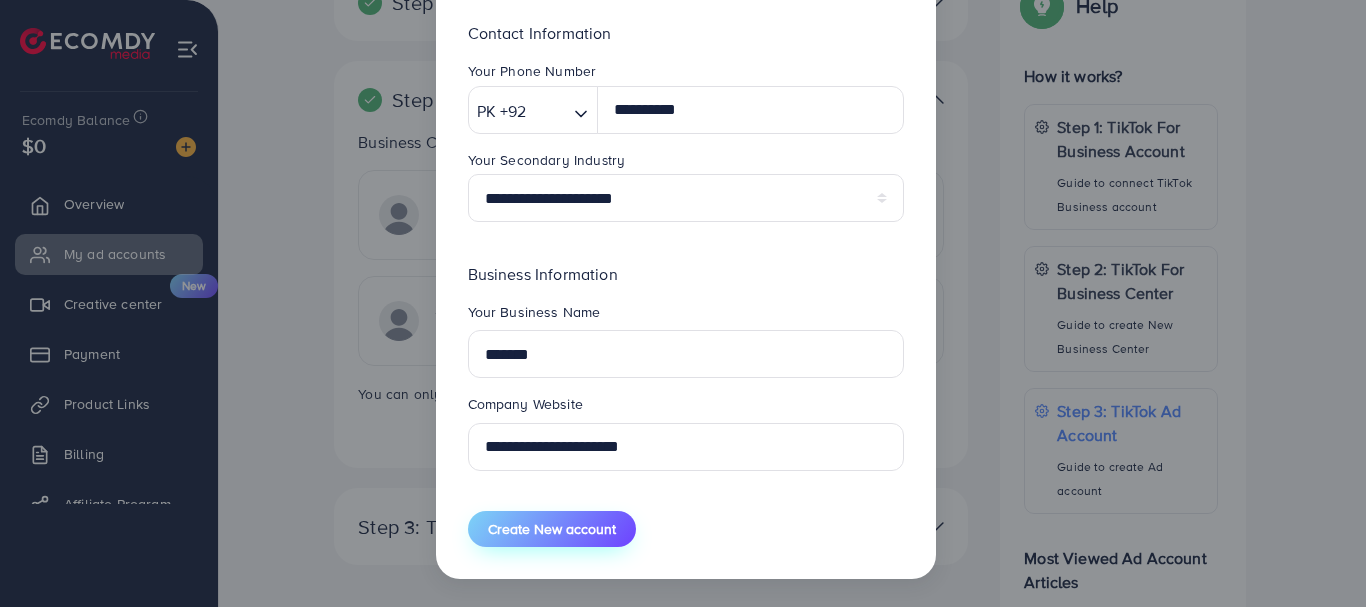 click on "Create New account" at bounding box center [552, 529] 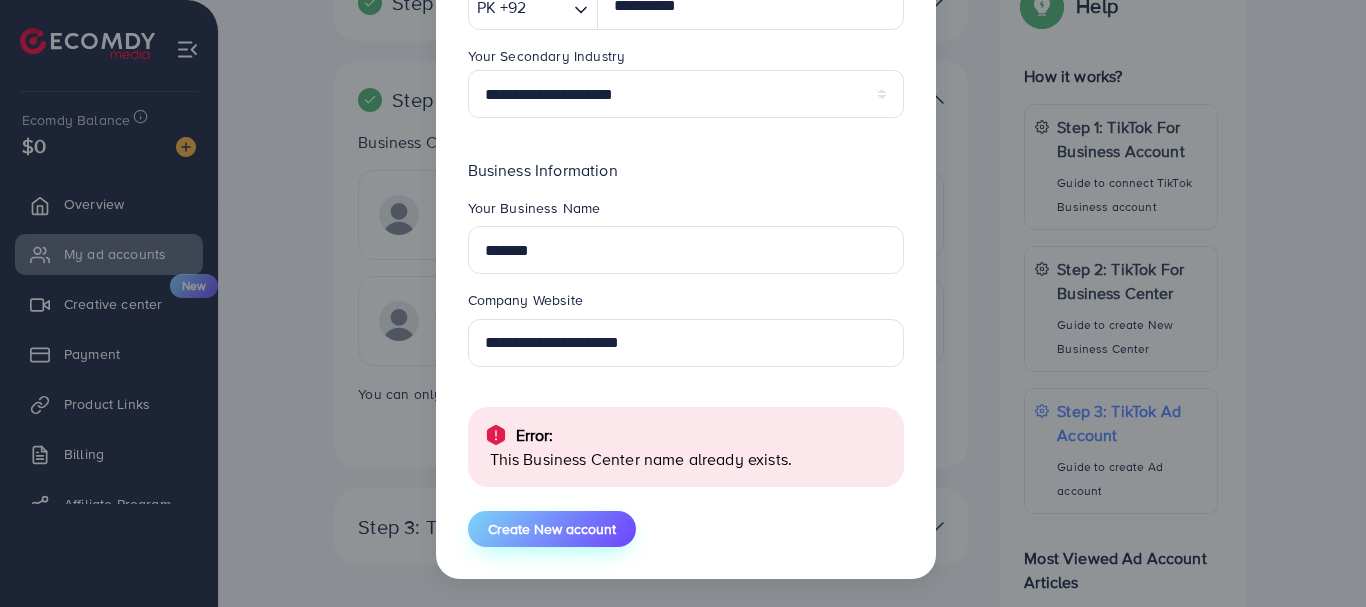 scroll, scrollTop: 481, scrollLeft: 0, axis: vertical 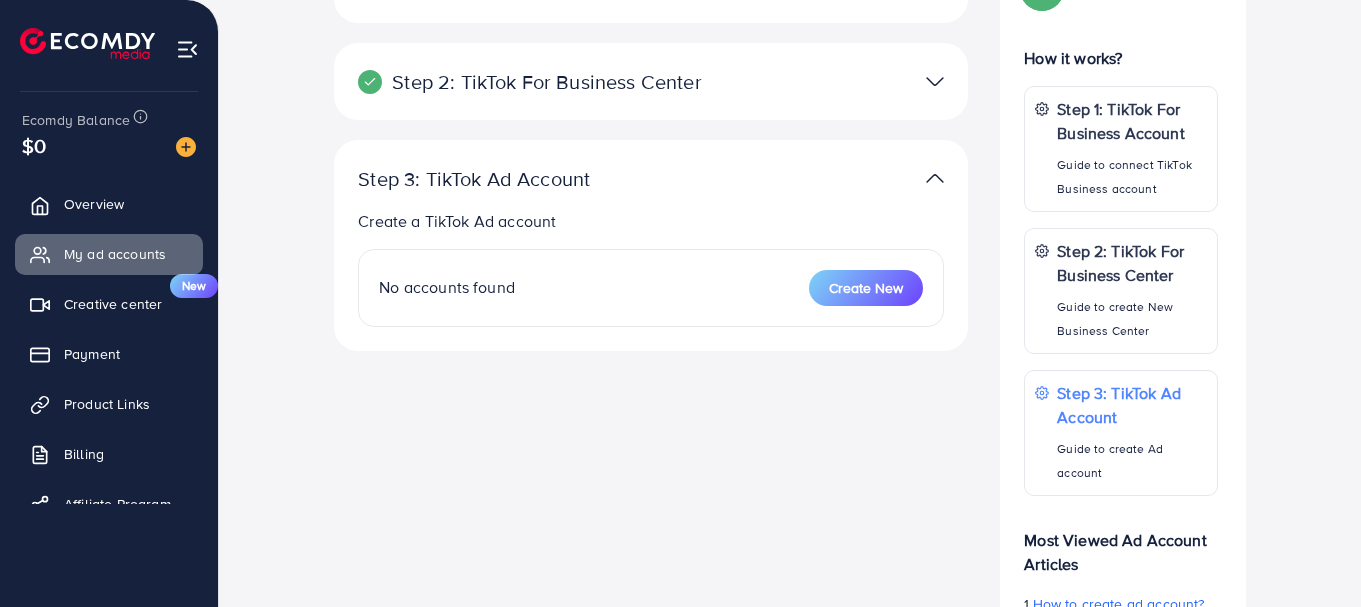 click at bounding box center (935, 81) 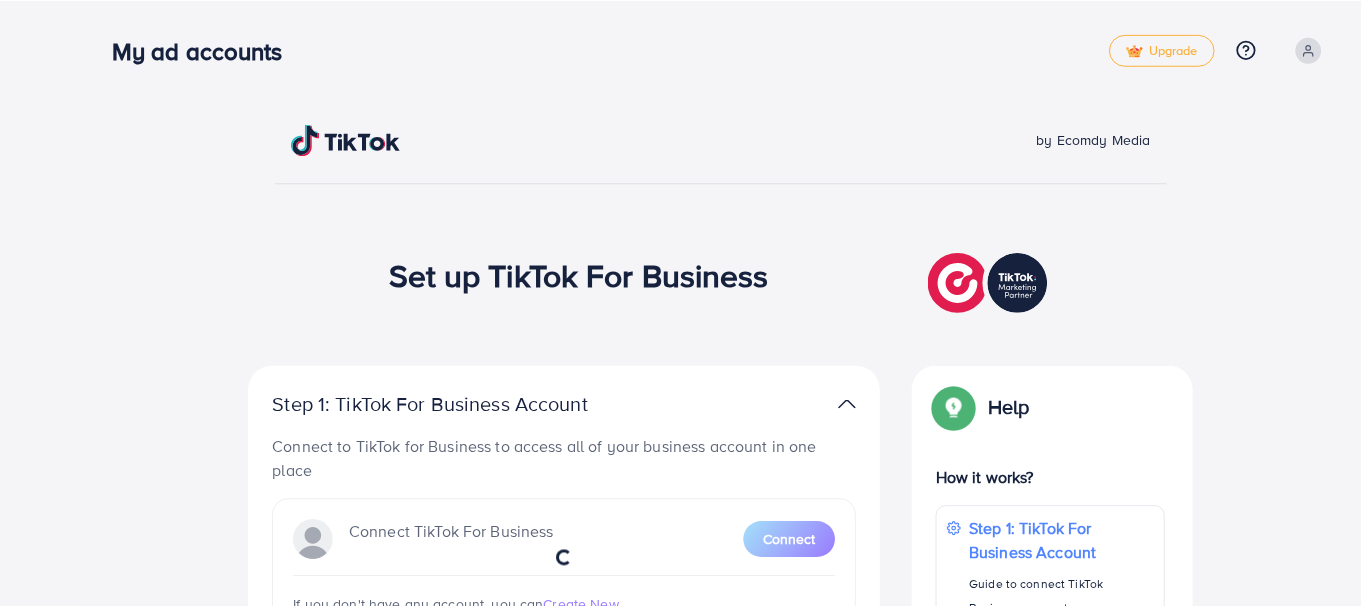 scroll, scrollTop: 0, scrollLeft: 0, axis: both 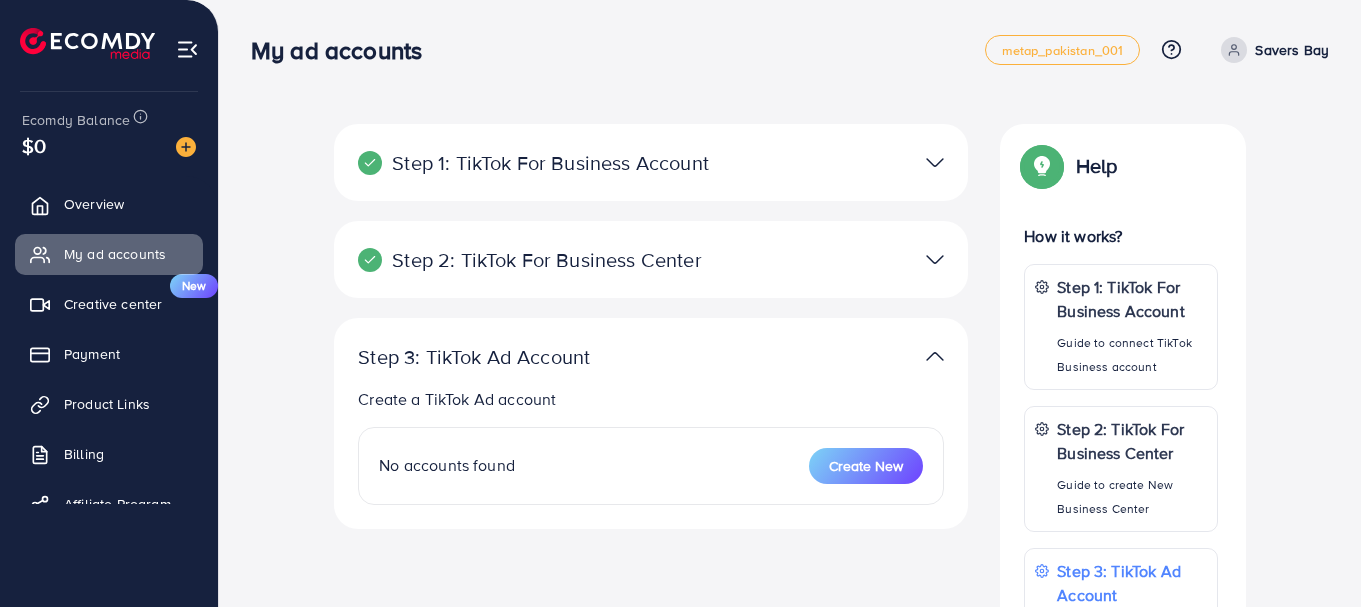 click at bounding box center (935, 259) 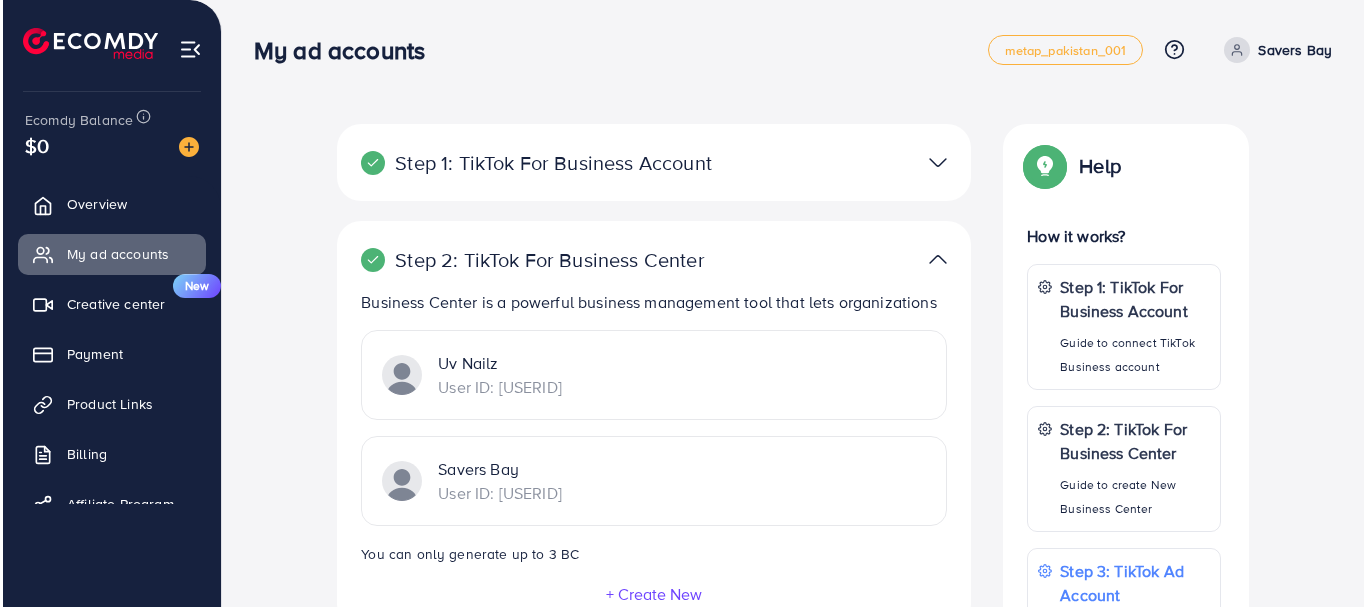 scroll, scrollTop: 13, scrollLeft: 0, axis: vertical 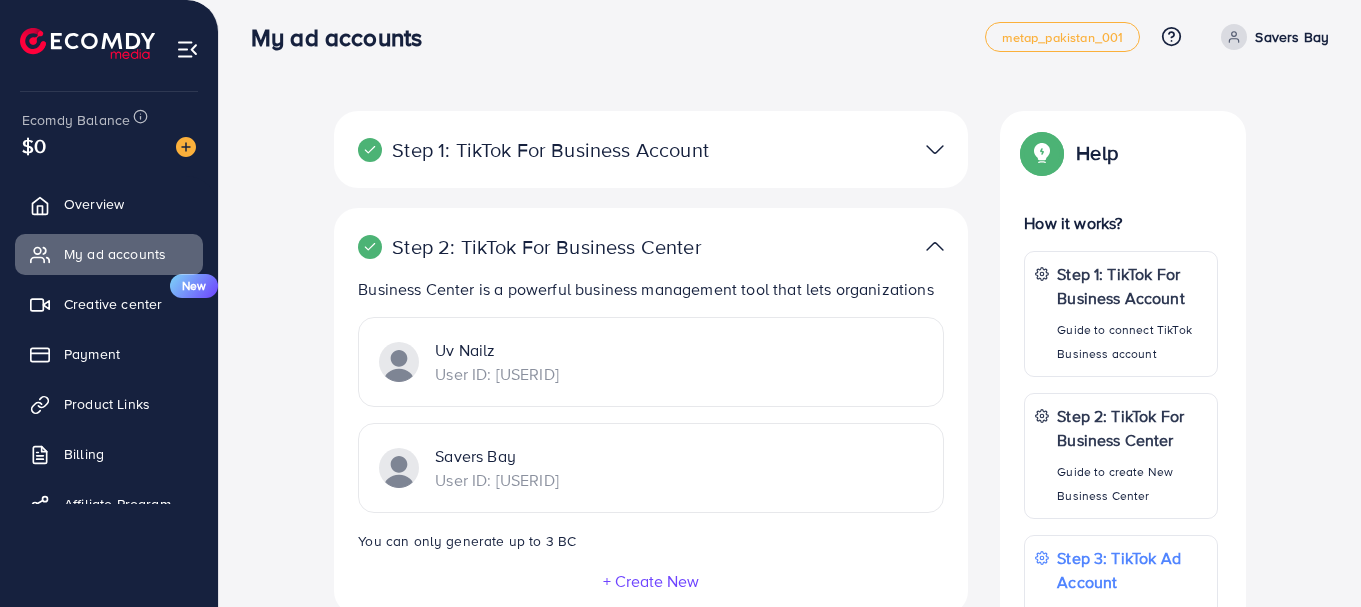 click on "+ Create New" at bounding box center [651, 581] 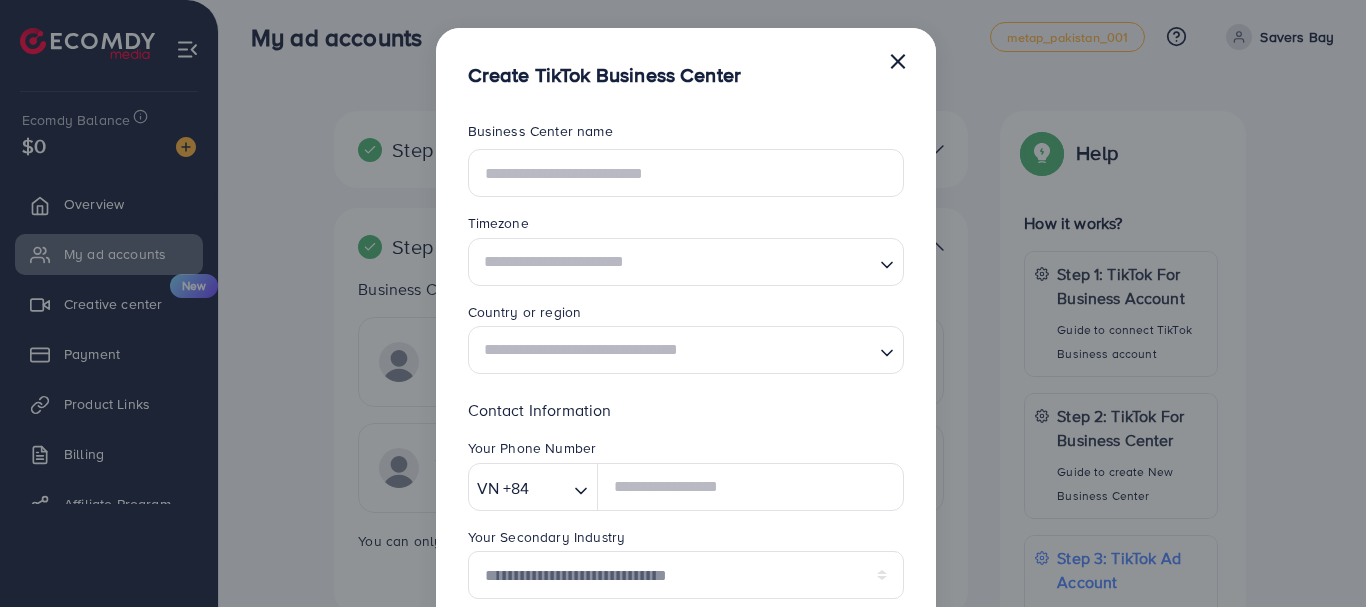 scroll, scrollTop: 0, scrollLeft: 0, axis: both 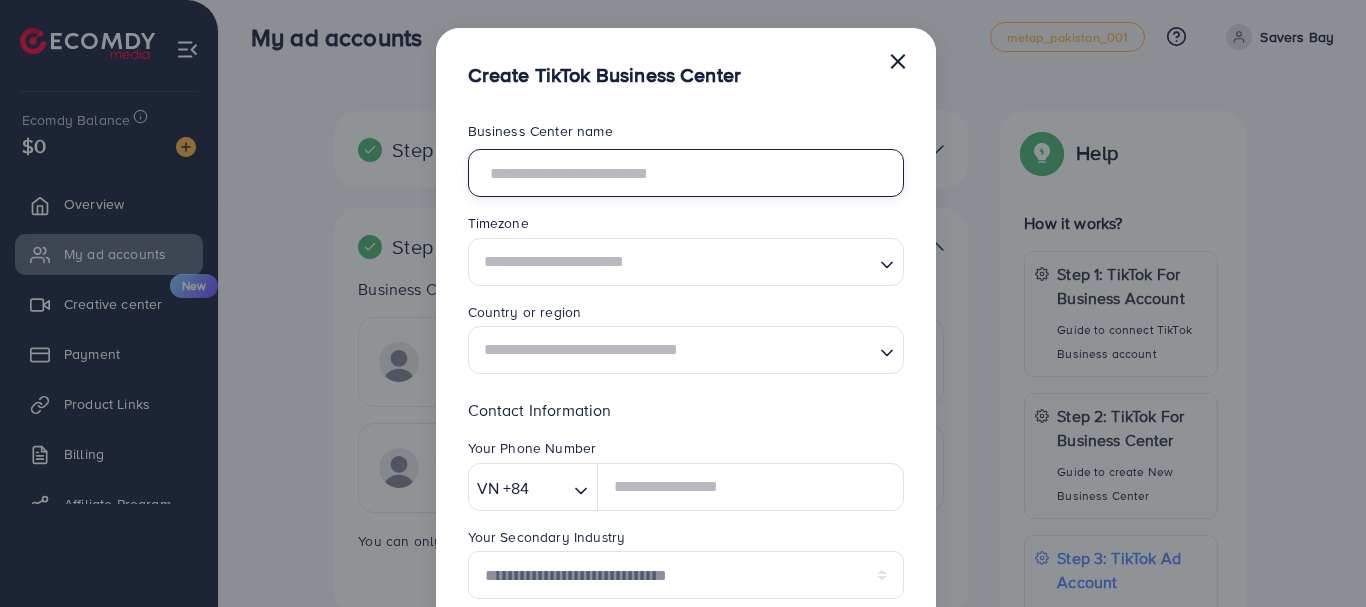 click at bounding box center [686, 173] 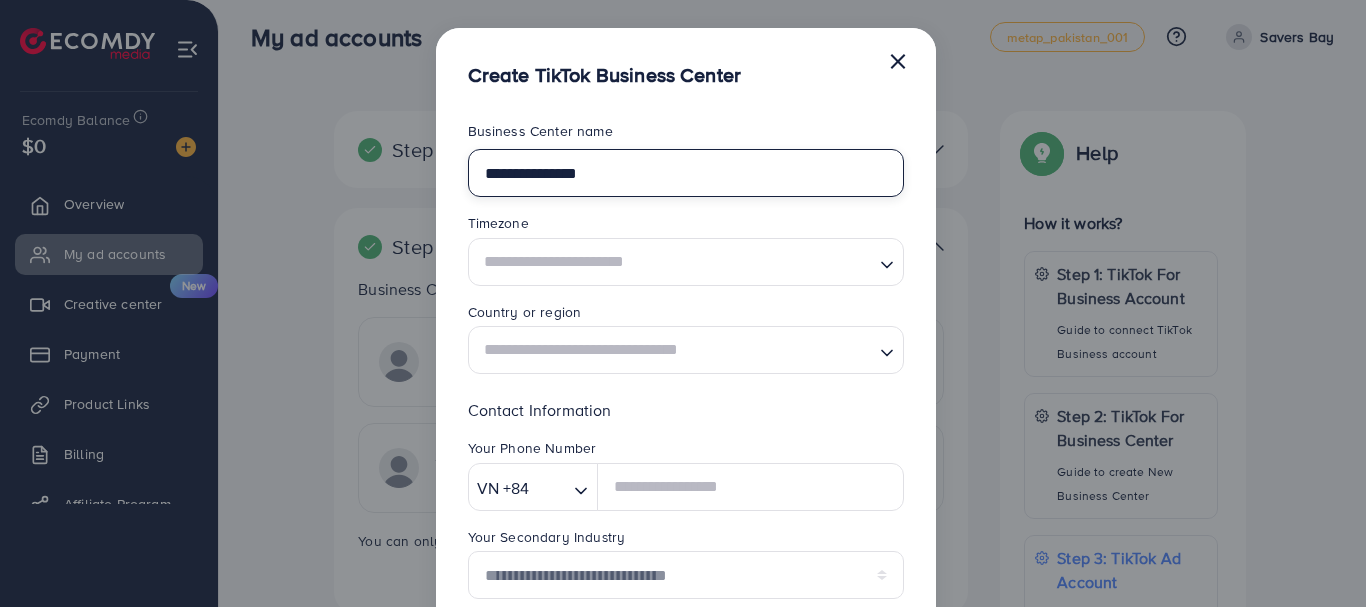 type on "**********" 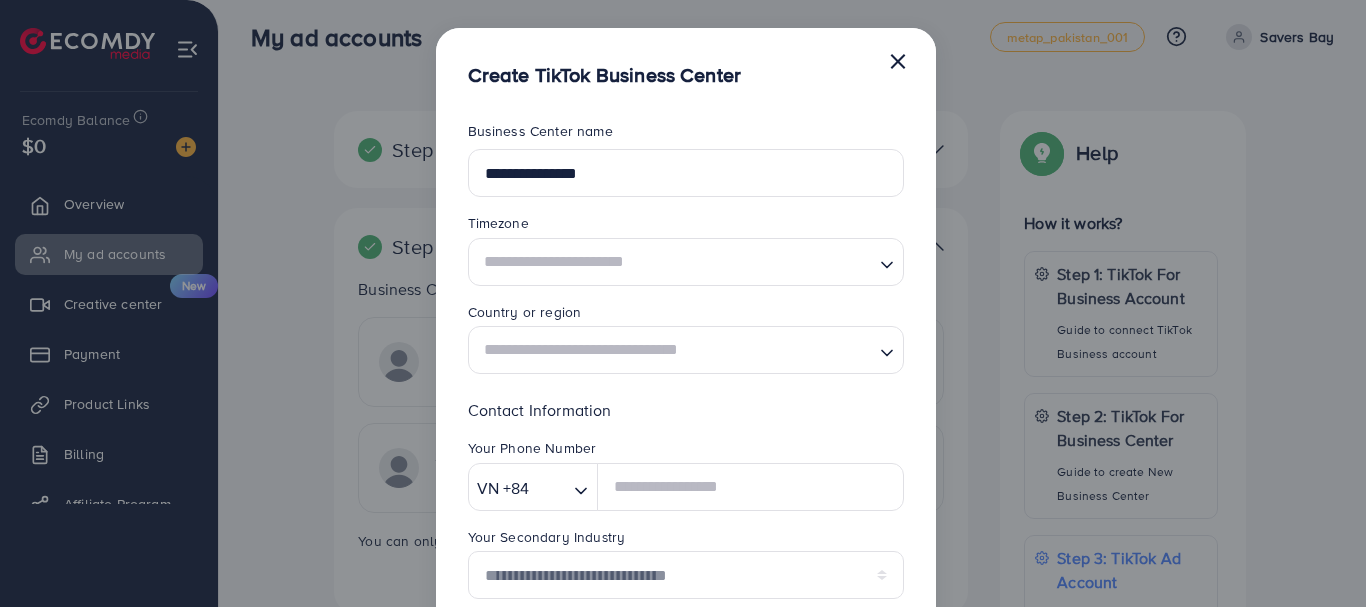 click at bounding box center (674, 261) 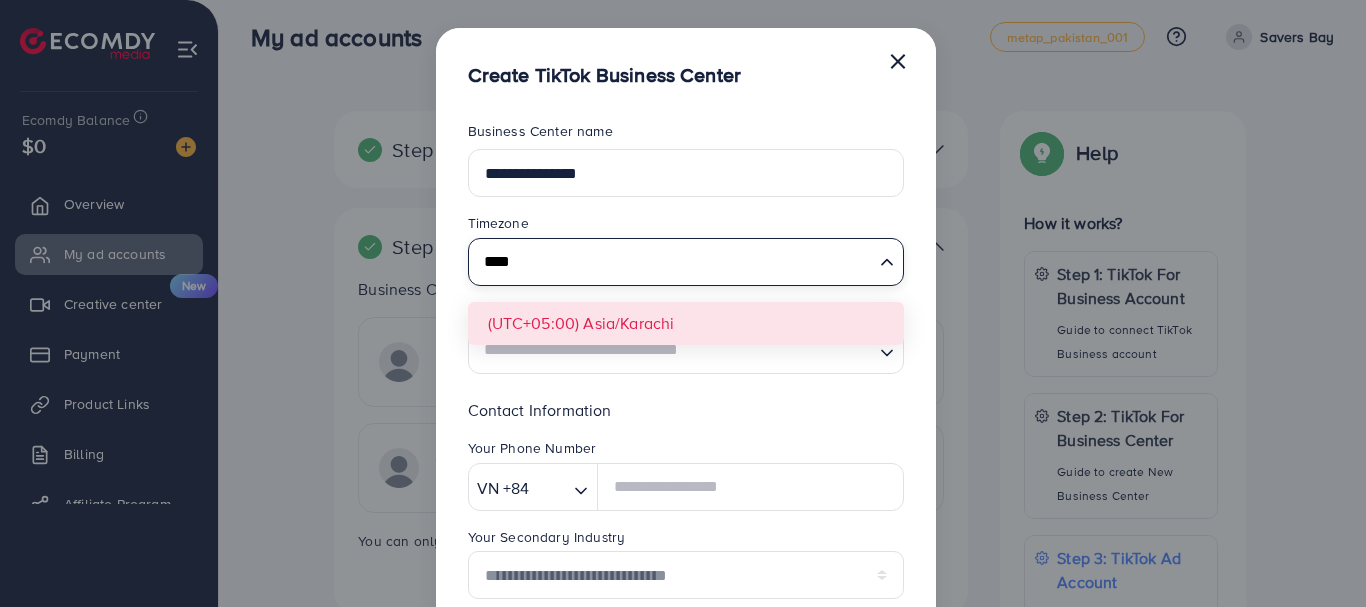 type on "****" 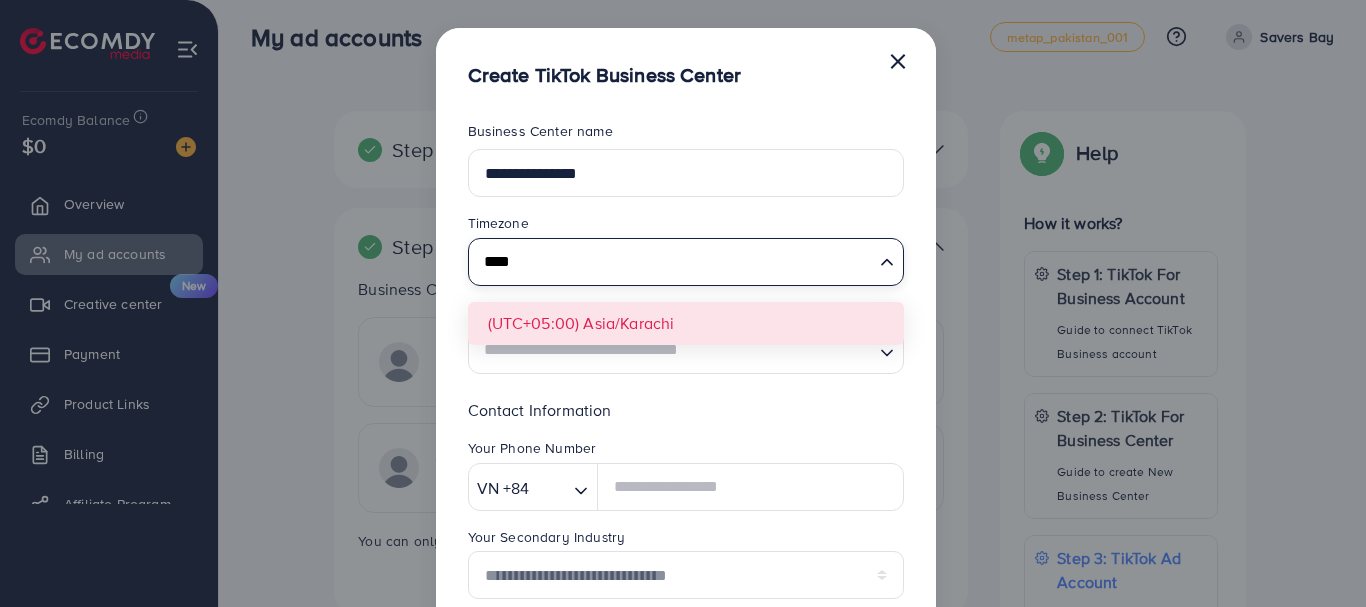 type 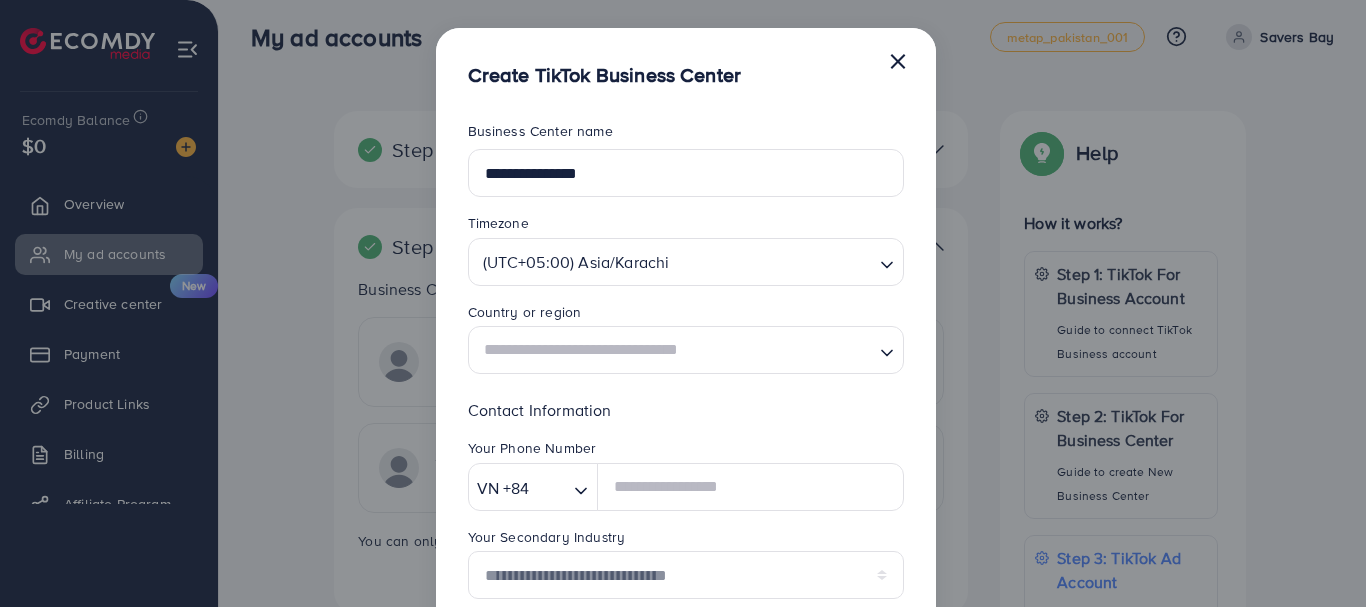 click at bounding box center [674, 350] 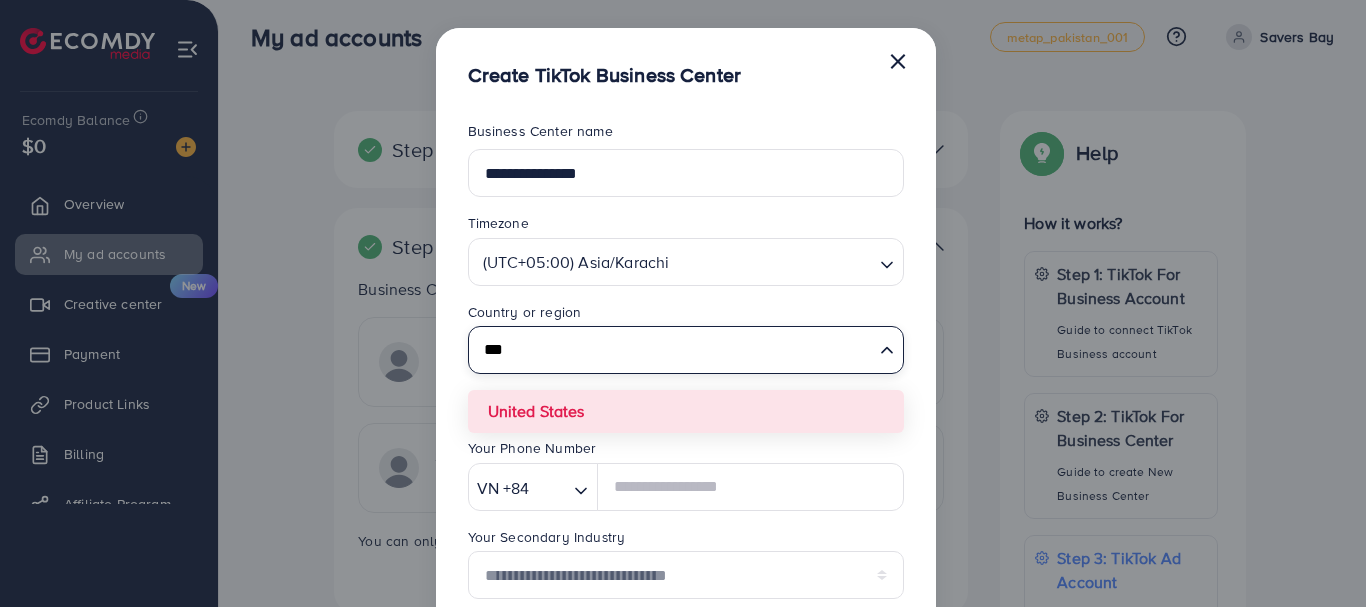type on "***" 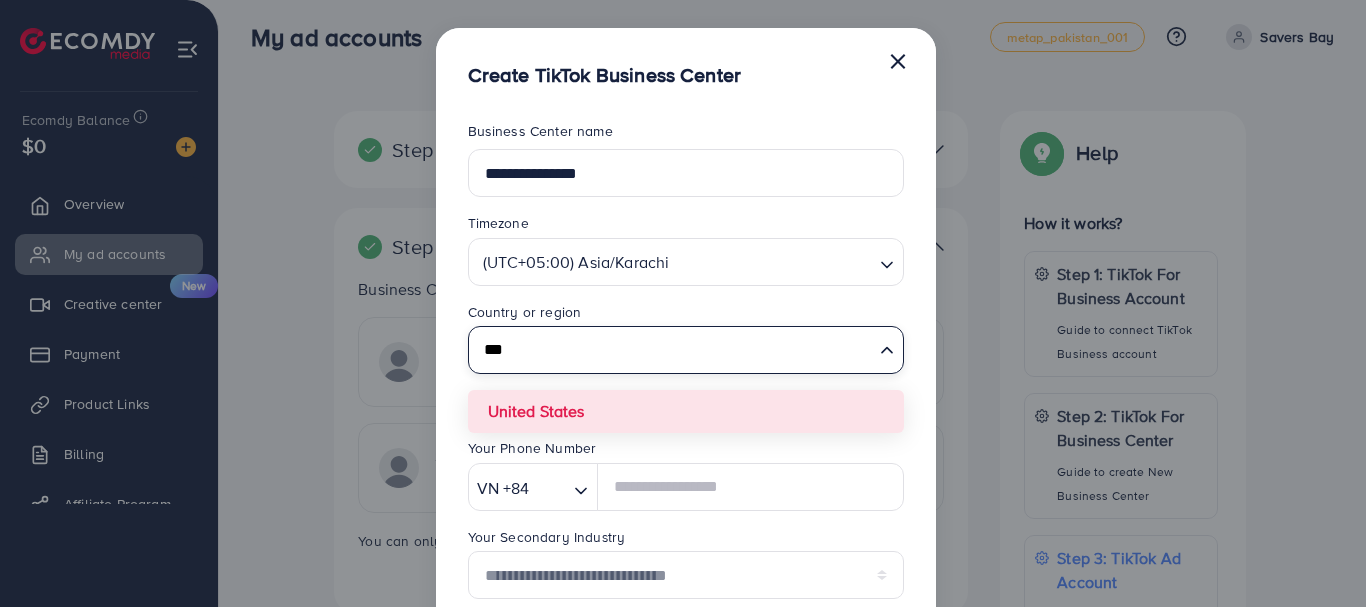 type 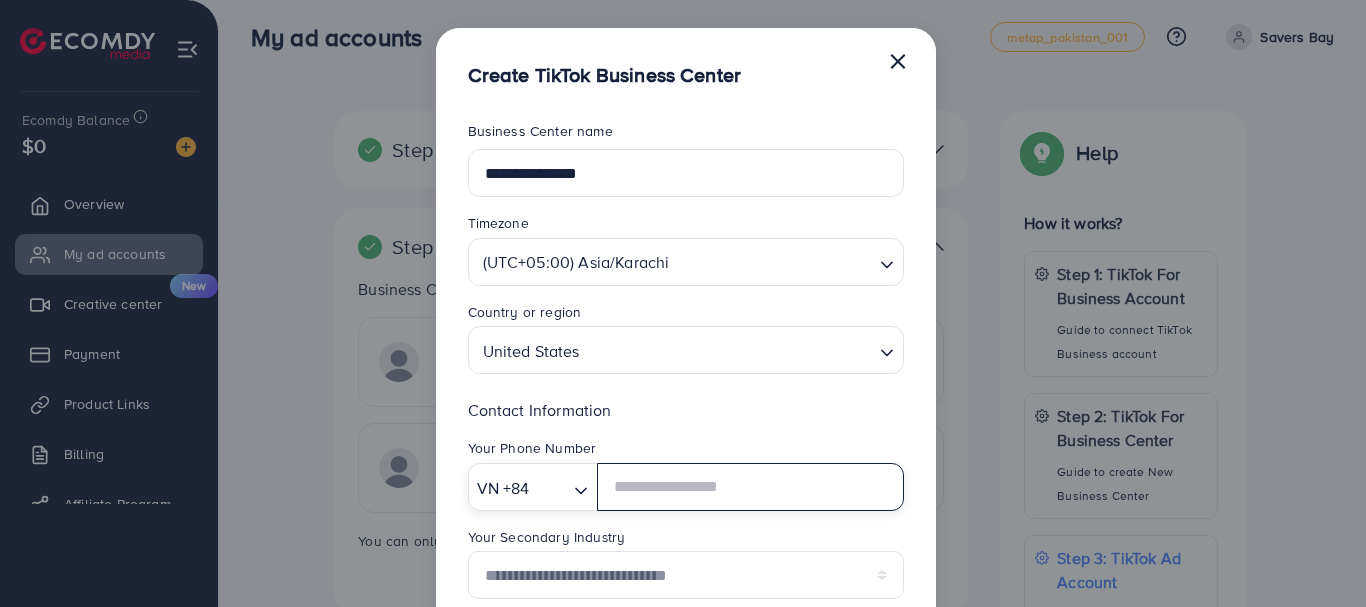 click on "VN +84           Loading..." at bounding box center (533, 487) 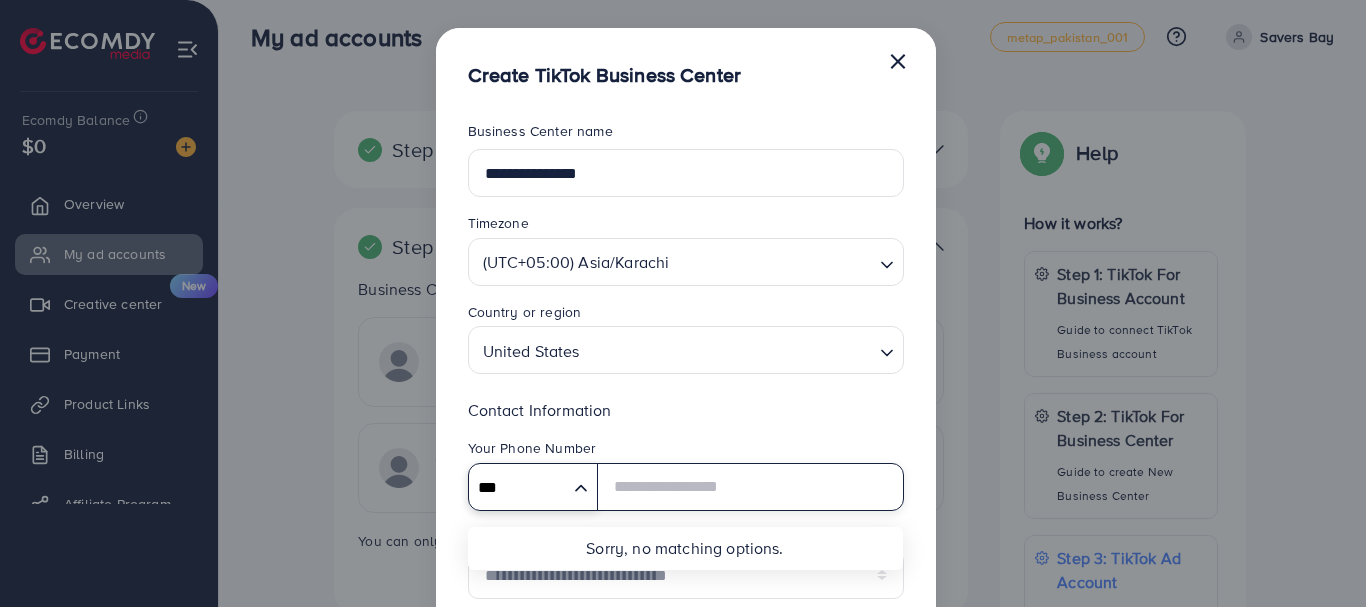 scroll, scrollTop: 200, scrollLeft: 0, axis: vertical 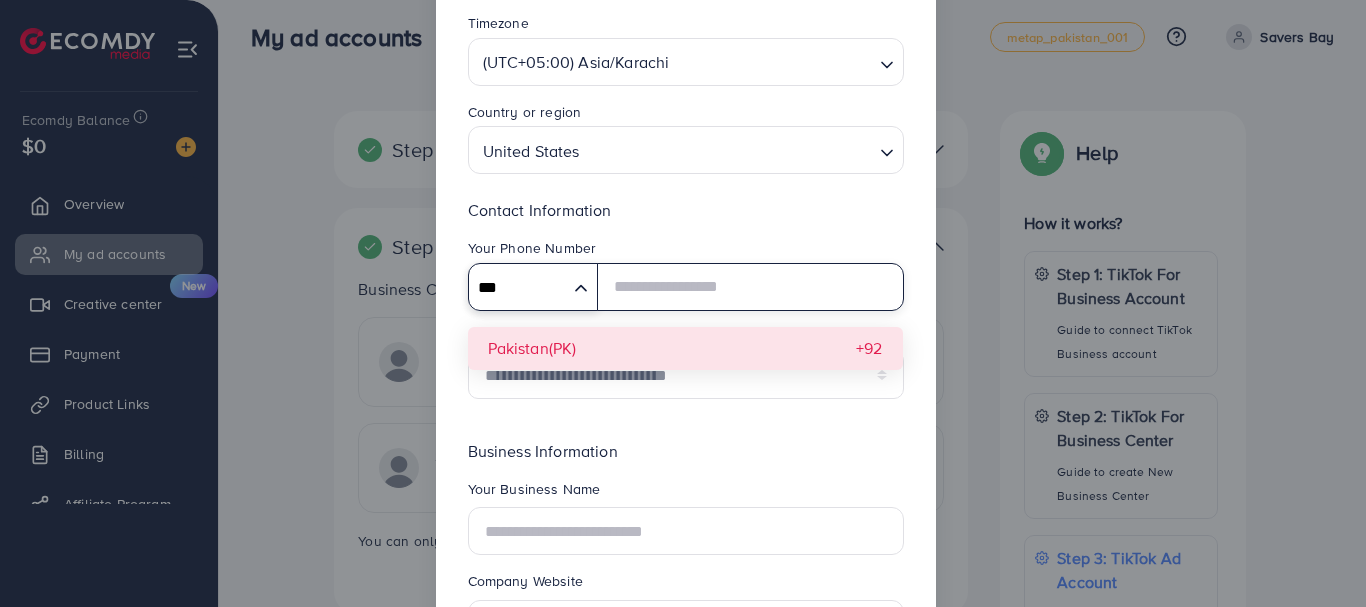 type on "***" 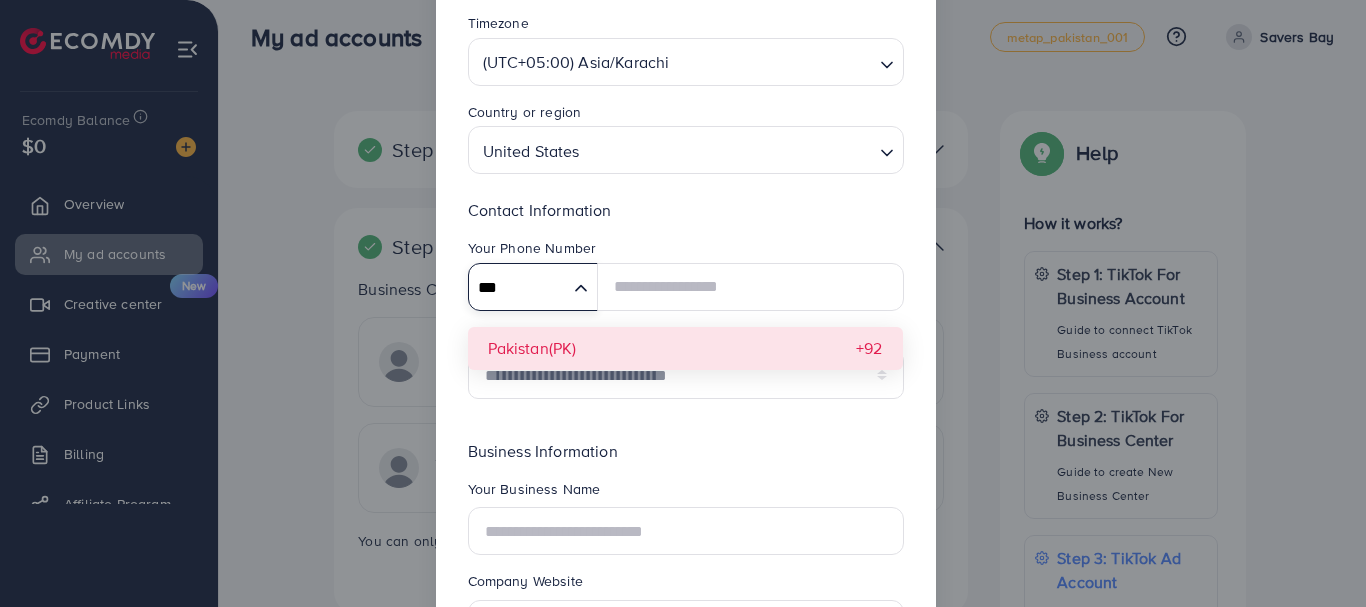 type 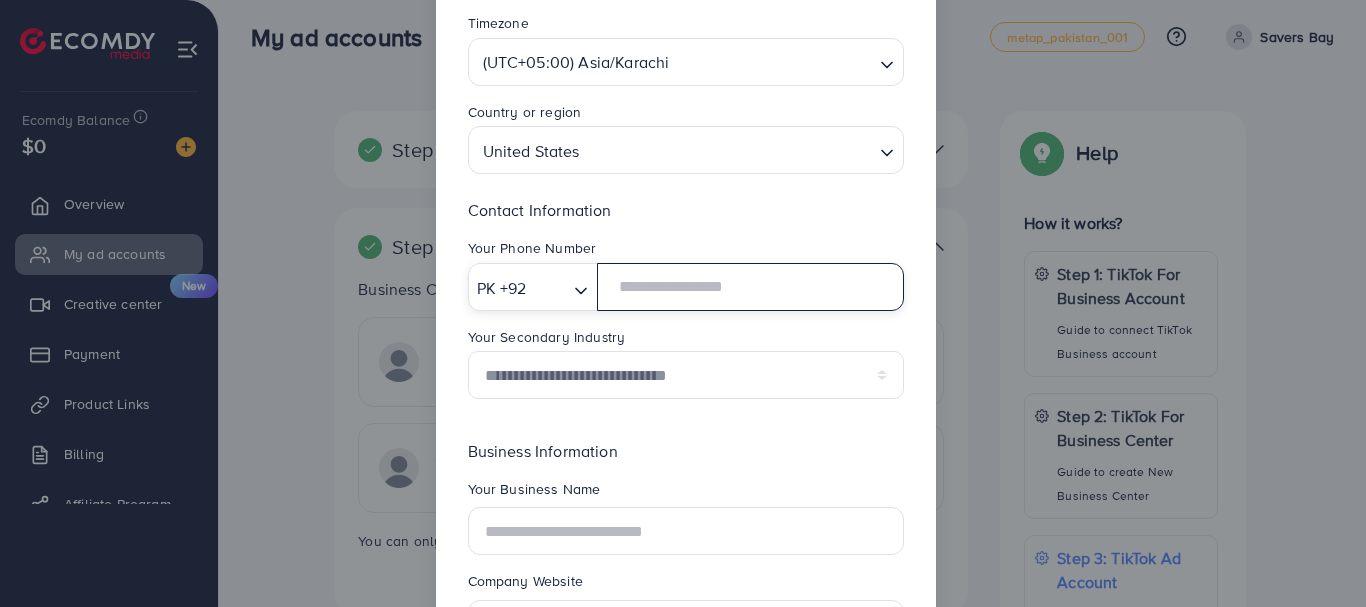 click at bounding box center [750, 287] 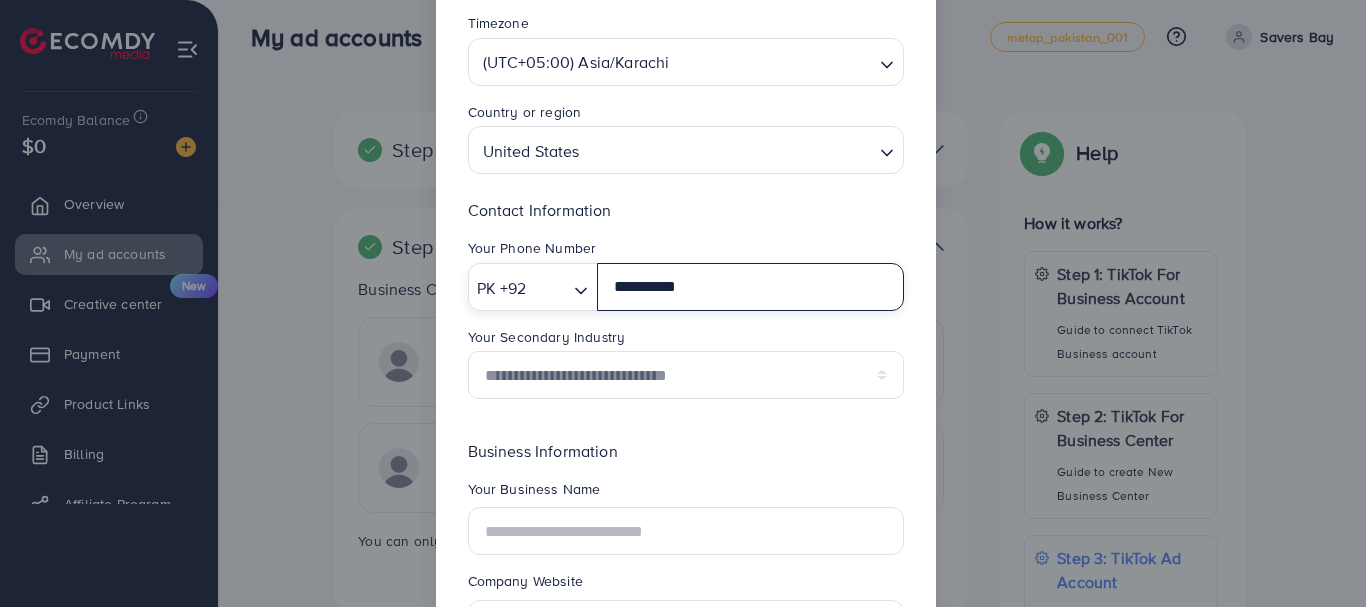 type on "**********" 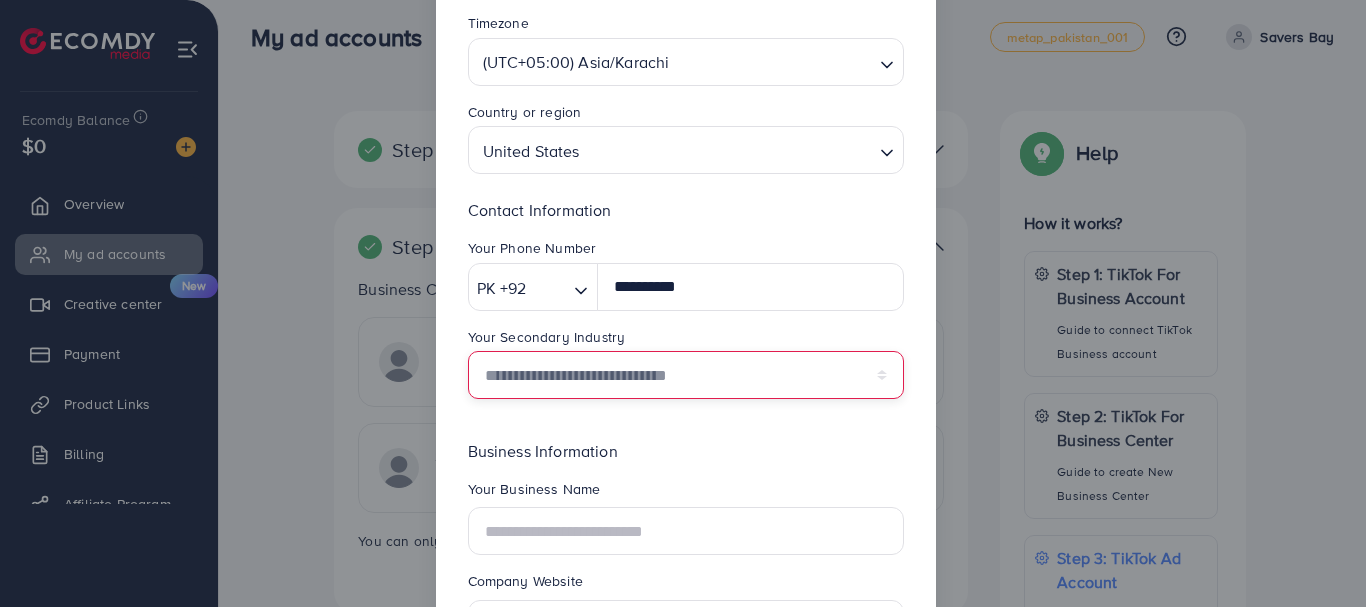 click on "**********" at bounding box center (686, 375) 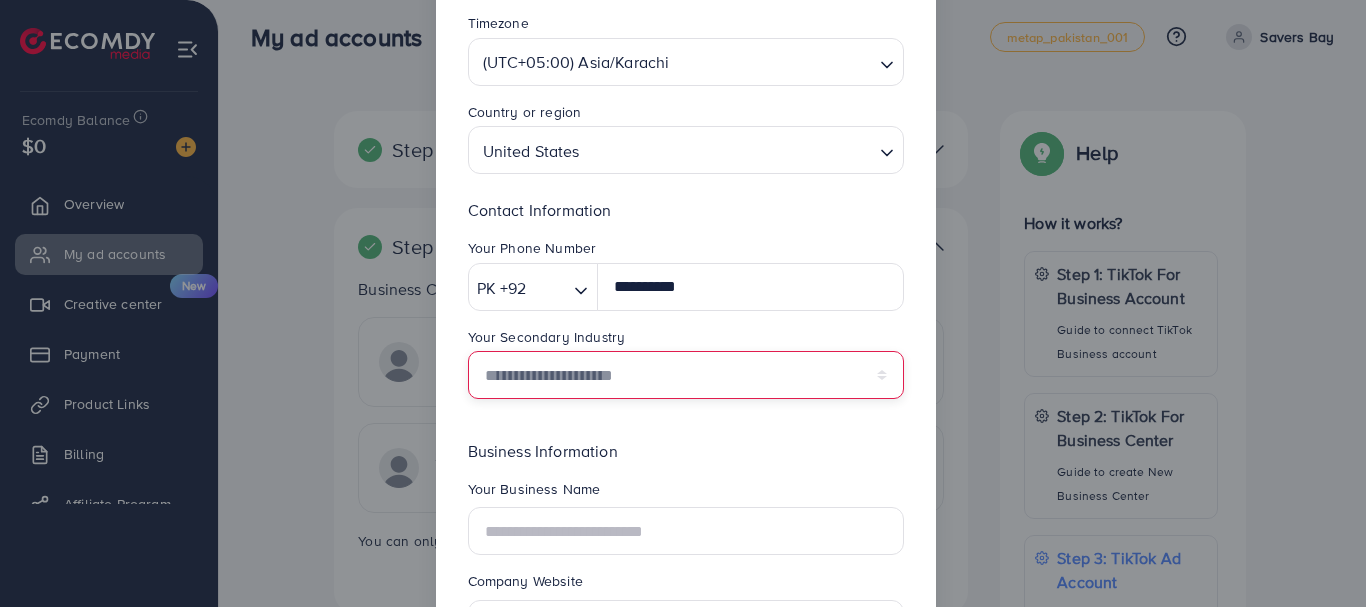 click on "**********" at bounding box center (686, 375) 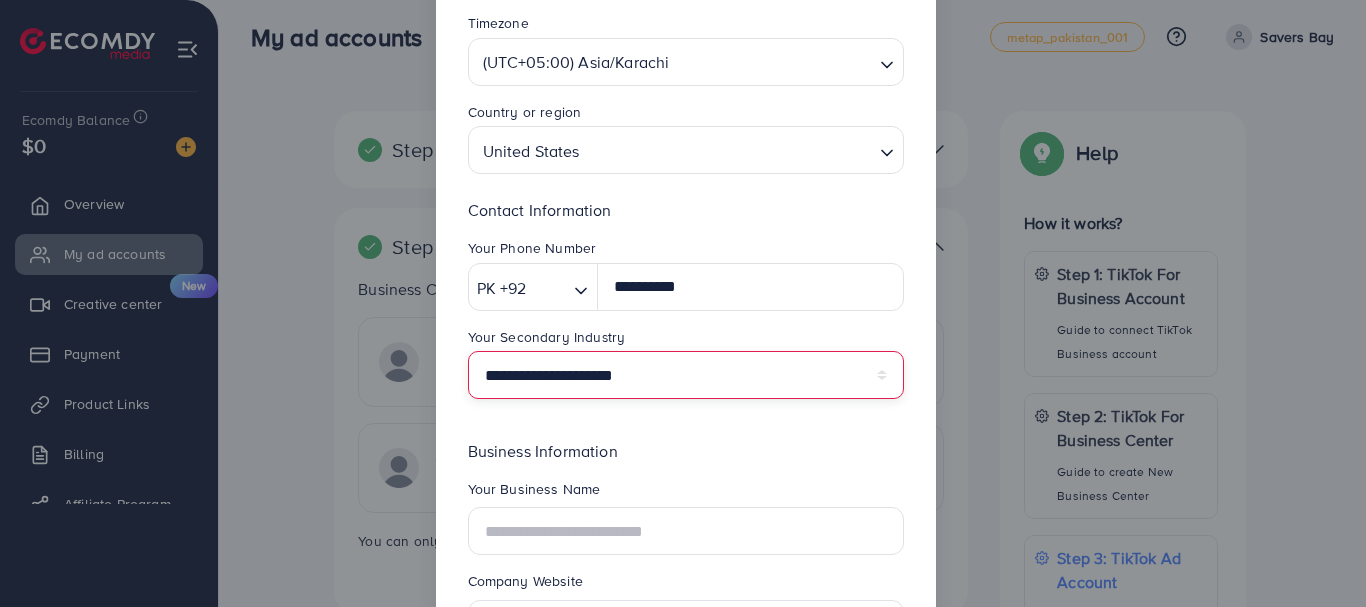 scroll, scrollTop: 377, scrollLeft: 0, axis: vertical 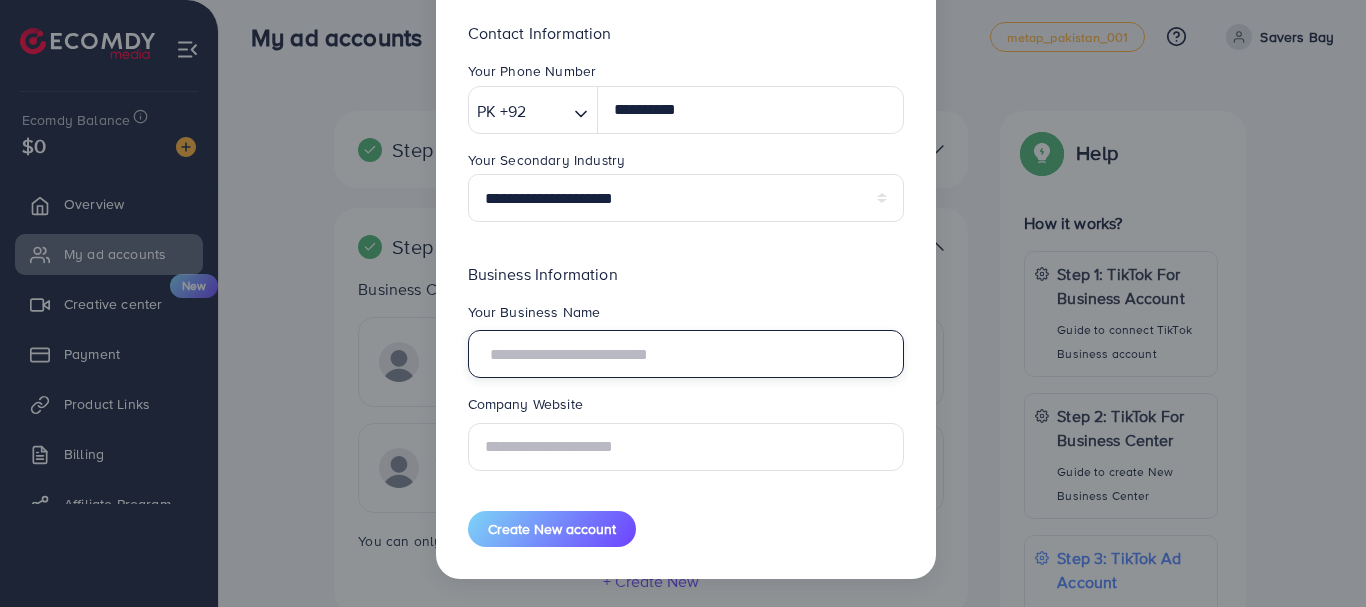 click at bounding box center (686, 354) 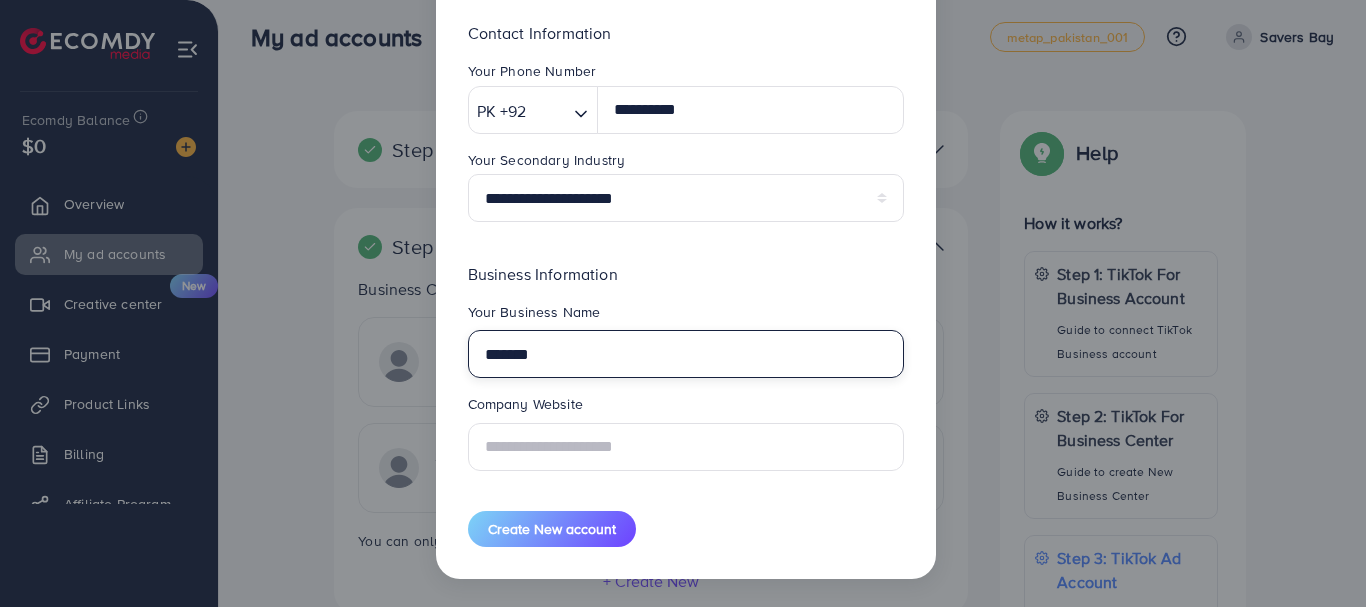 type on "*******" 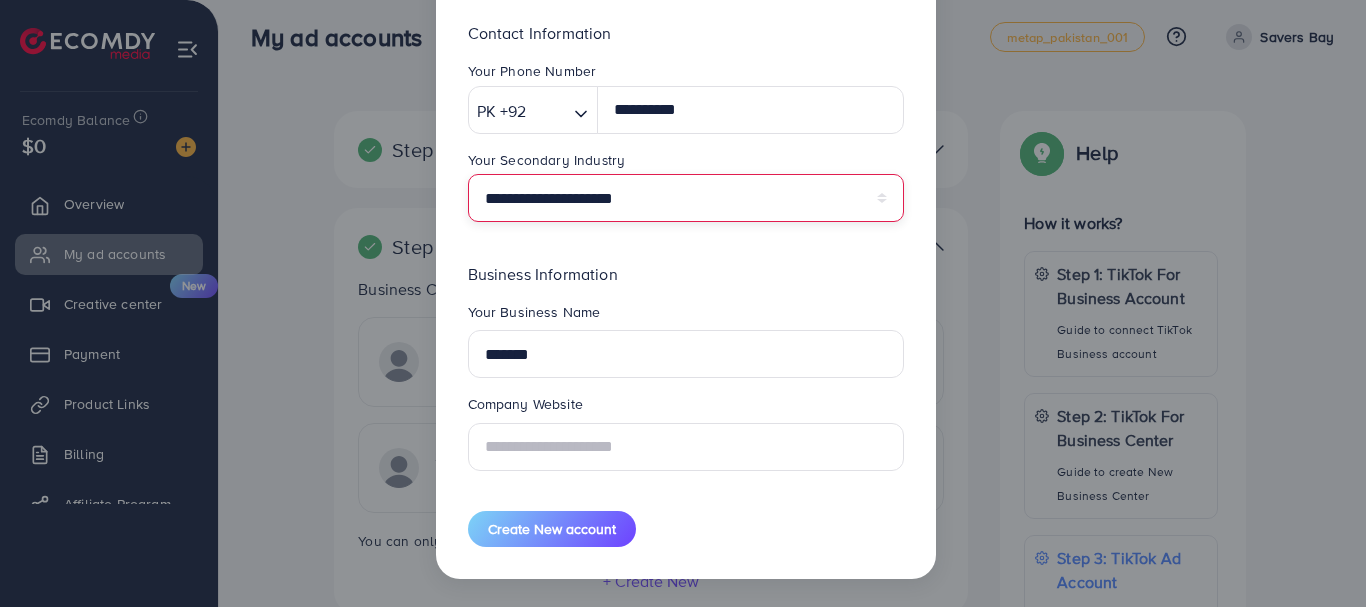 click on "**********" at bounding box center [686, 198] 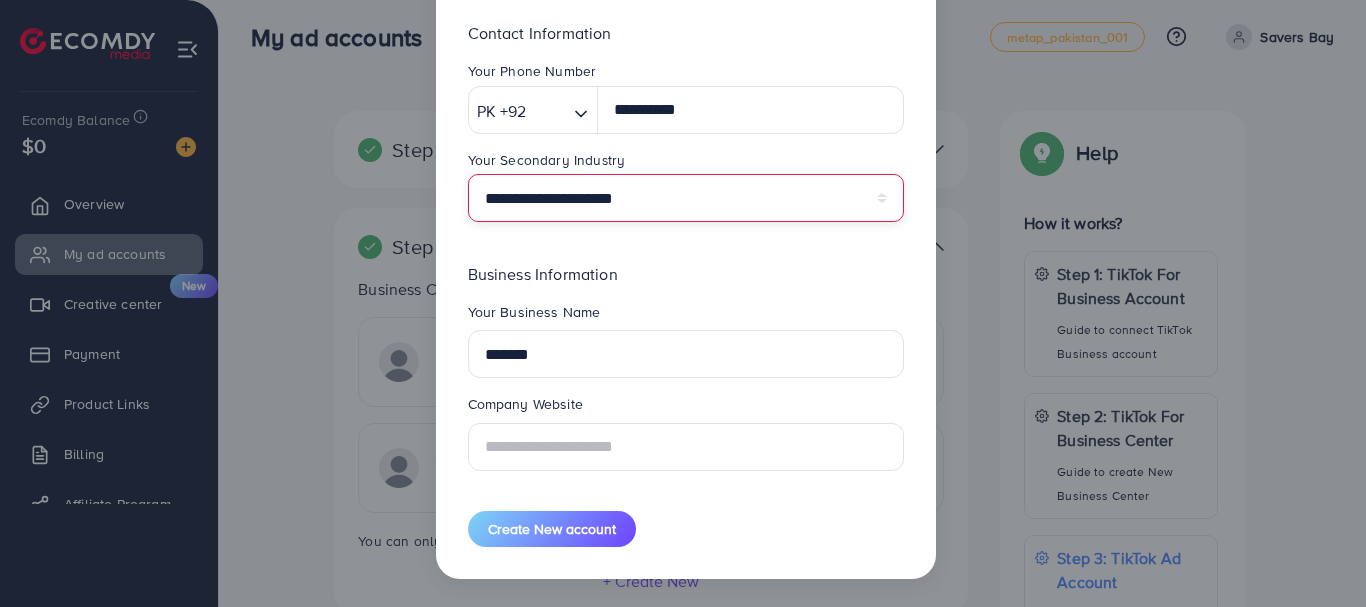 select on "******" 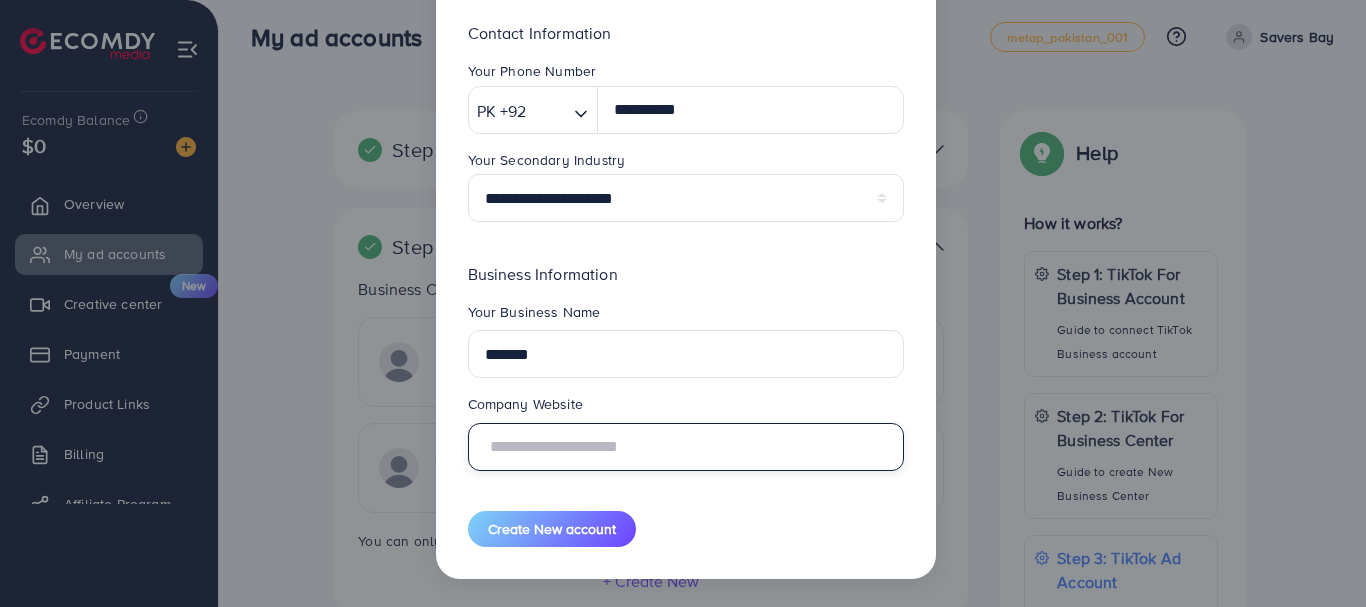 click at bounding box center [686, 447] 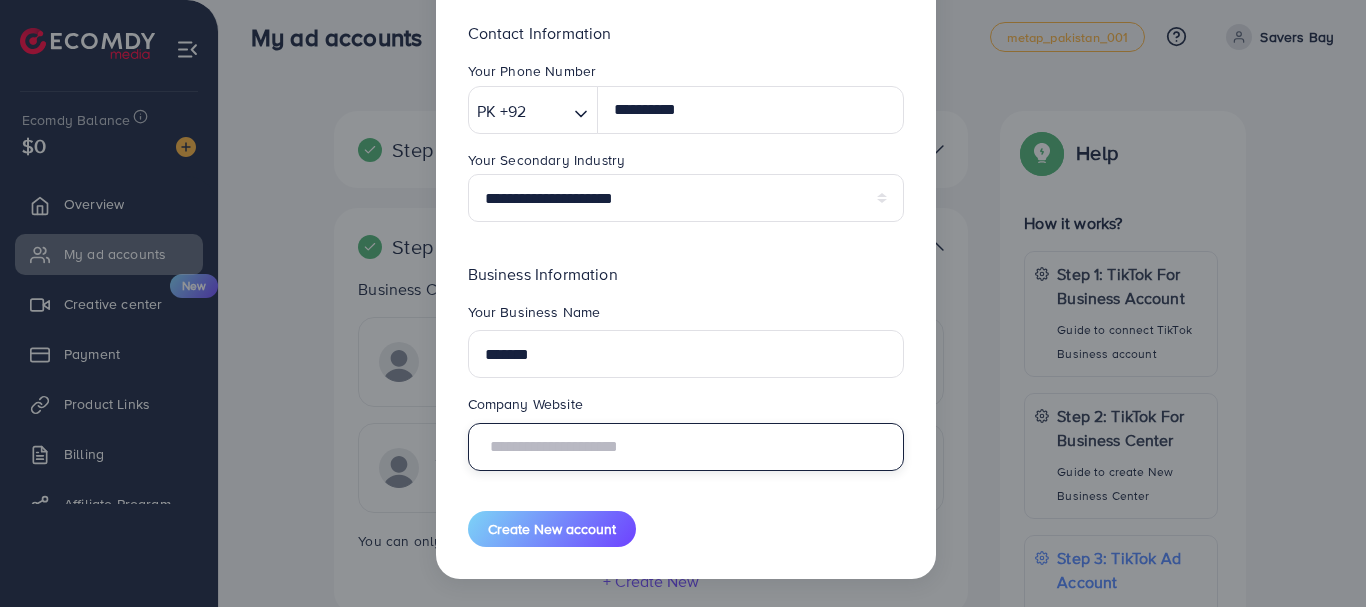 paste on "**********" 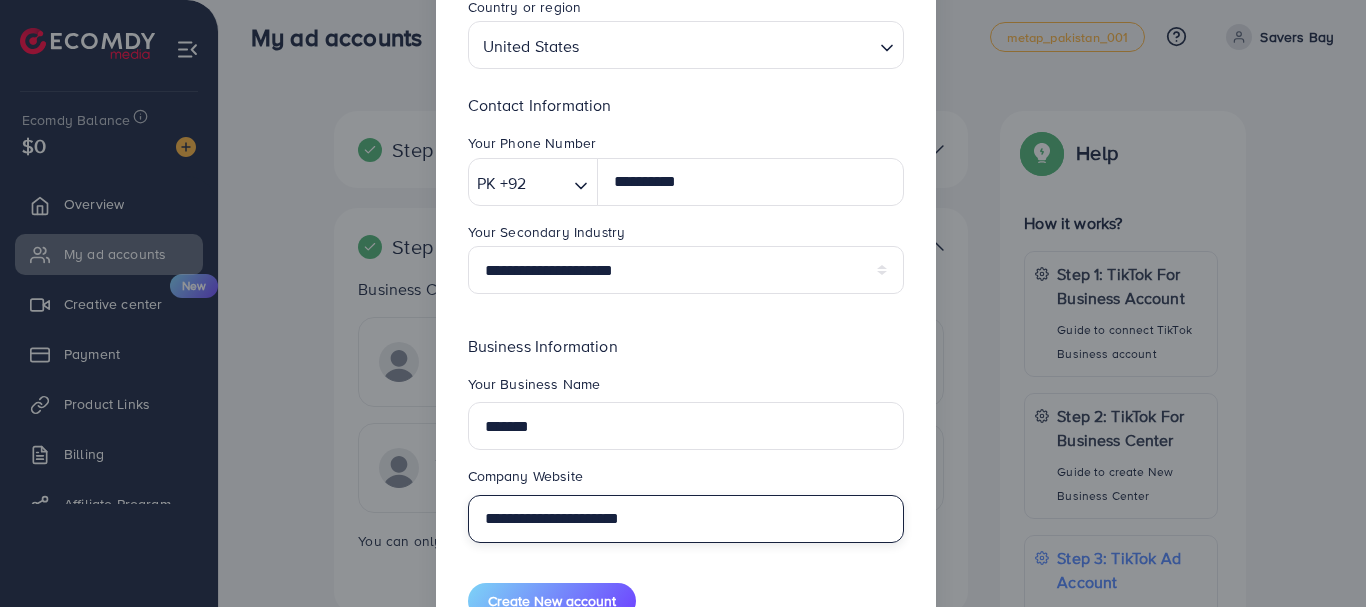 scroll, scrollTop: 377, scrollLeft: 0, axis: vertical 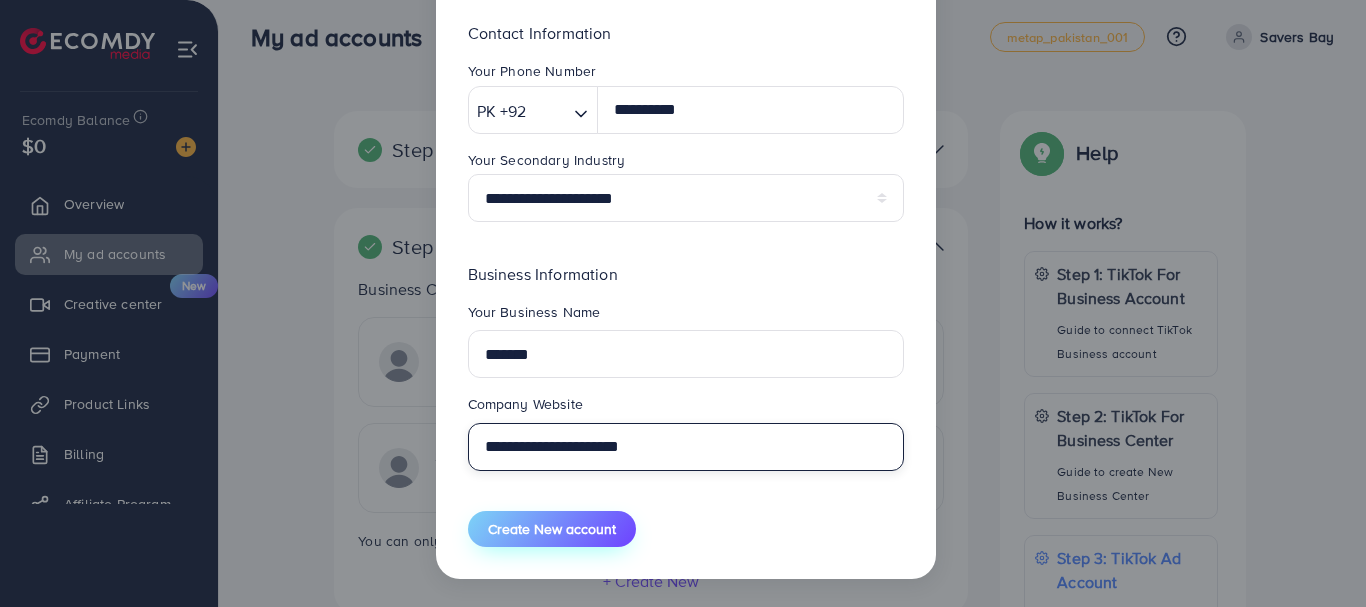 type on "**********" 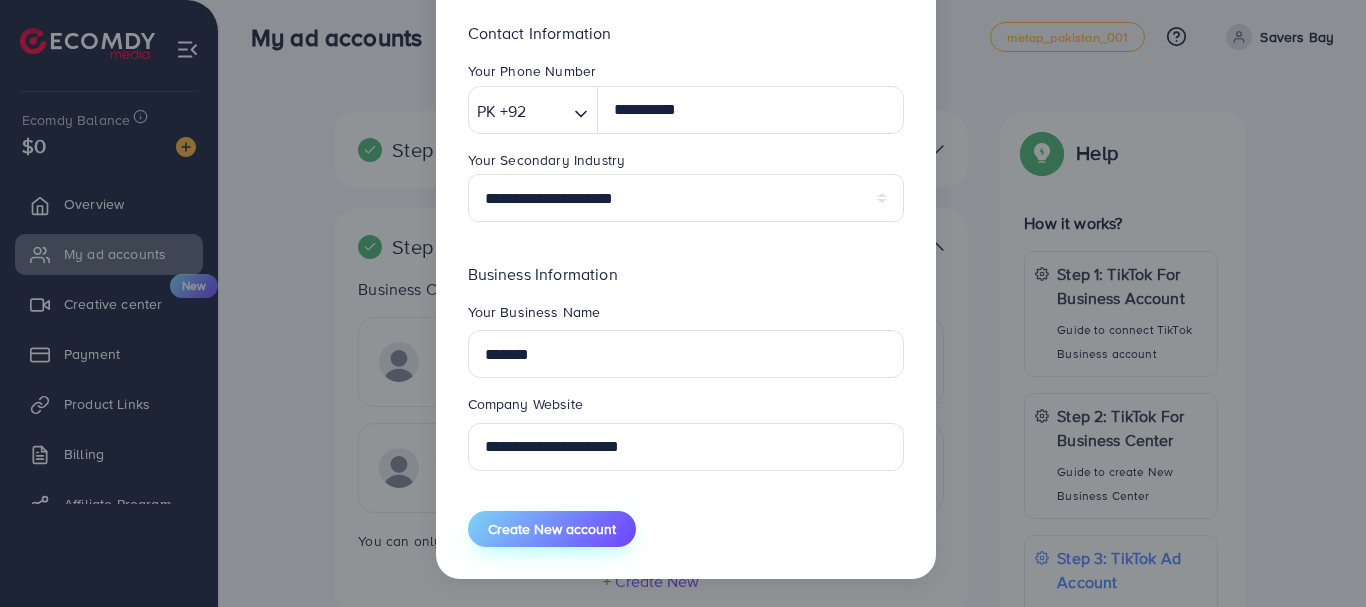 click on "Create New account" at bounding box center (552, 529) 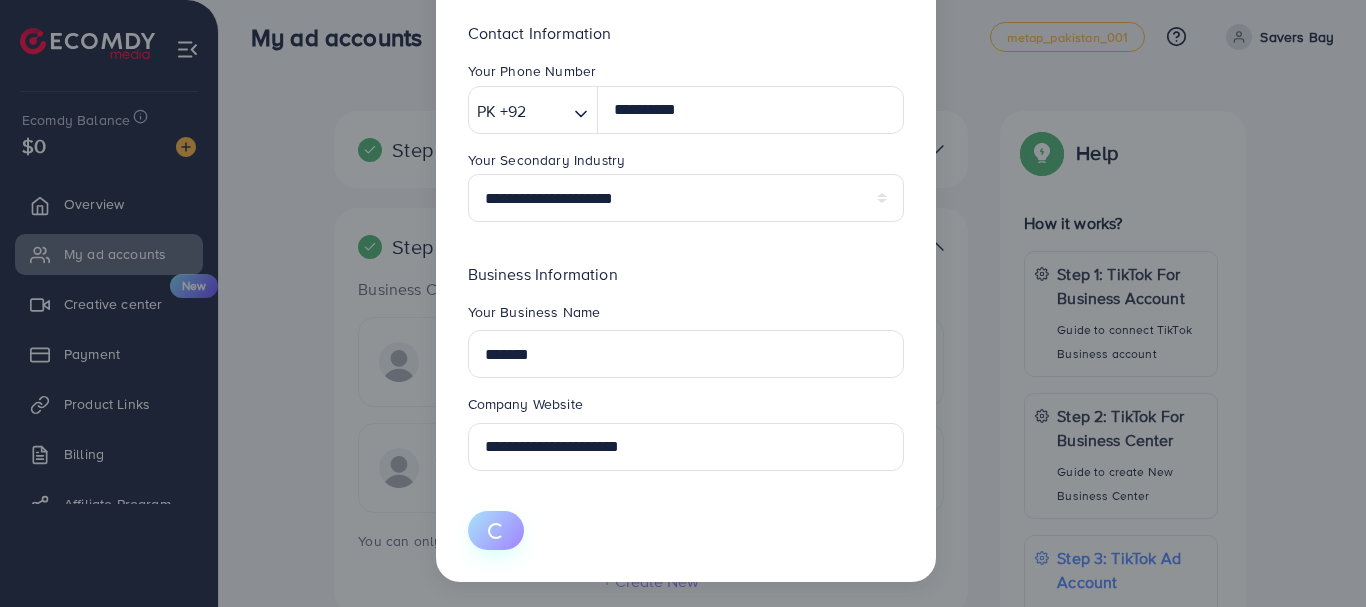 type 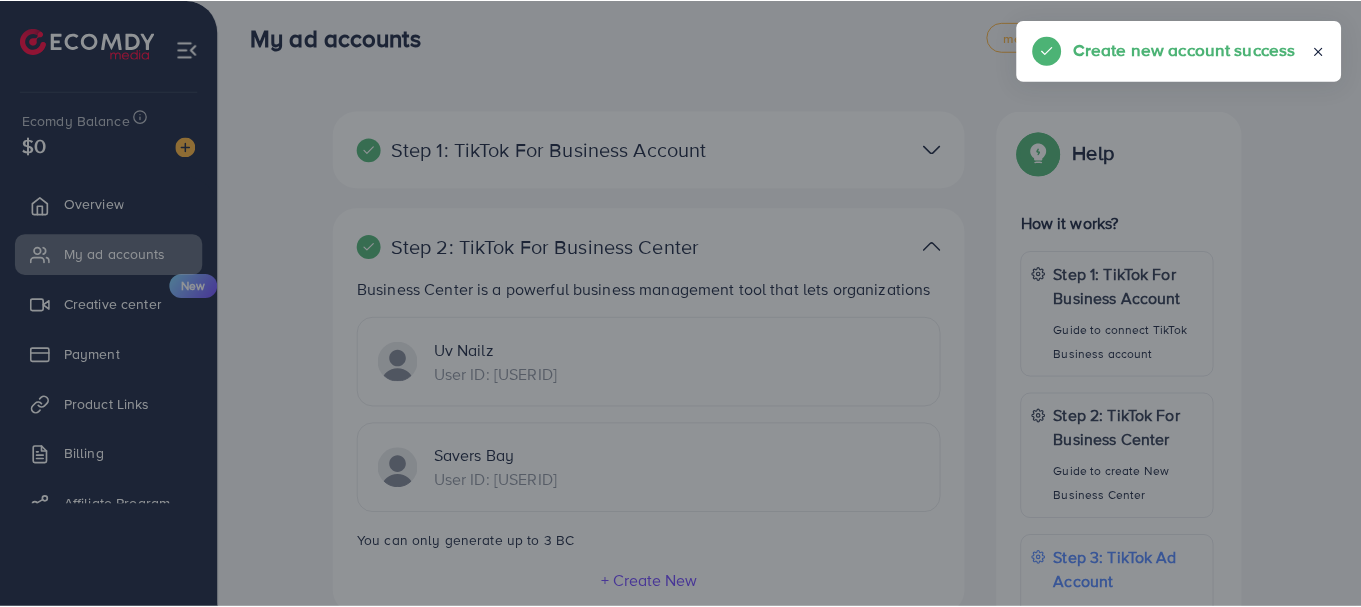 scroll, scrollTop: 231, scrollLeft: 0, axis: vertical 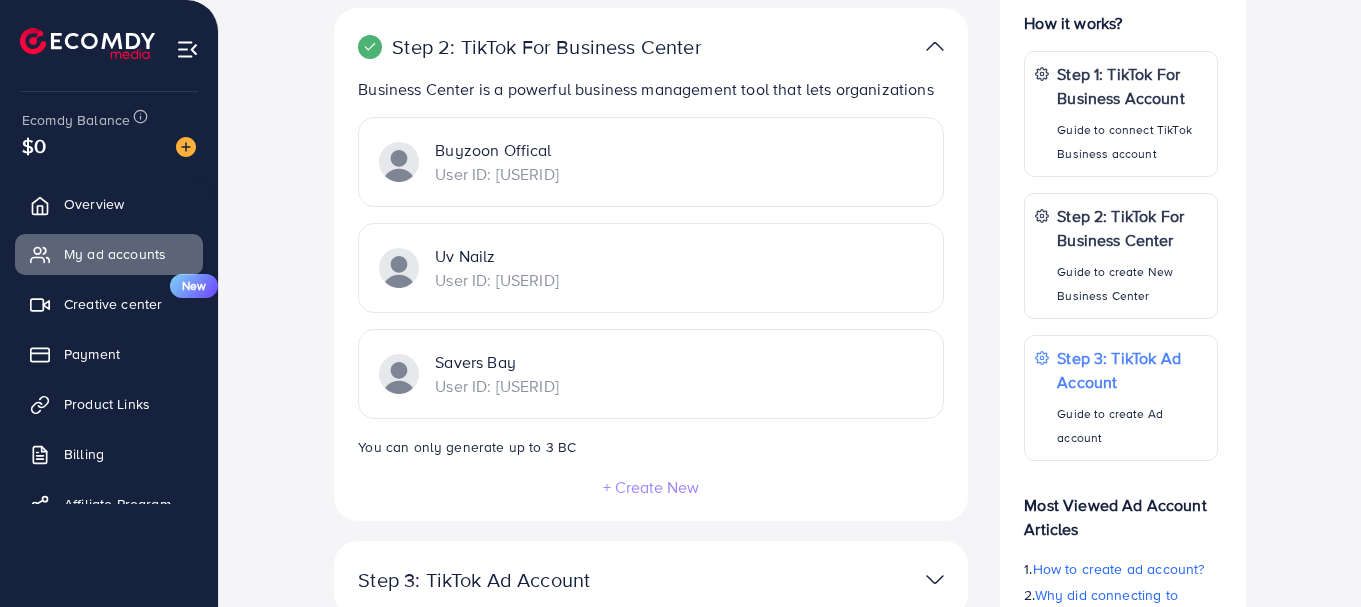 click on "Buyzoon Offical" at bounding box center [497, 150] 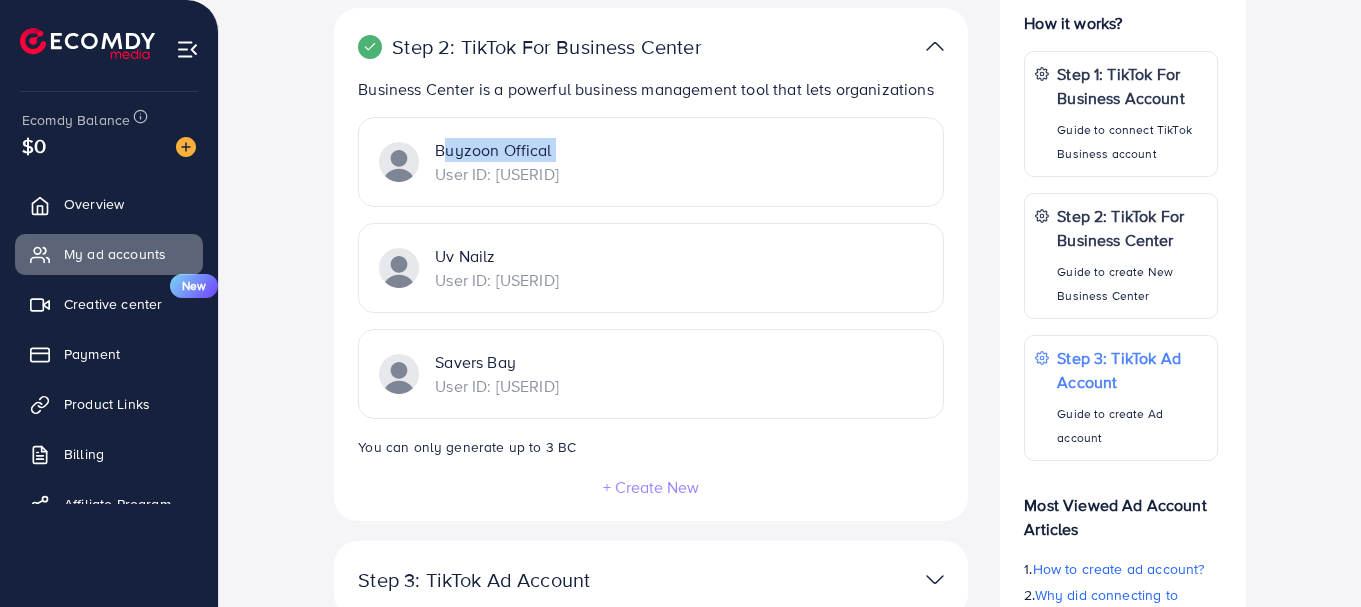 click on "Buyzoon Offical" at bounding box center (497, 150) 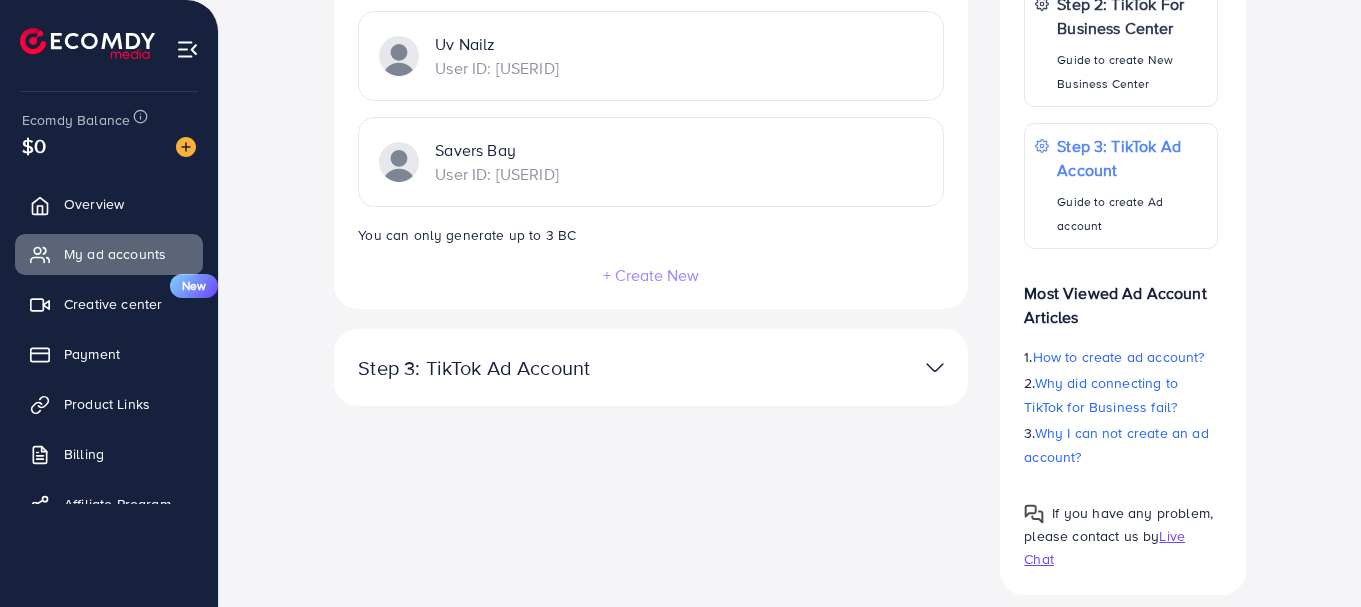 scroll, scrollTop: 445, scrollLeft: 0, axis: vertical 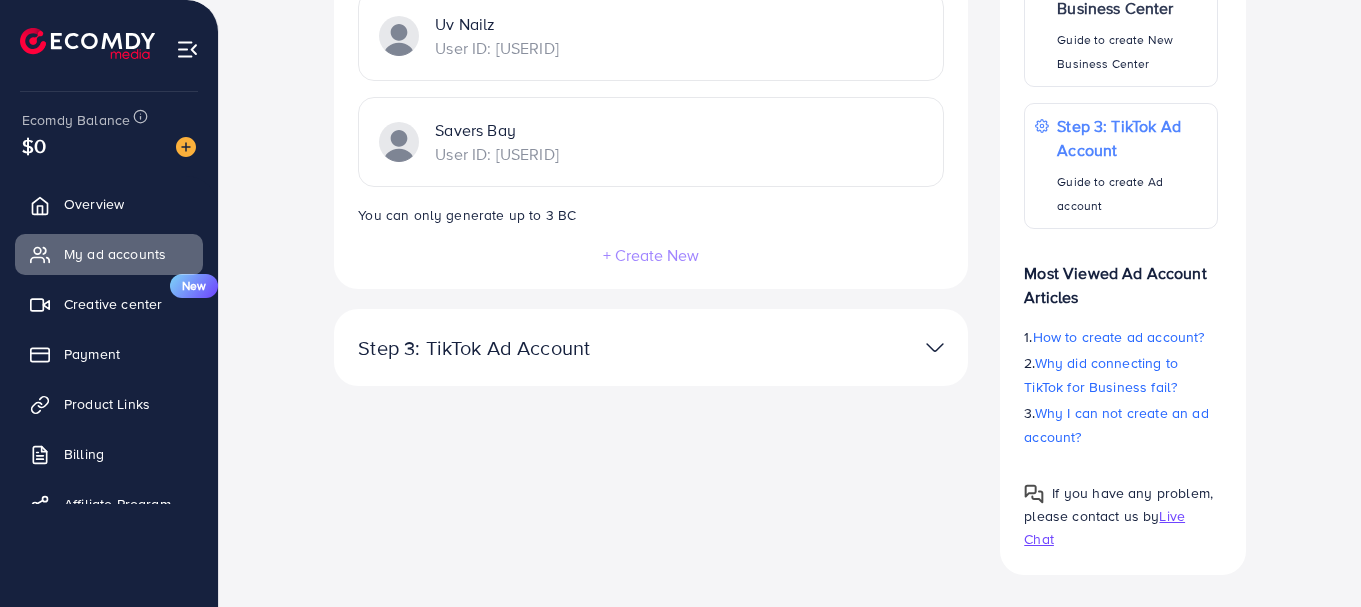 click at bounding box center (857, 347) 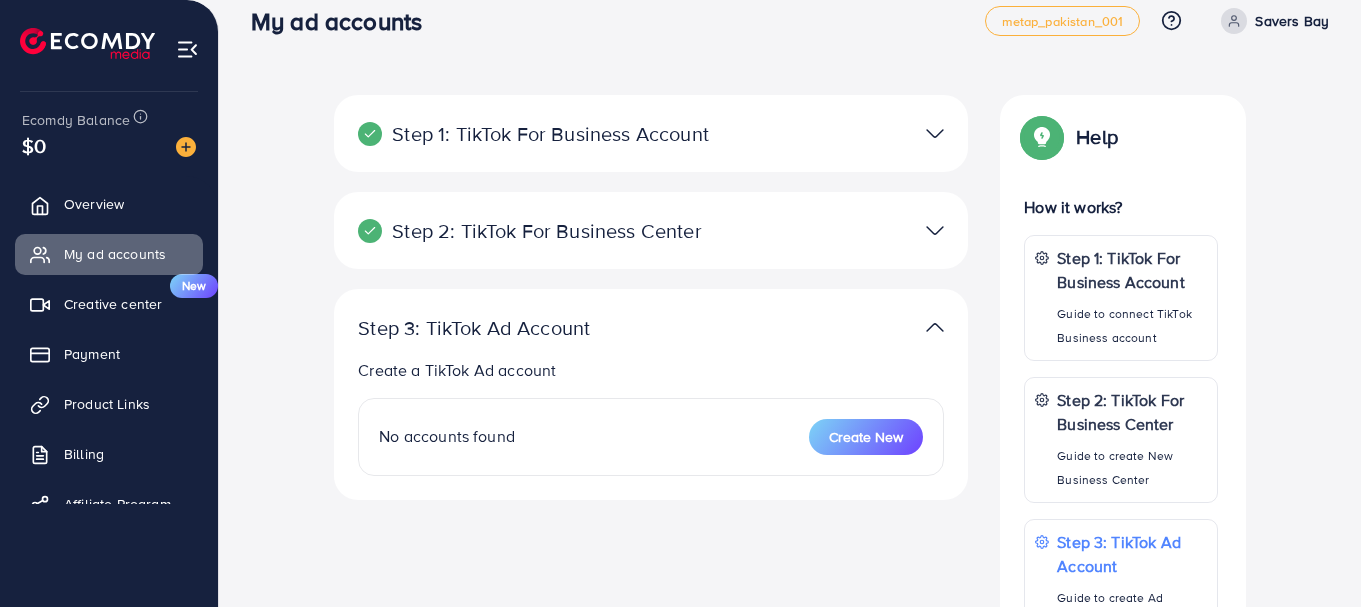 scroll, scrollTop: 0, scrollLeft: 0, axis: both 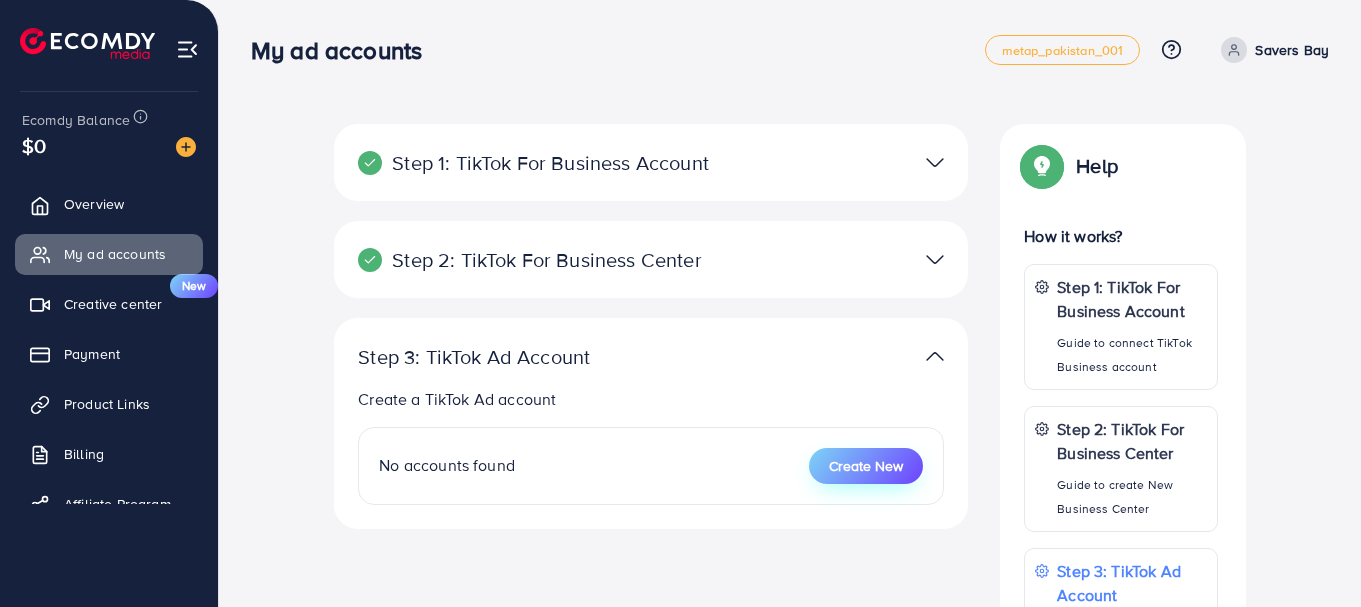 click on "Create New" at bounding box center (866, 466) 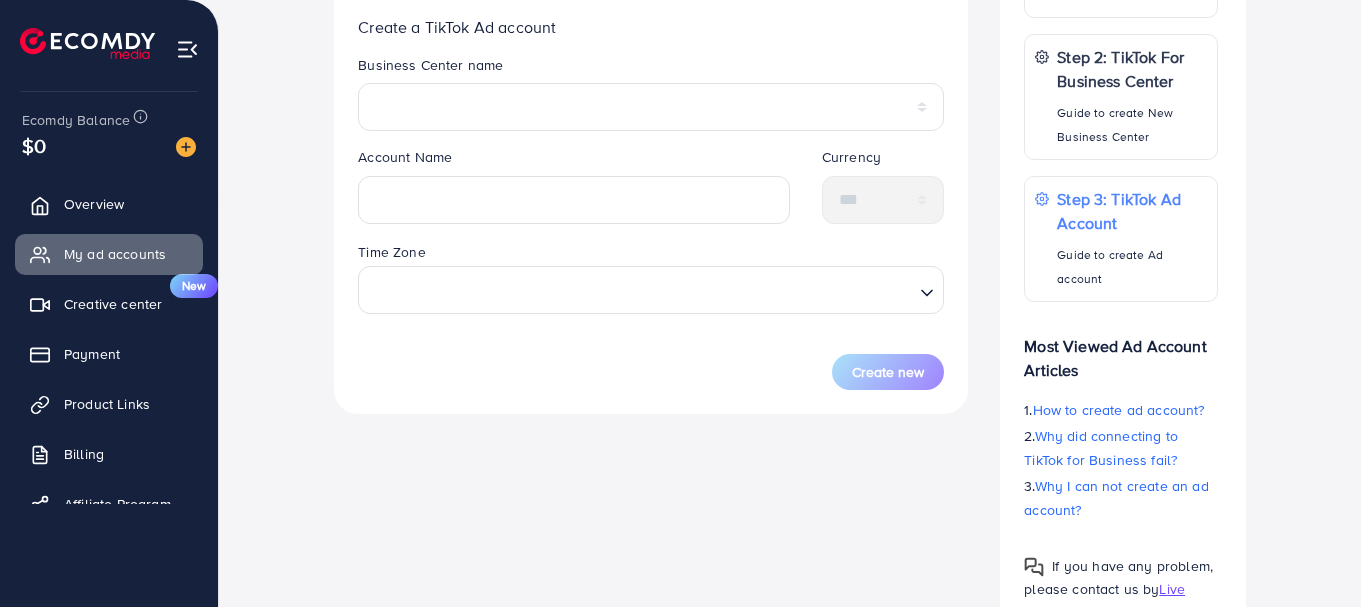 scroll, scrollTop: 360, scrollLeft: 0, axis: vertical 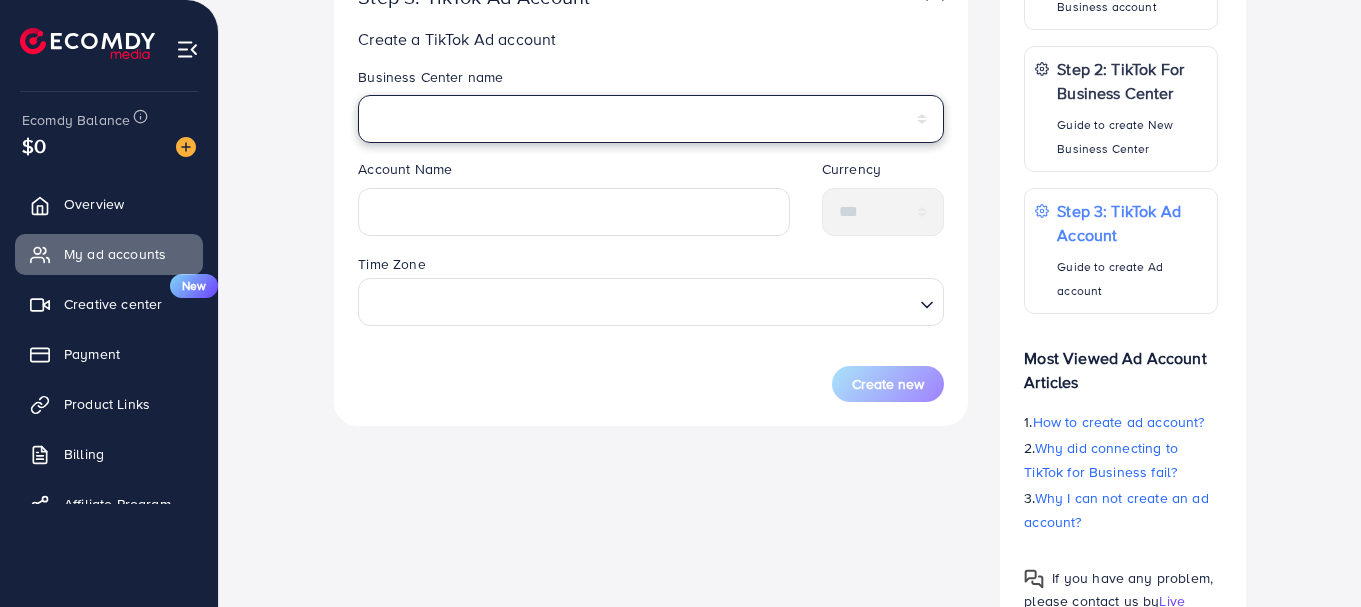 click on "**********" at bounding box center [651, 119] 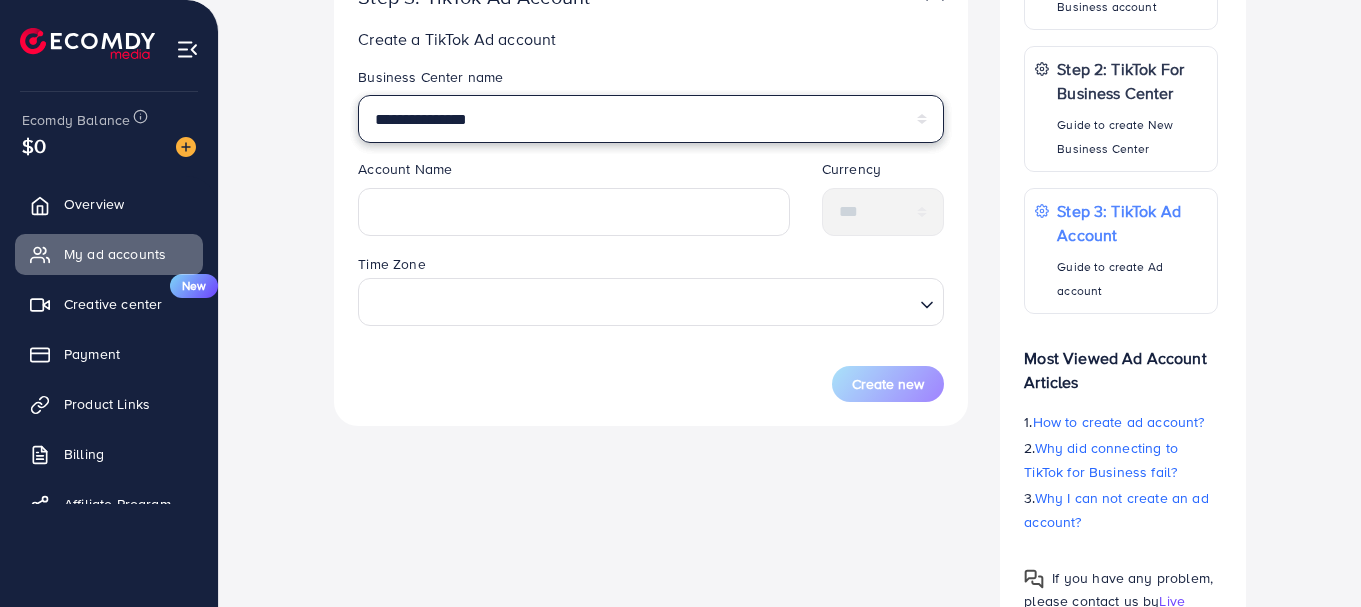 click on "**********" at bounding box center [651, 119] 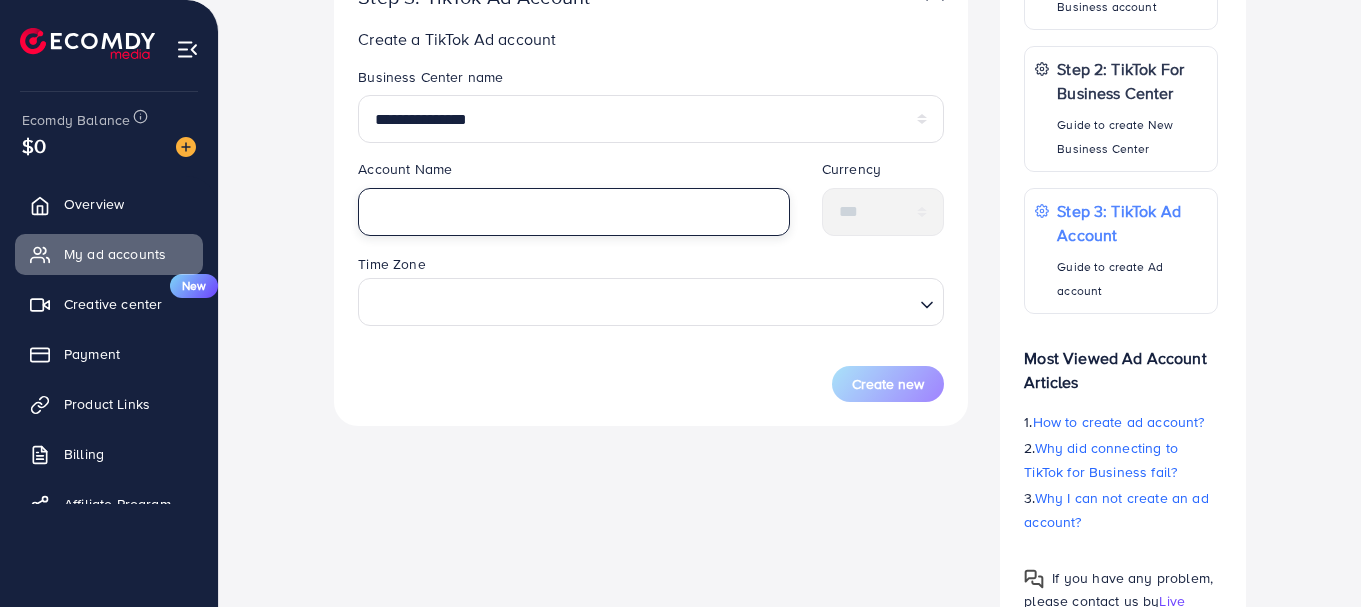 click at bounding box center [574, 212] 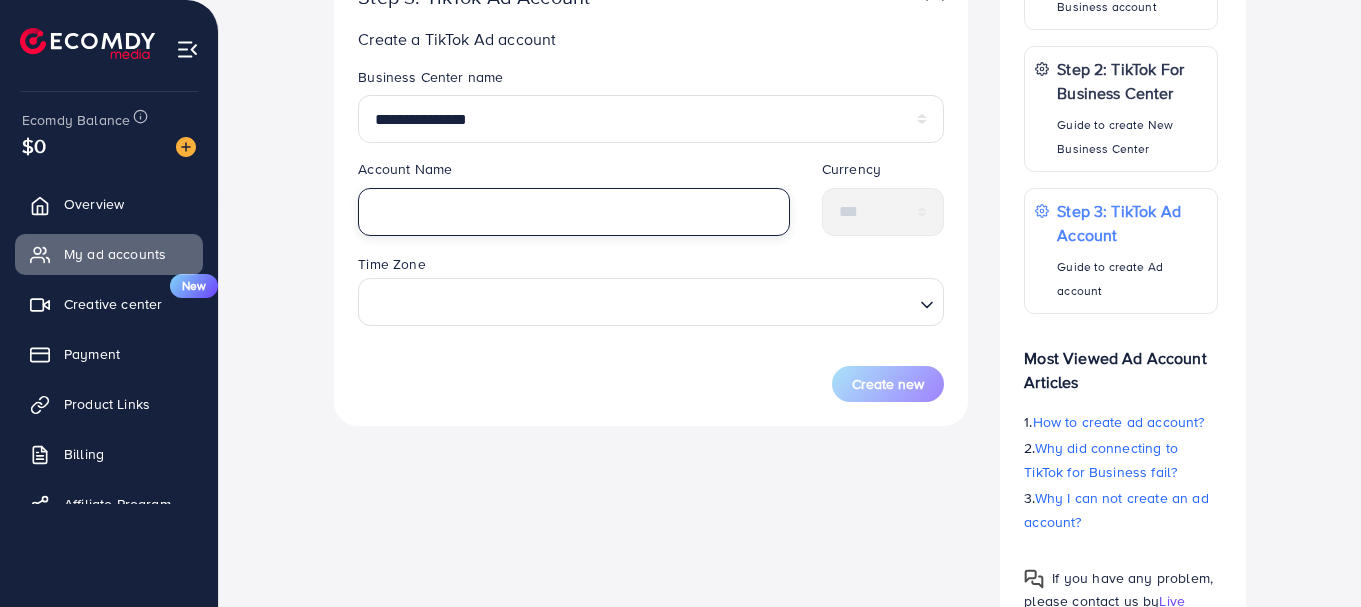 click at bounding box center [574, 212] 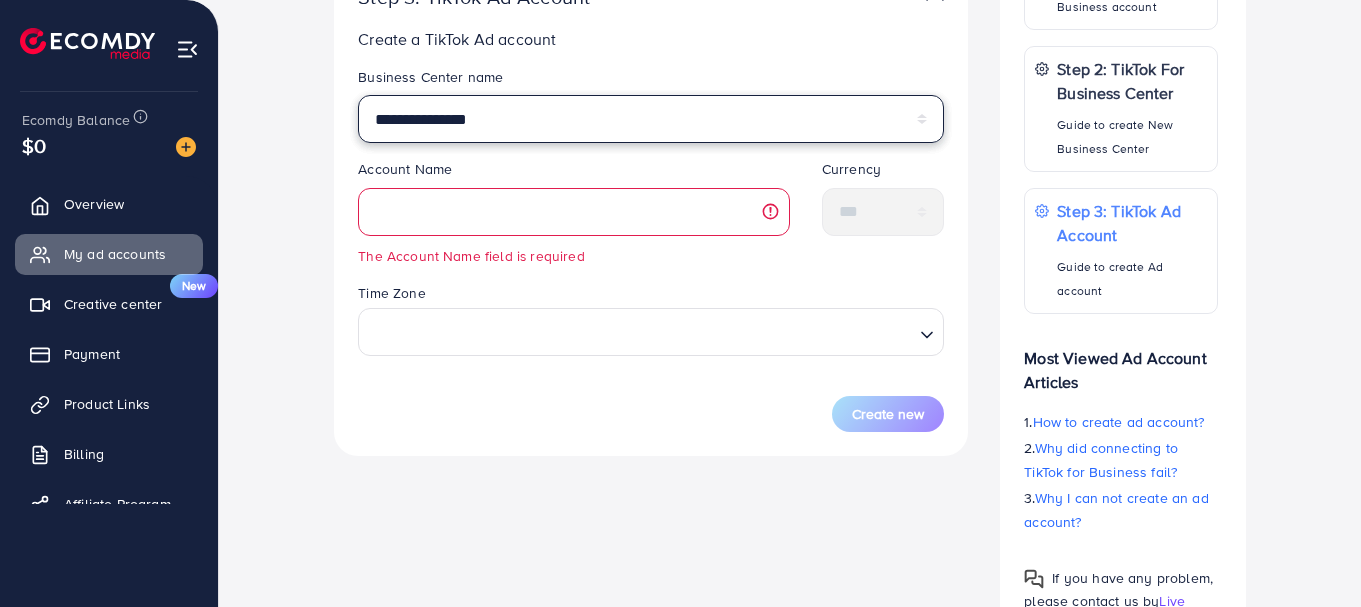 drag, startPoint x: 491, startPoint y: 121, endPoint x: 355, endPoint y: 128, distance: 136.18002 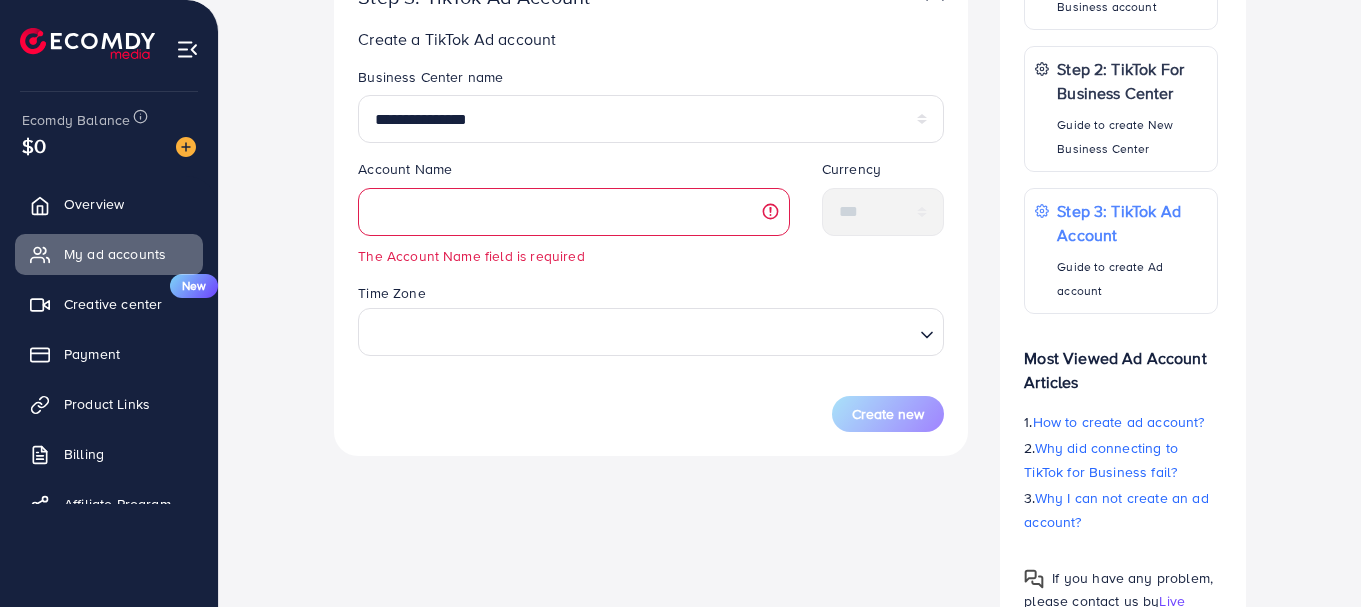 click on "**********" at bounding box center (651, 113) 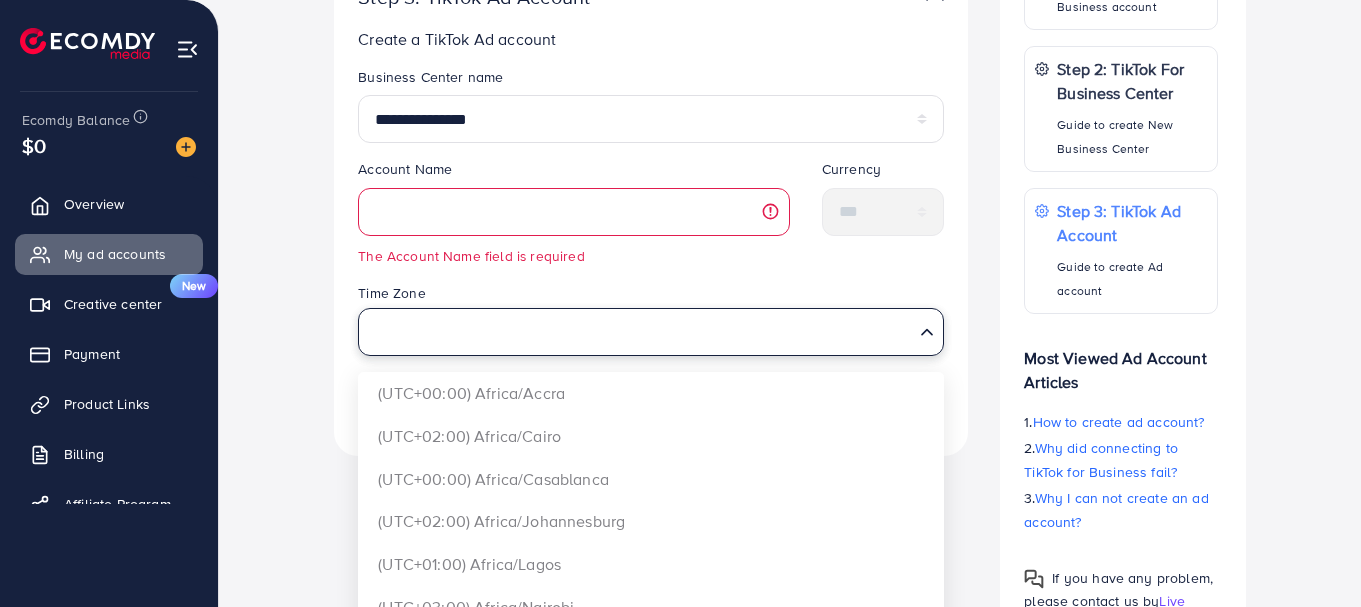 click at bounding box center (639, 330) 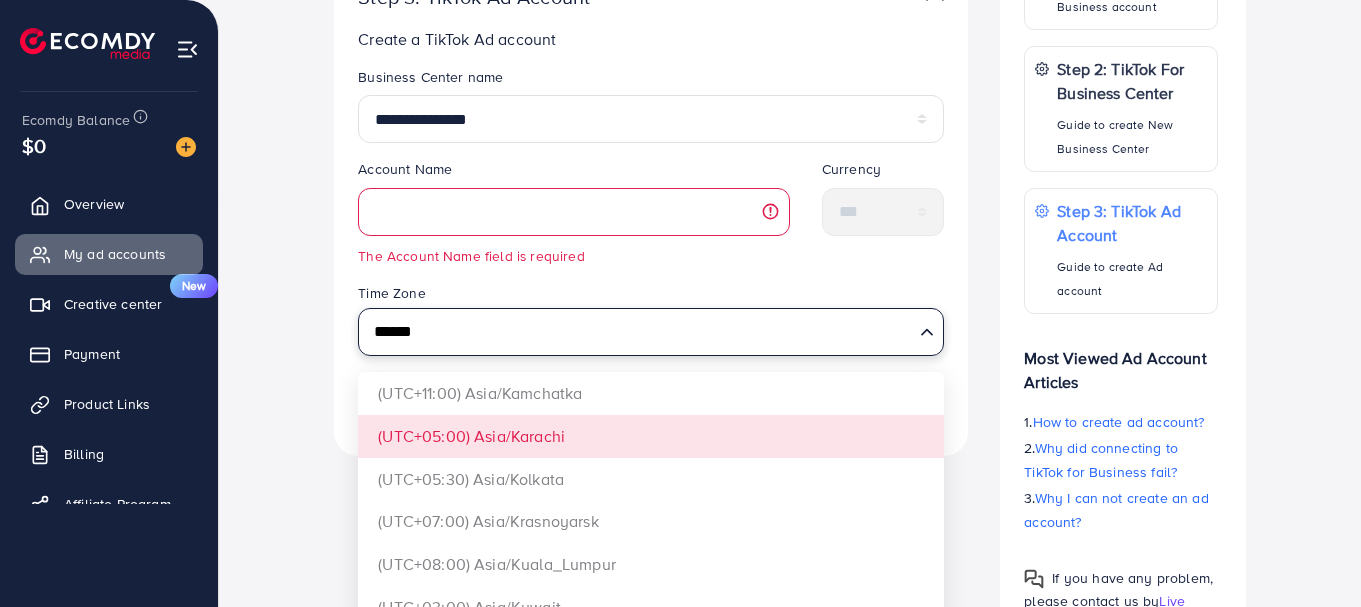 type on "******" 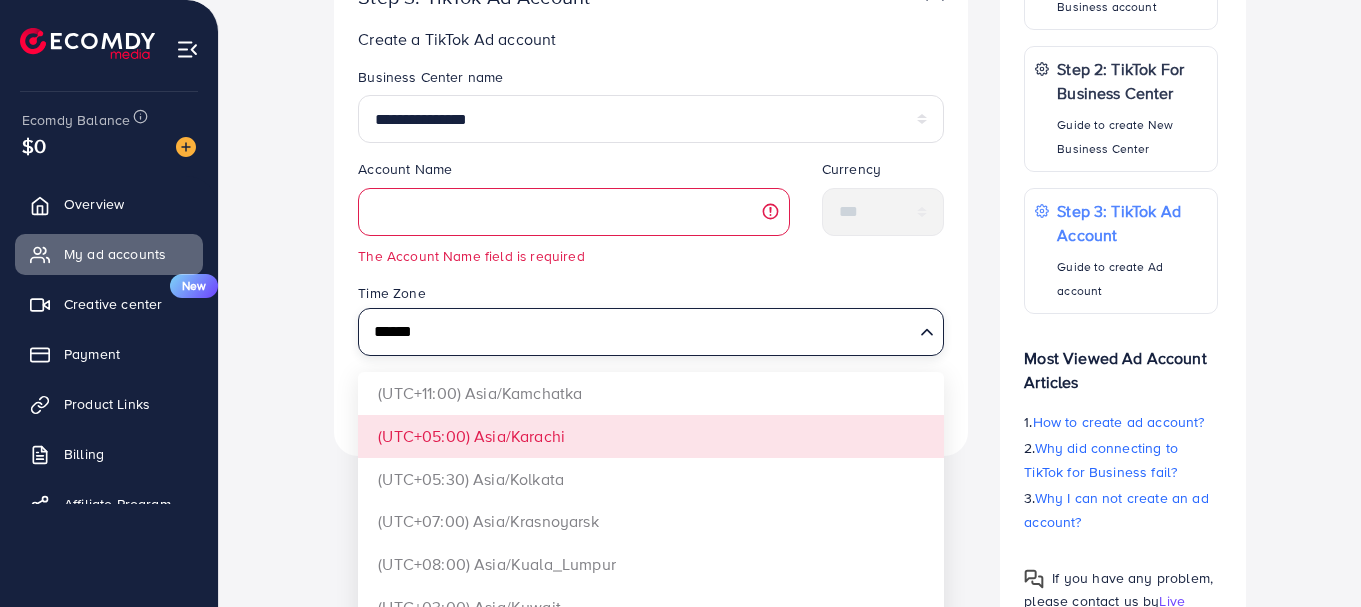 type 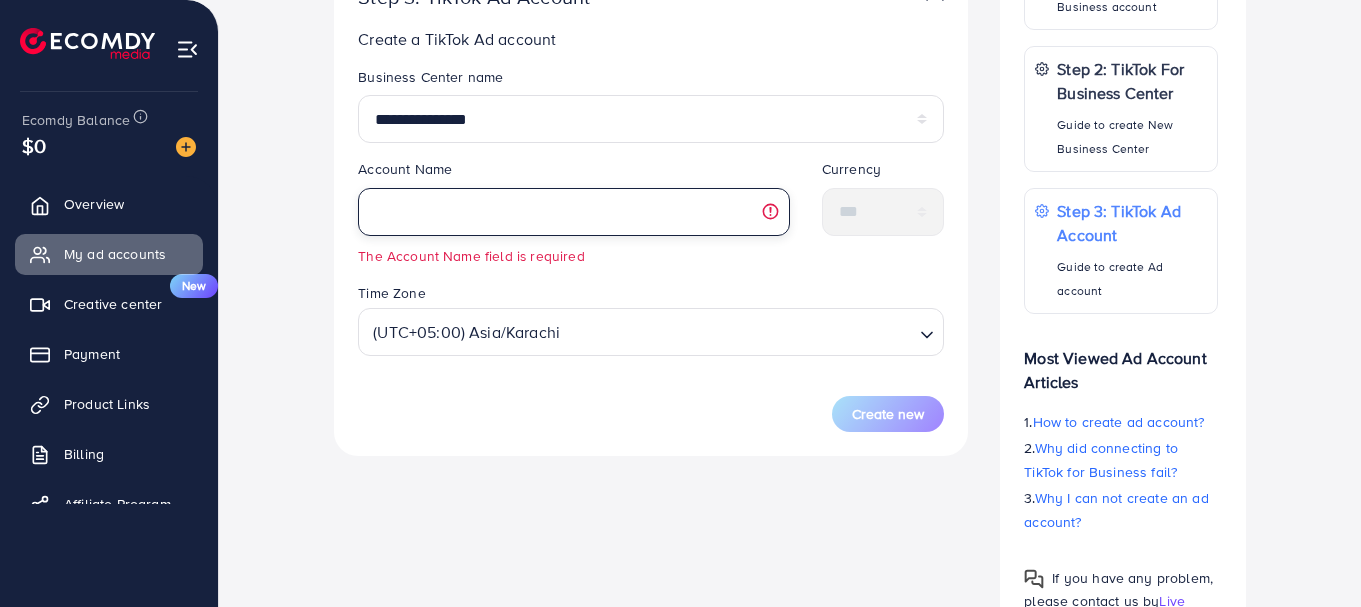 click at bounding box center [574, 212] 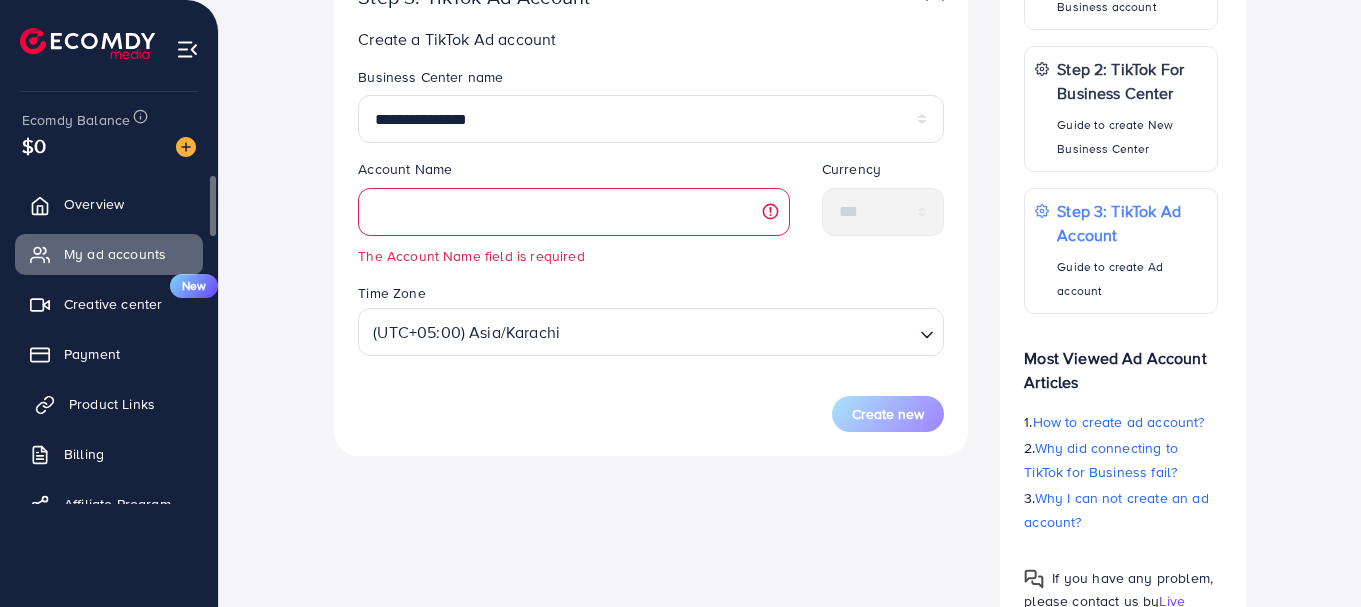 drag, startPoint x: 111, startPoint y: 38, endPoint x: 86, endPoint y: 408, distance: 370.84363 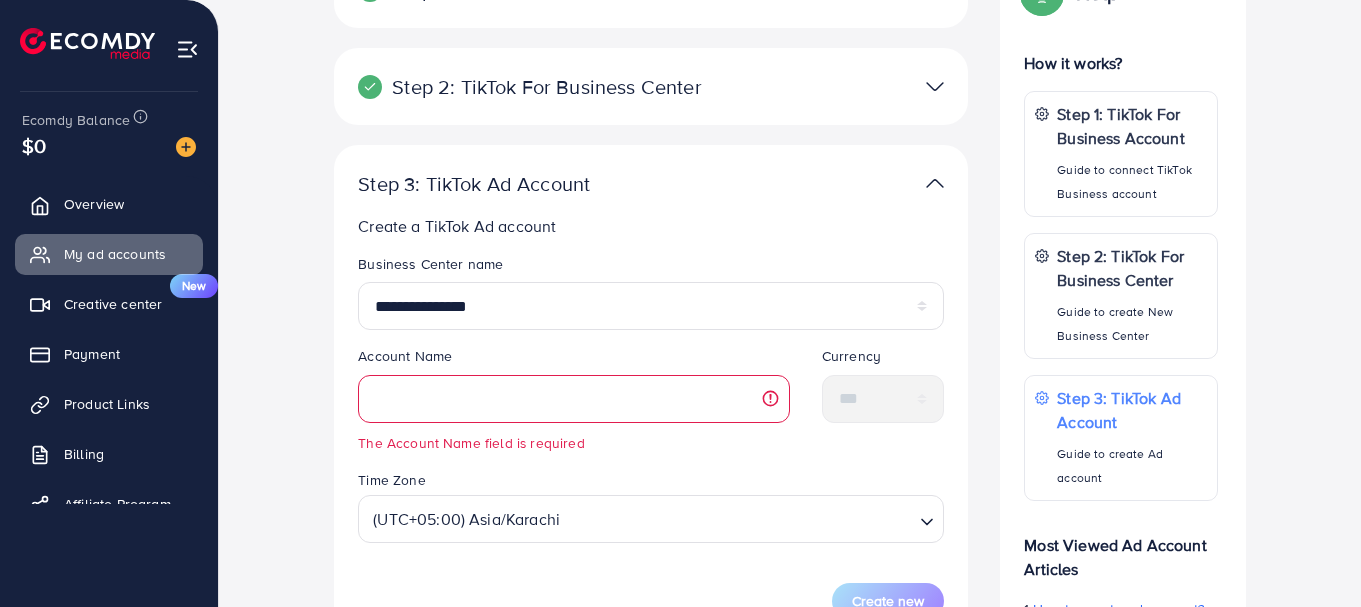 scroll, scrollTop: 160, scrollLeft: 0, axis: vertical 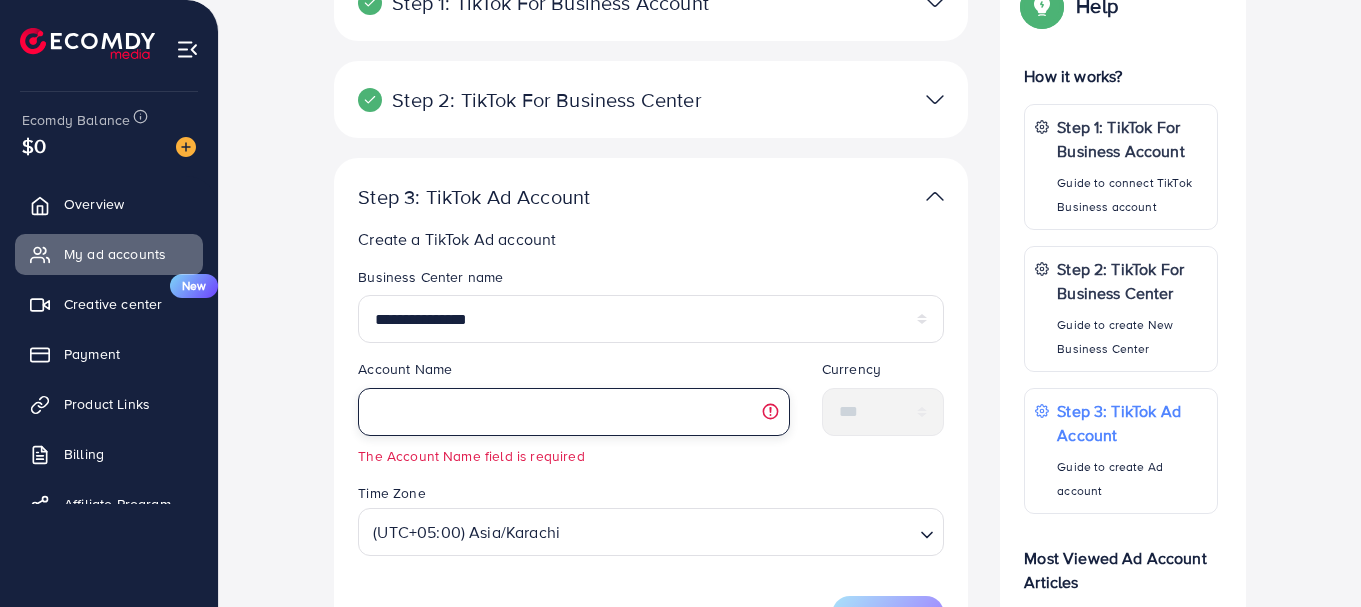 click at bounding box center [574, 412] 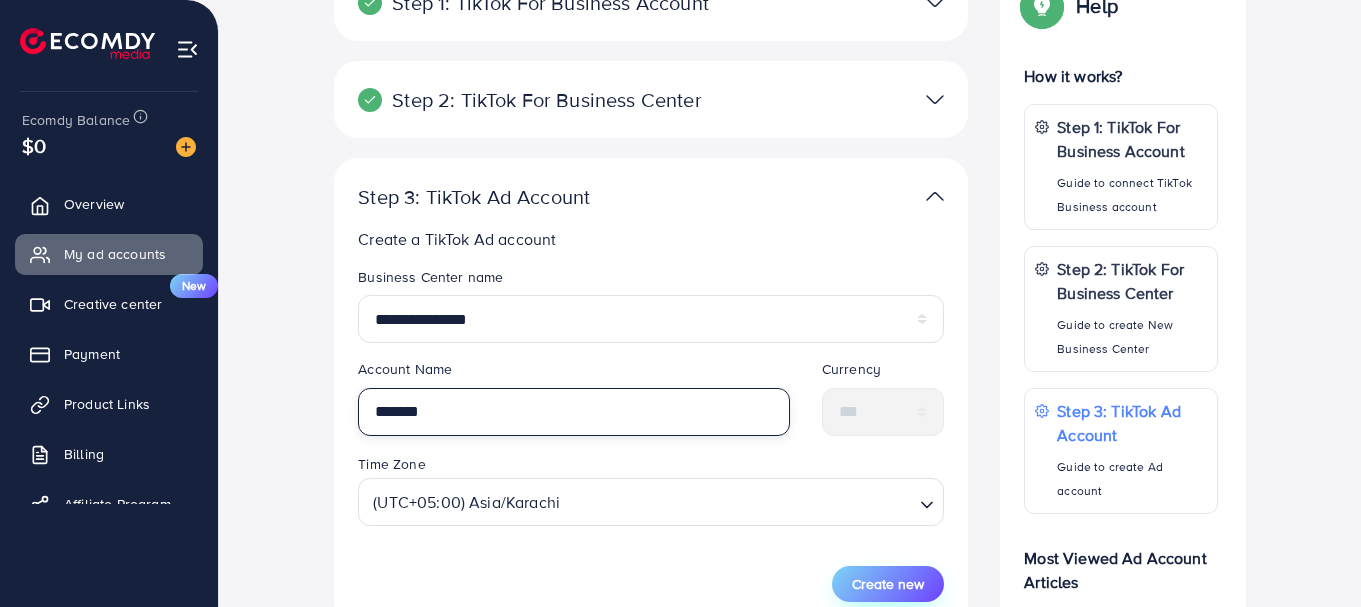 type on "*******" 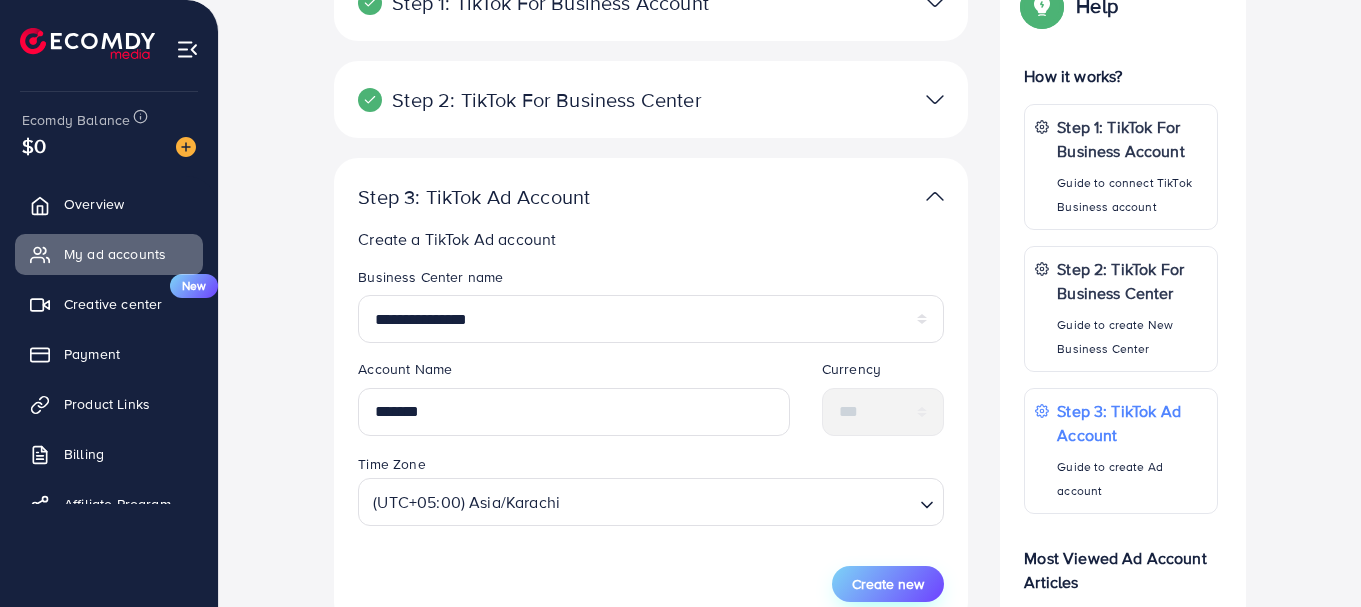 click on "Create new" at bounding box center (888, 584) 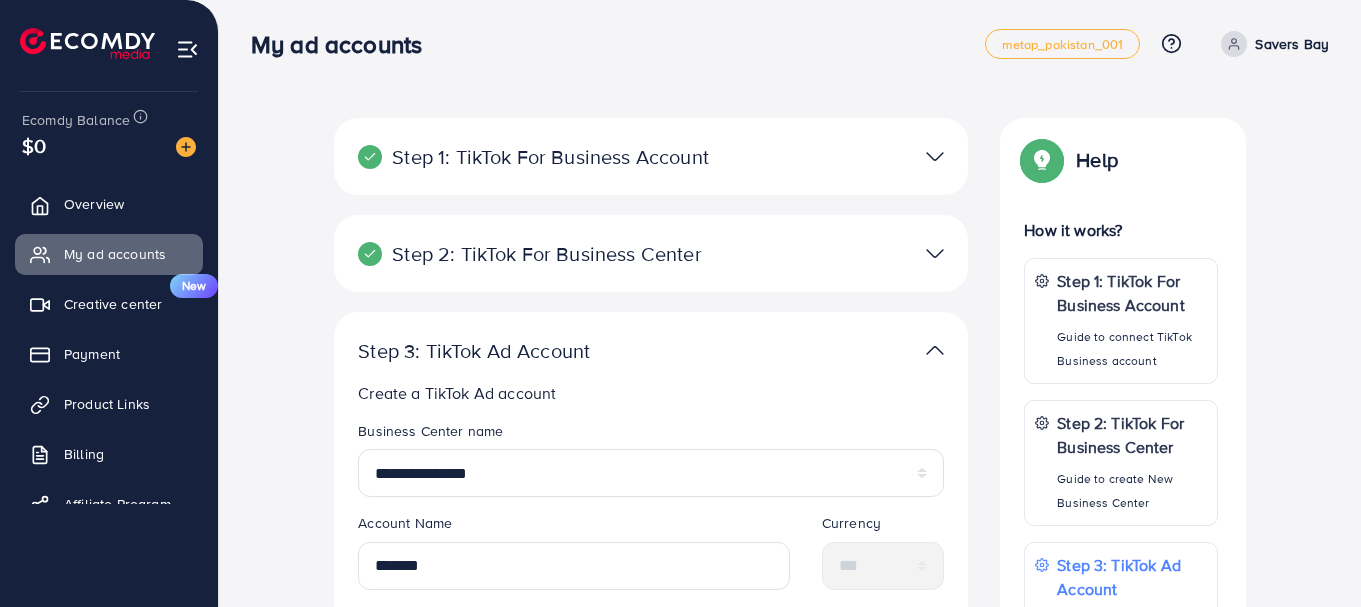 scroll, scrollTop: 0, scrollLeft: 0, axis: both 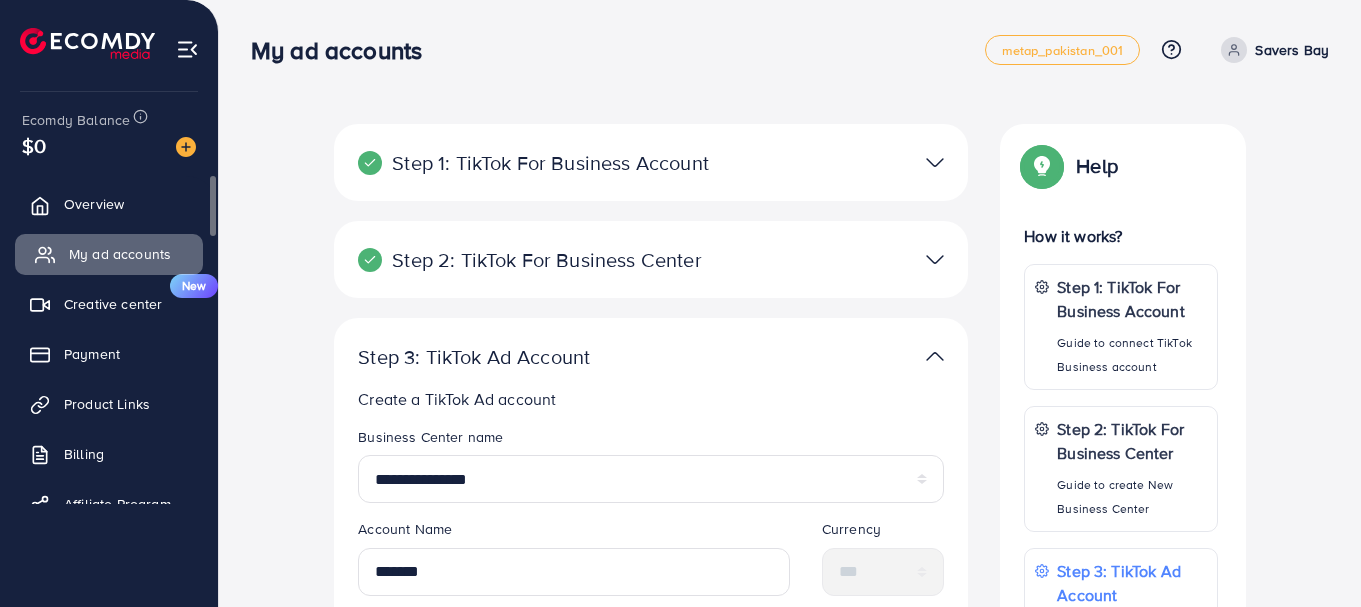 click on "My ad accounts" at bounding box center (120, 254) 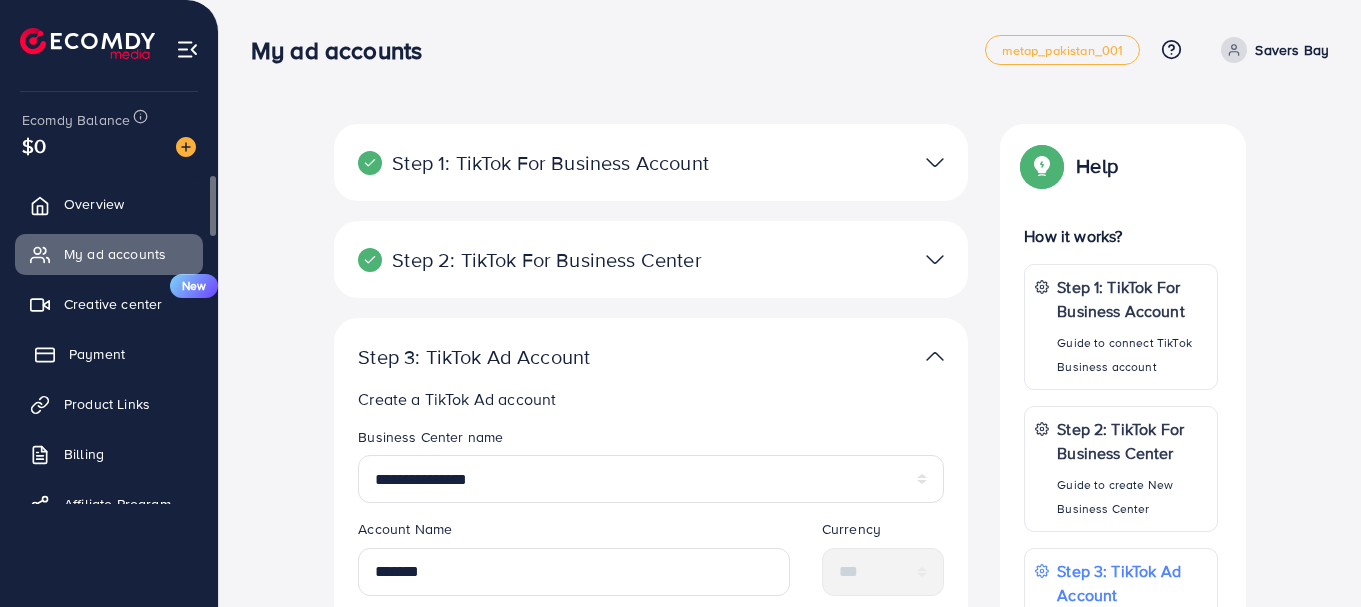 click on "Payment" at bounding box center (97, 354) 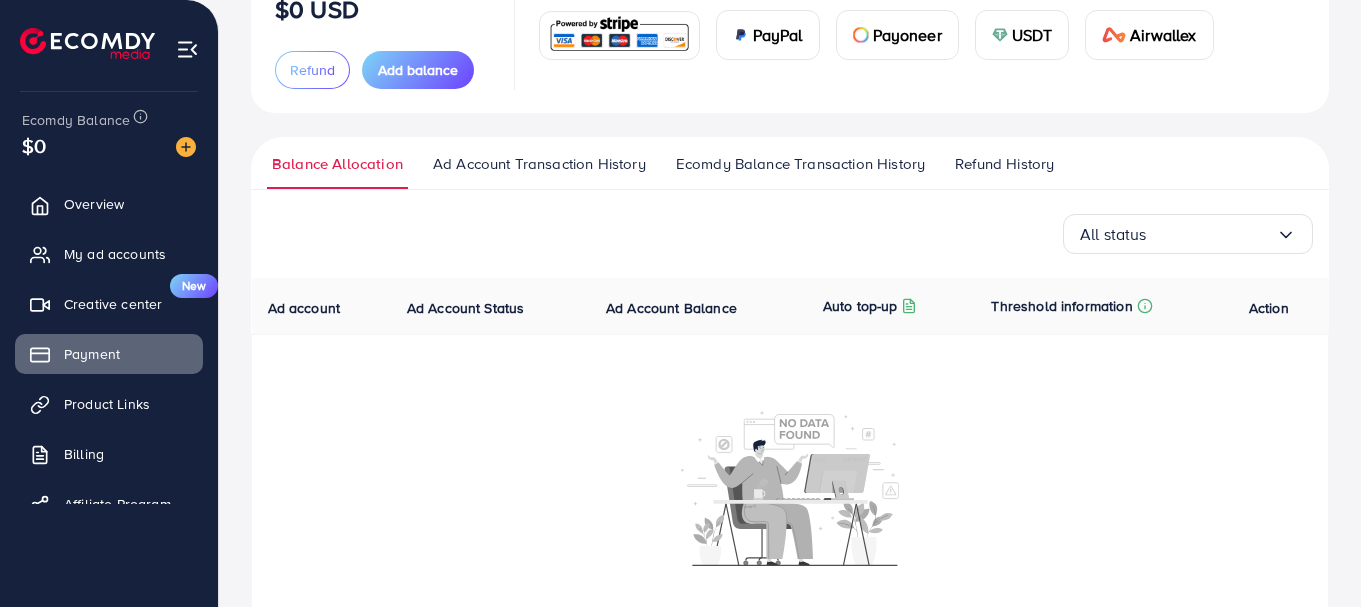 scroll, scrollTop: 0, scrollLeft: 0, axis: both 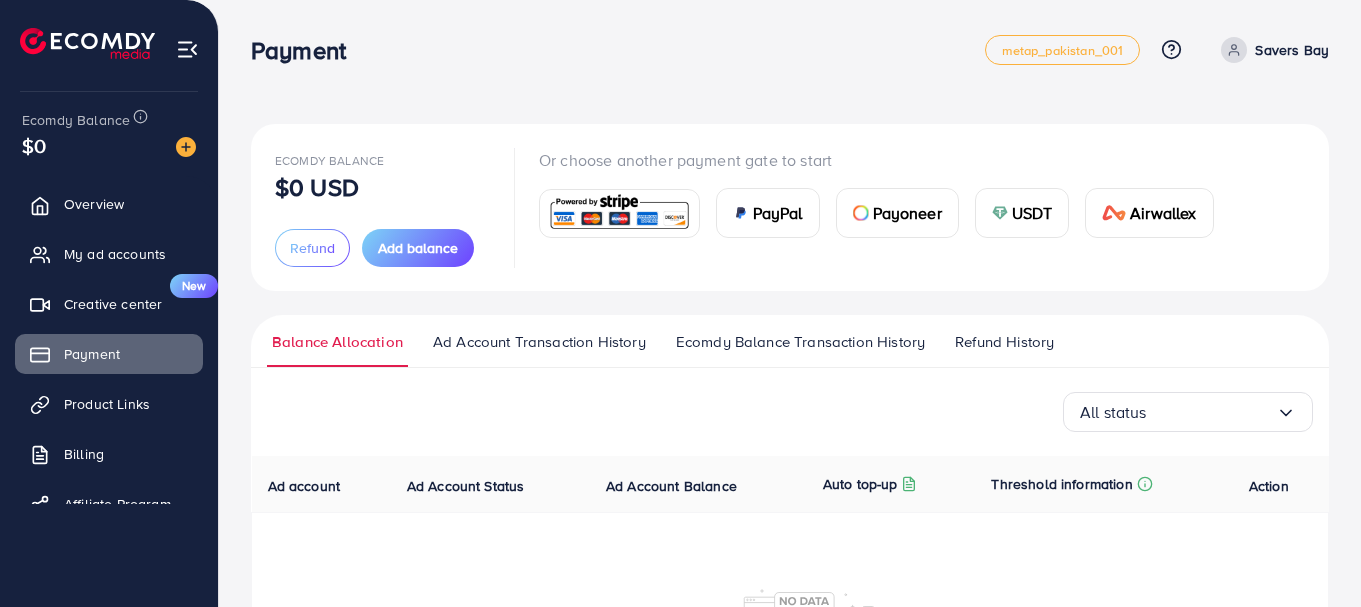 drag, startPoint x: 291, startPoint y: 176, endPoint x: 388, endPoint y: 182, distance: 97.18539 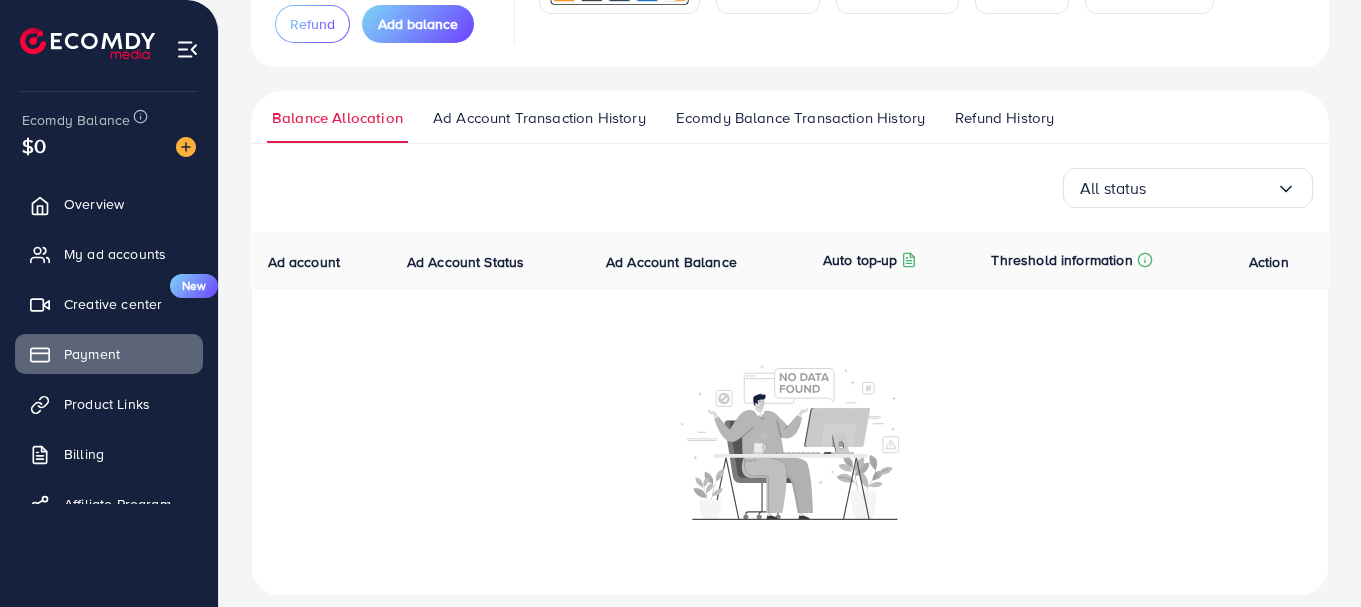 scroll, scrollTop: 245, scrollLeft: 0, axis: vertical 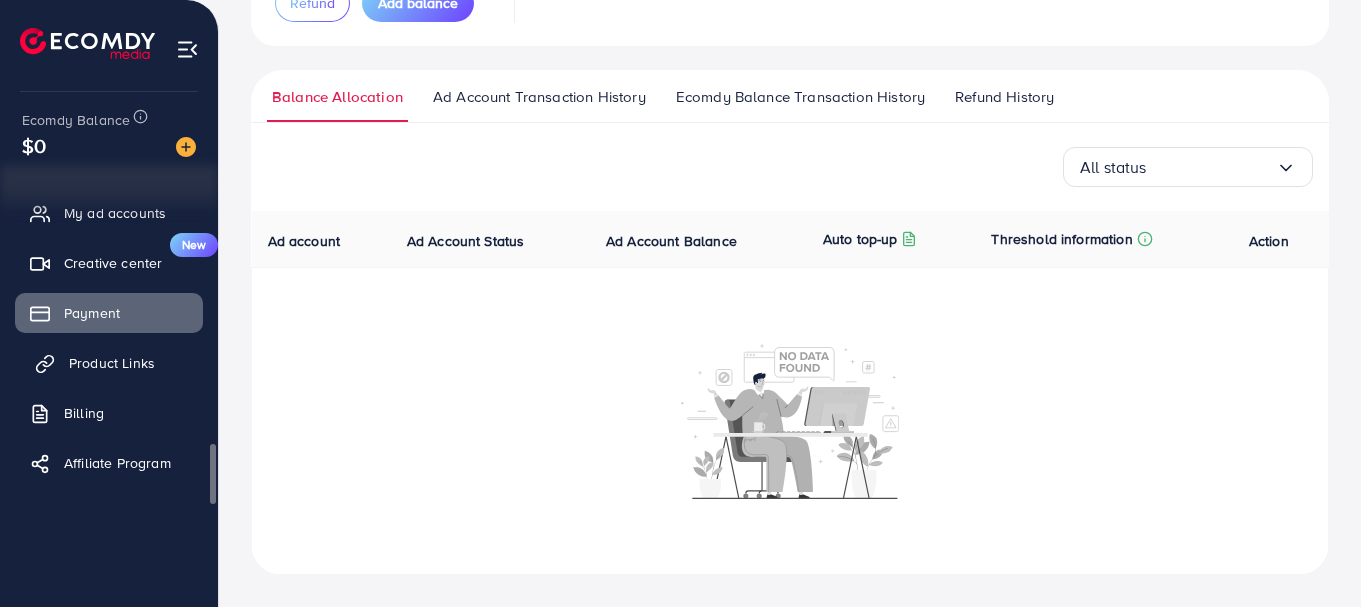 click on "Product Links" at bounding box center (112, 363) 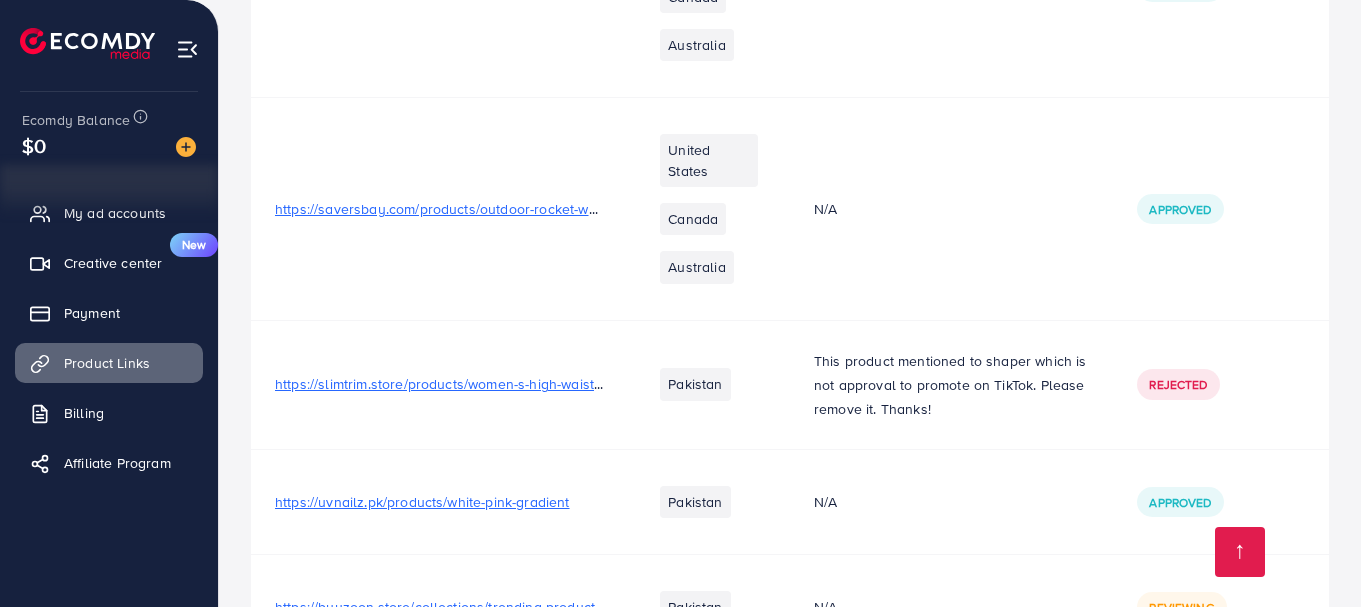 scroll, scrollTop: 2849, scrollLeft: 0, axis: vertical 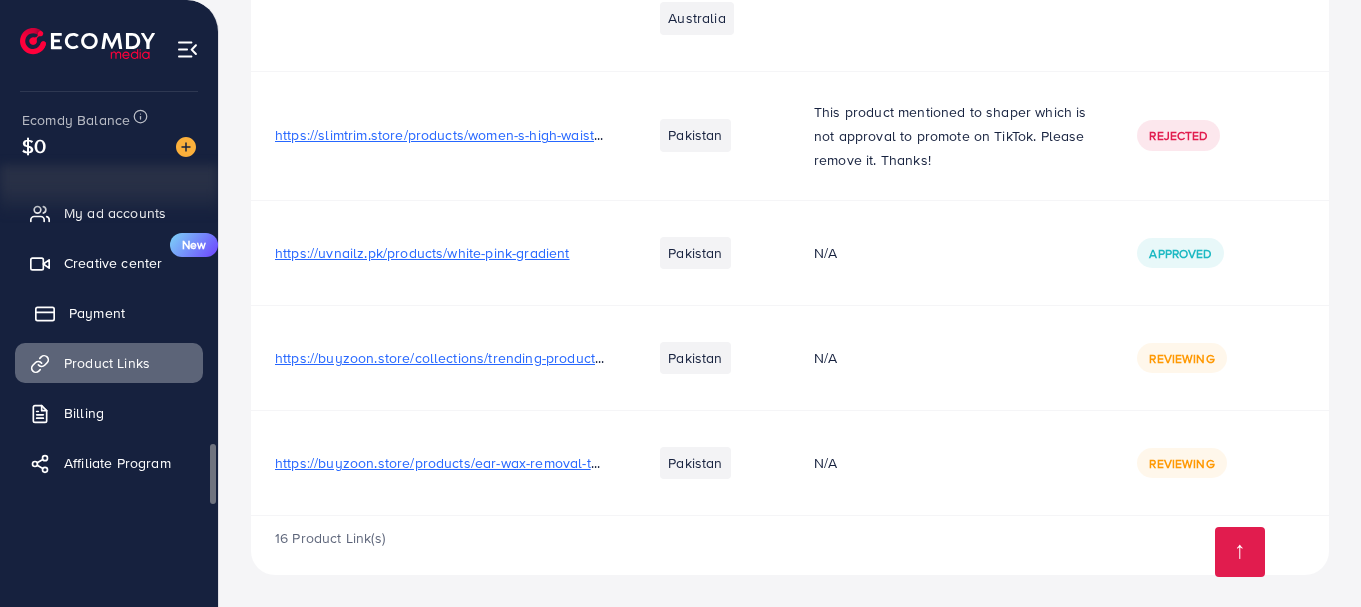 click on "Payment" at bounding box center (109, 313) 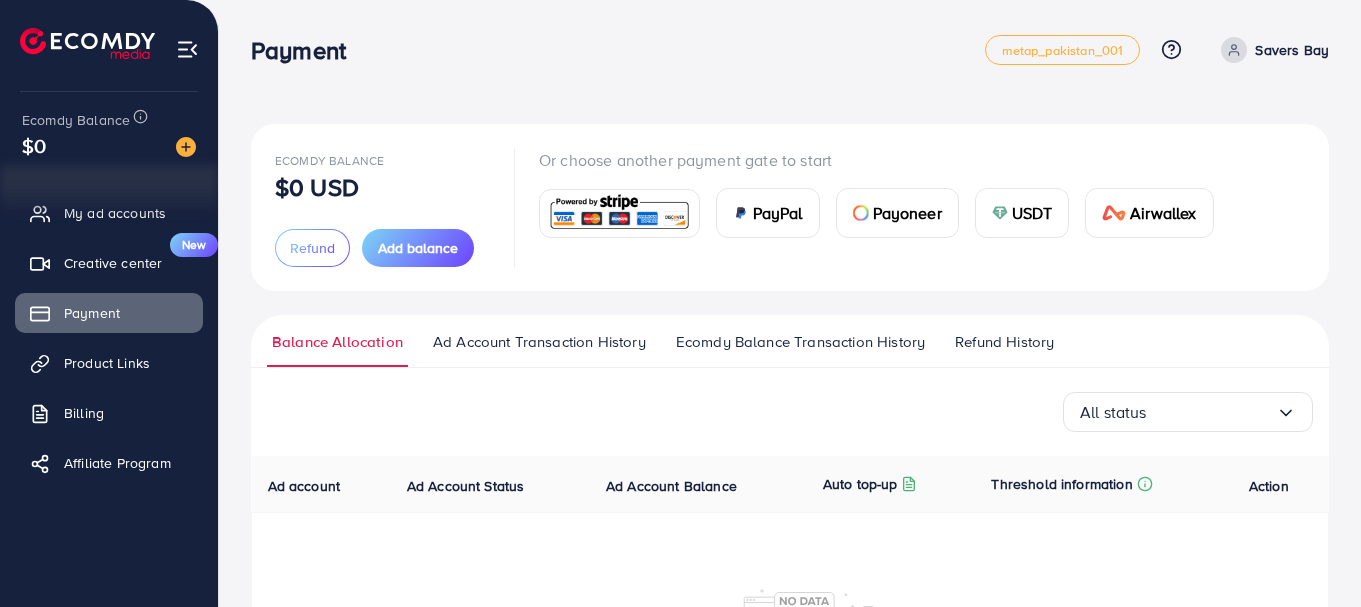 click on "USDT" at bounding box center [1032, 213] 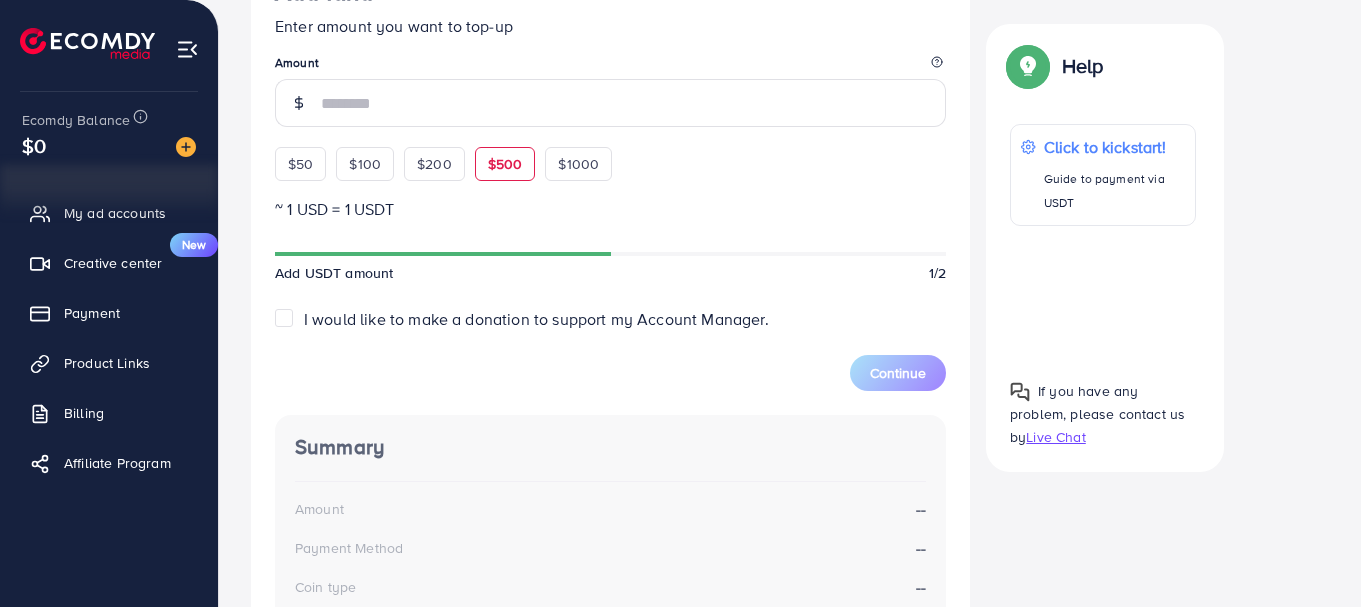 scroll, scrollTop: 373, scrollLeft: 0, axis: vertical 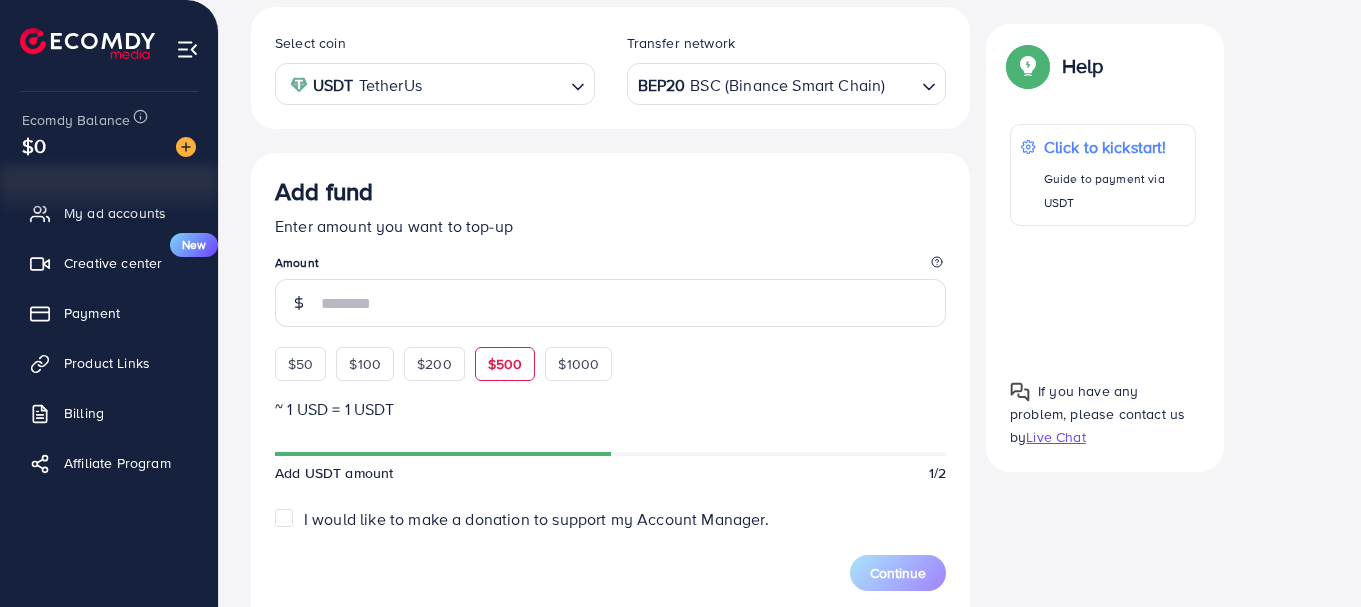 type on "*" 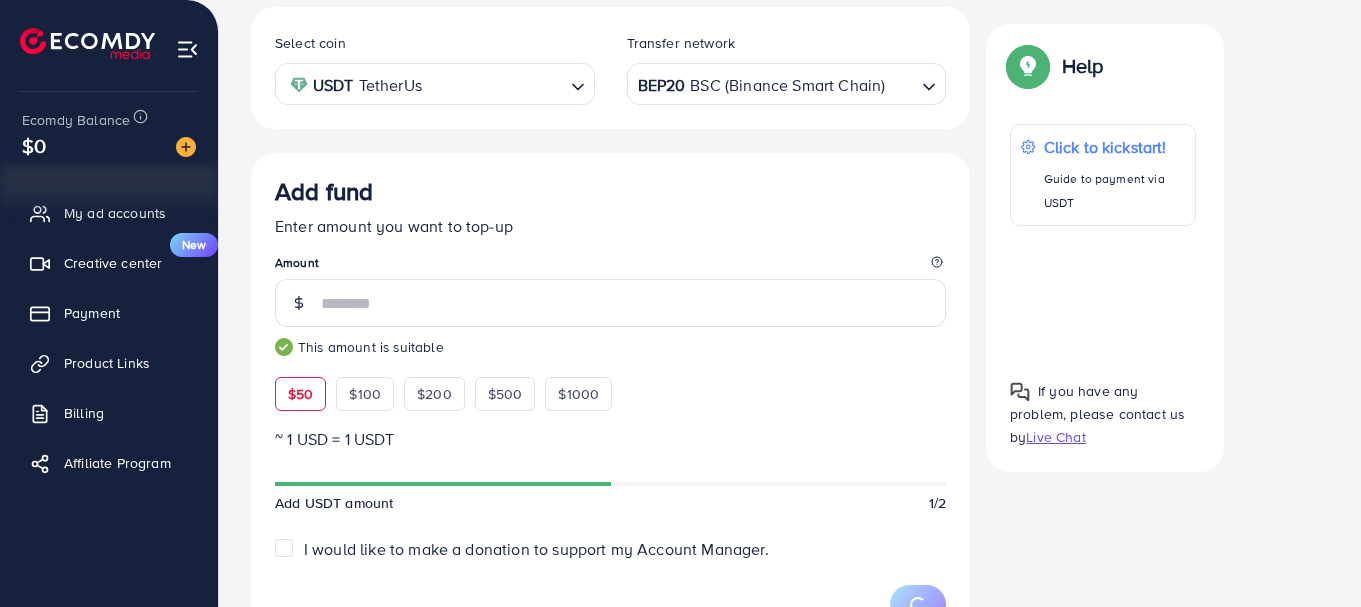 type on "**" 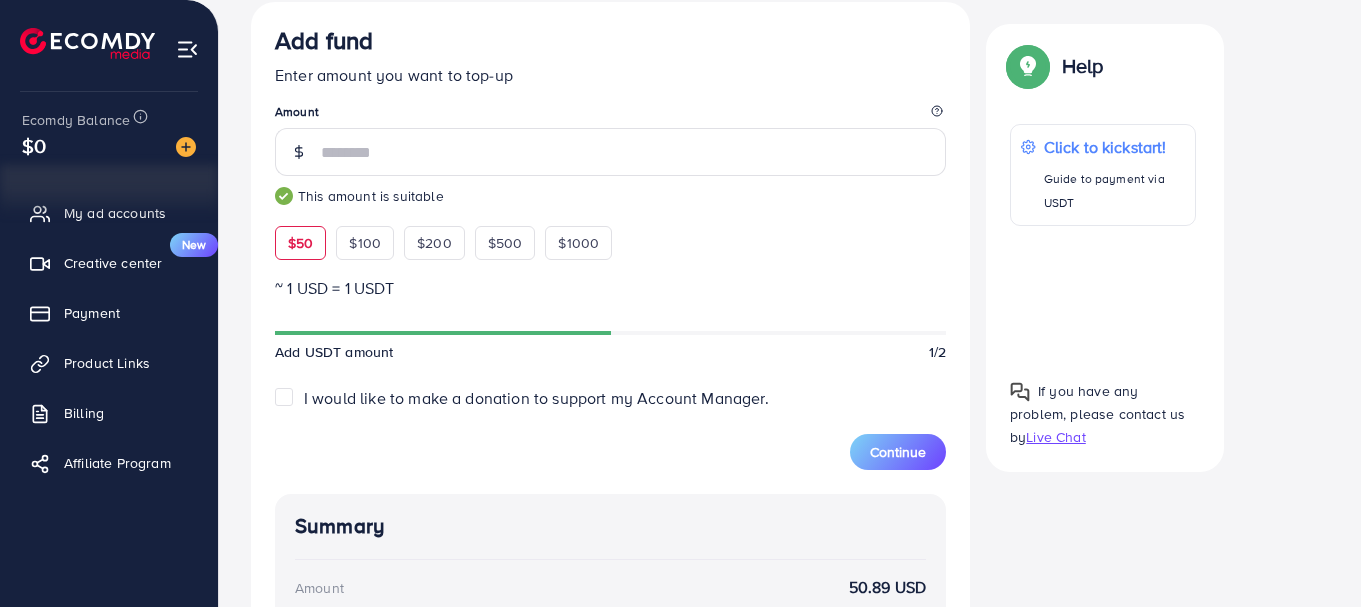 scroll, scrollTop: 573, scrollLeft: 0, axis: vertical 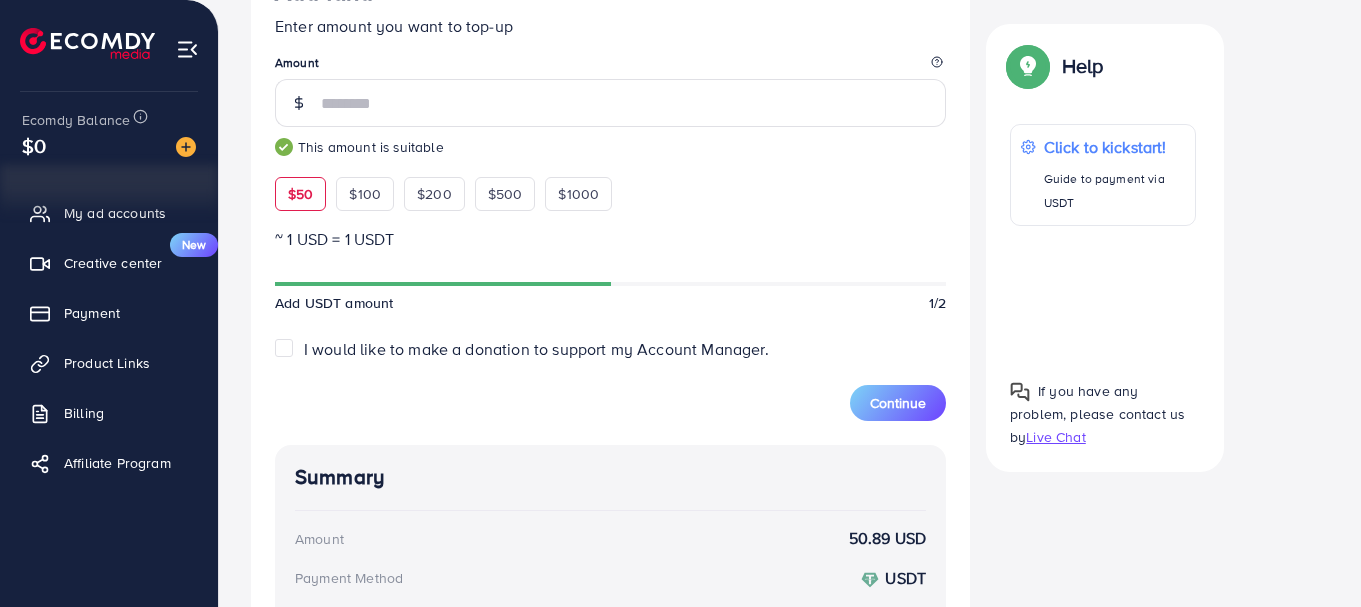 click on "Continue" at bounding box center [610, 391] 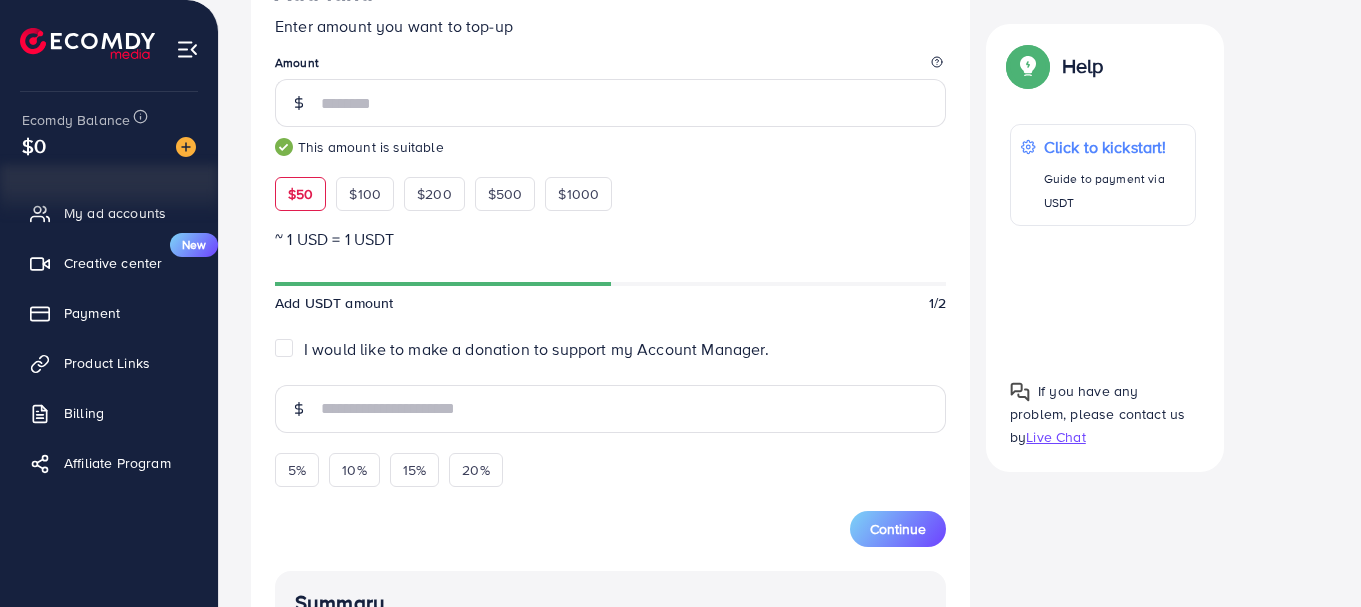 click on "I would like to make a donation to support my Account Manager." at bounding box center (536, 349) 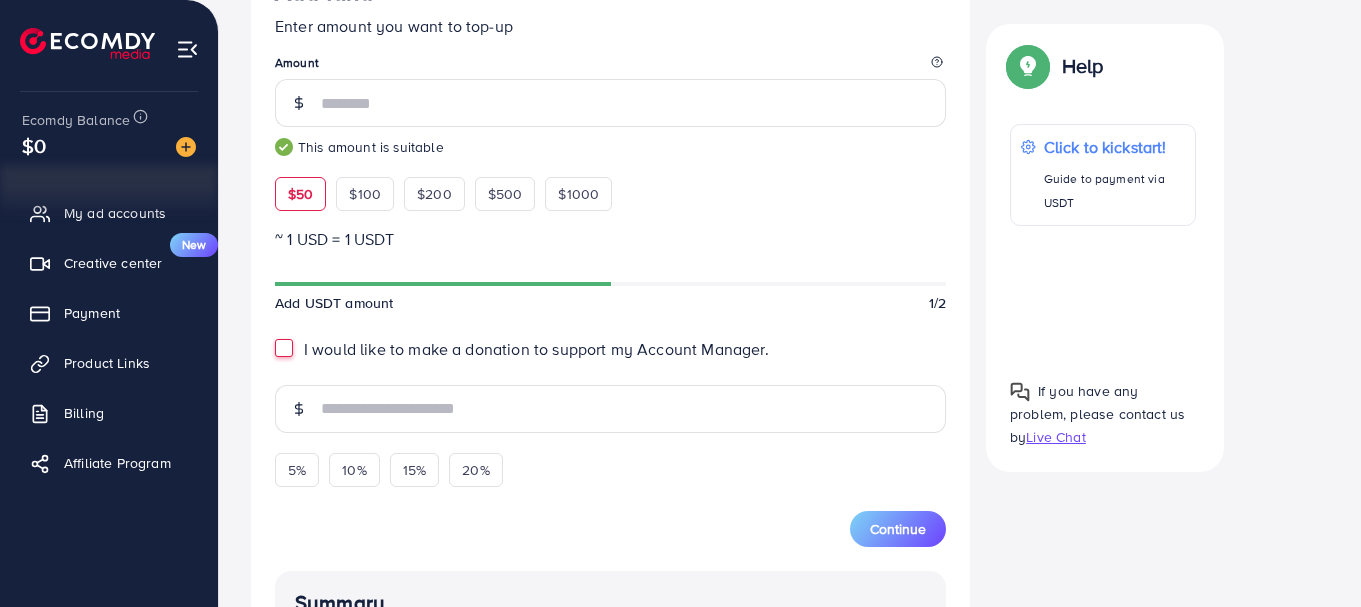 type on "*" 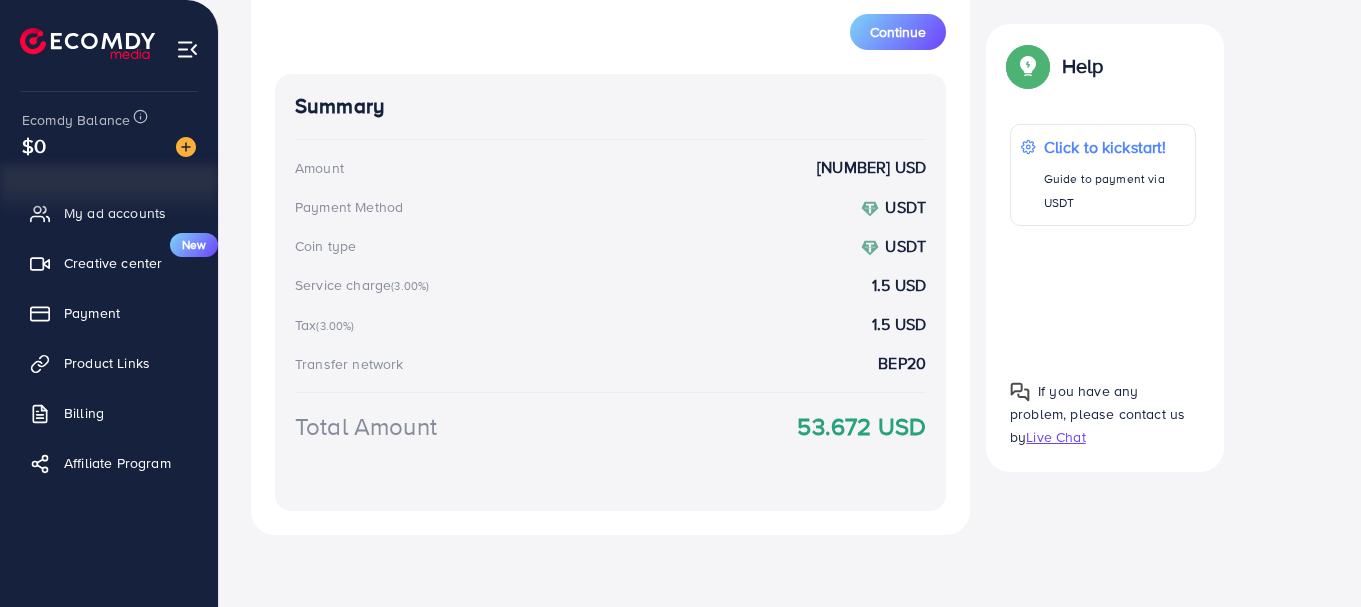 scroll, scrollTop: 144, scrollLeft: 0, axis: vertical 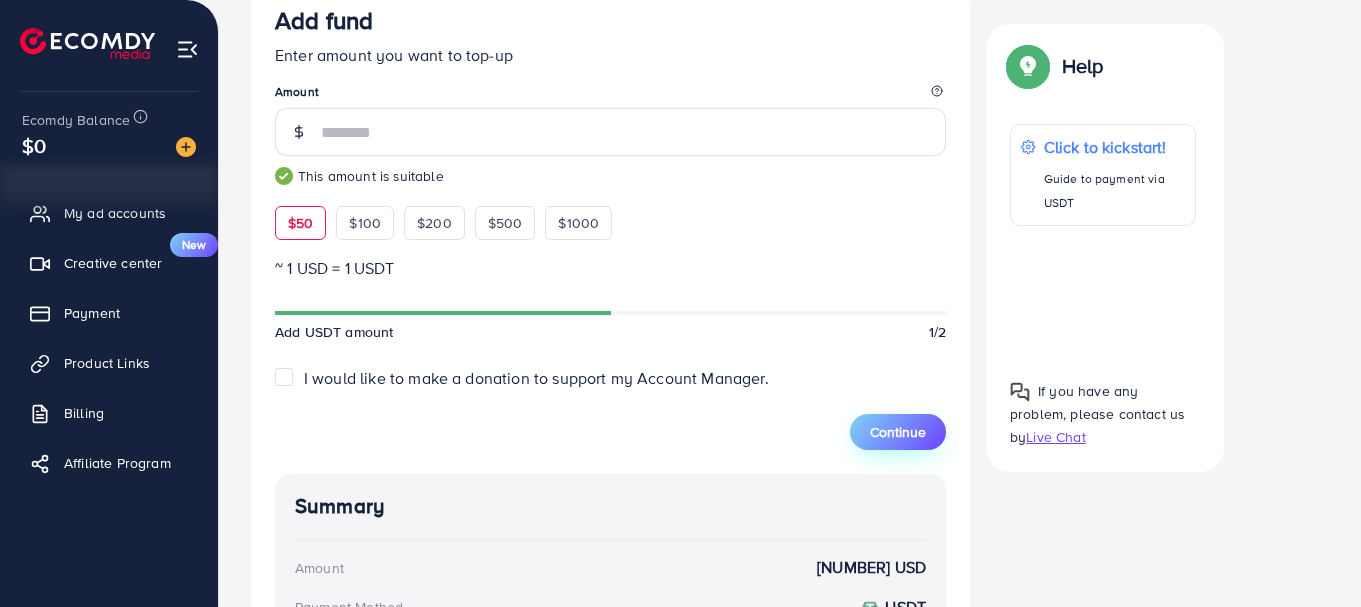 click on "Continue" at bounding box center (898, 432) 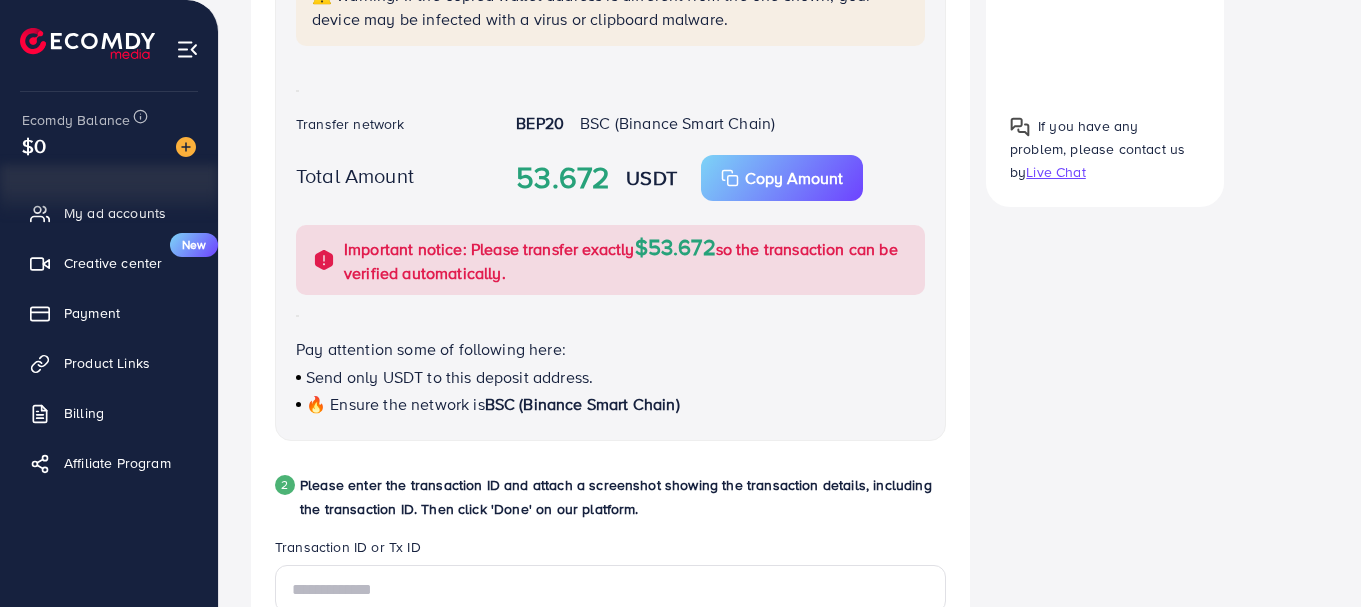 scroll, scrollTop: 421, scrollLeft: 0, axis: vertical 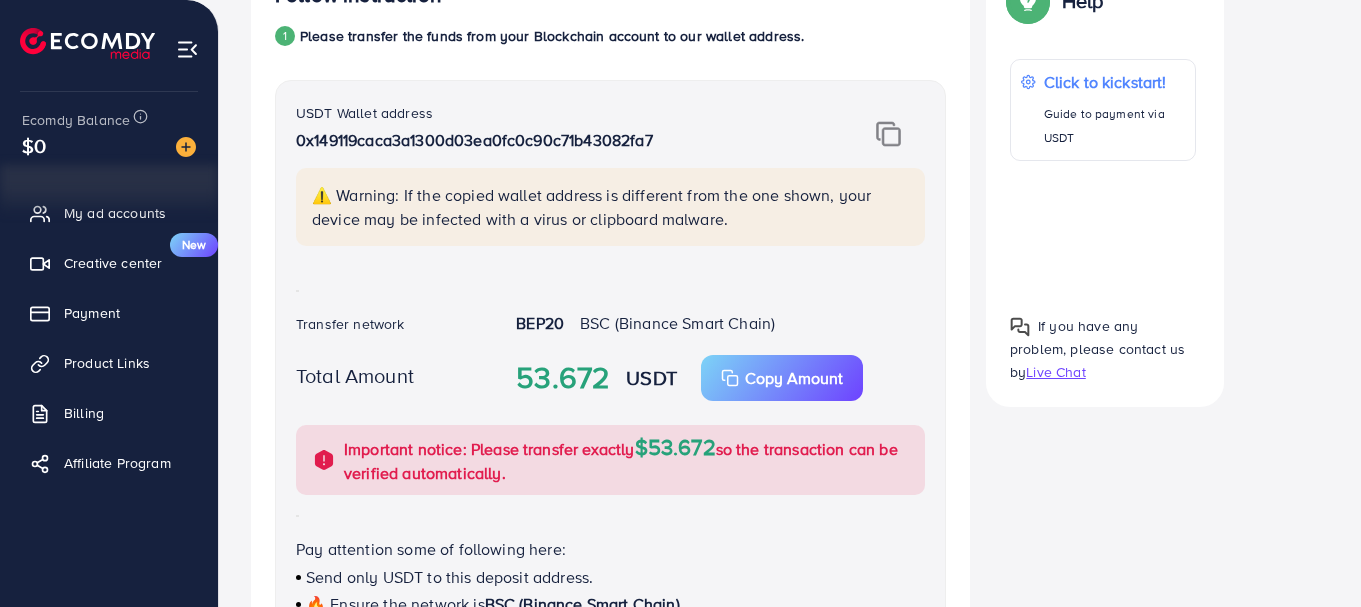 click at bounding box center (888, 134) 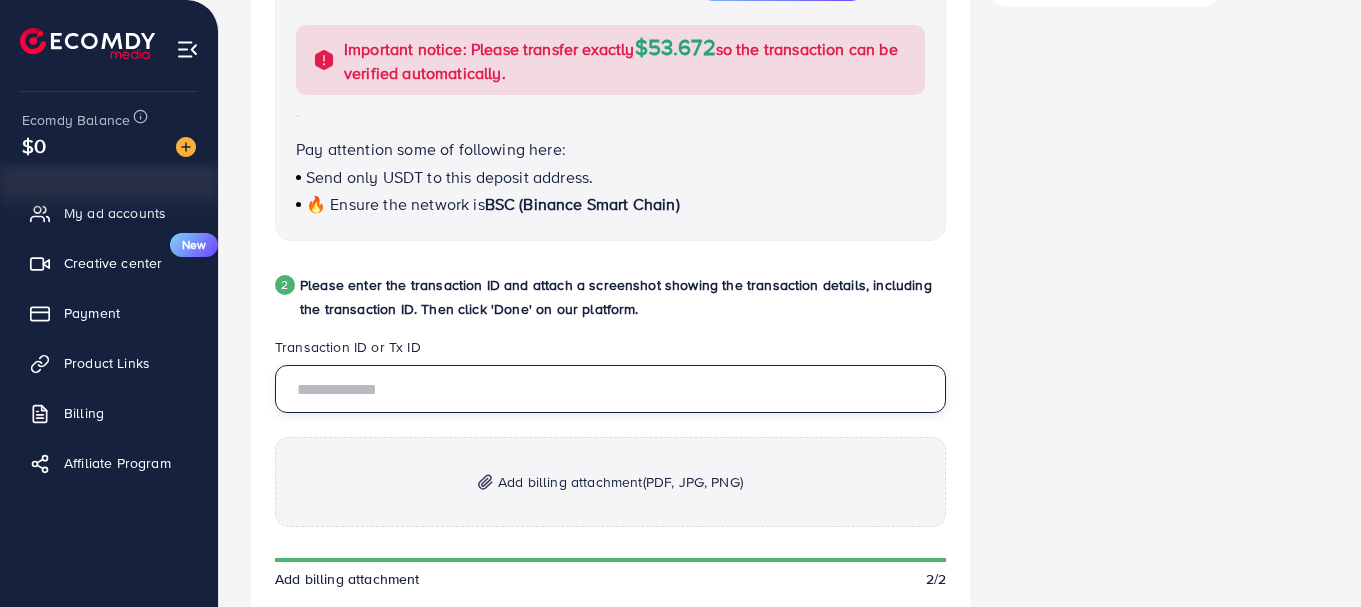click at bounding box center (610, 389) 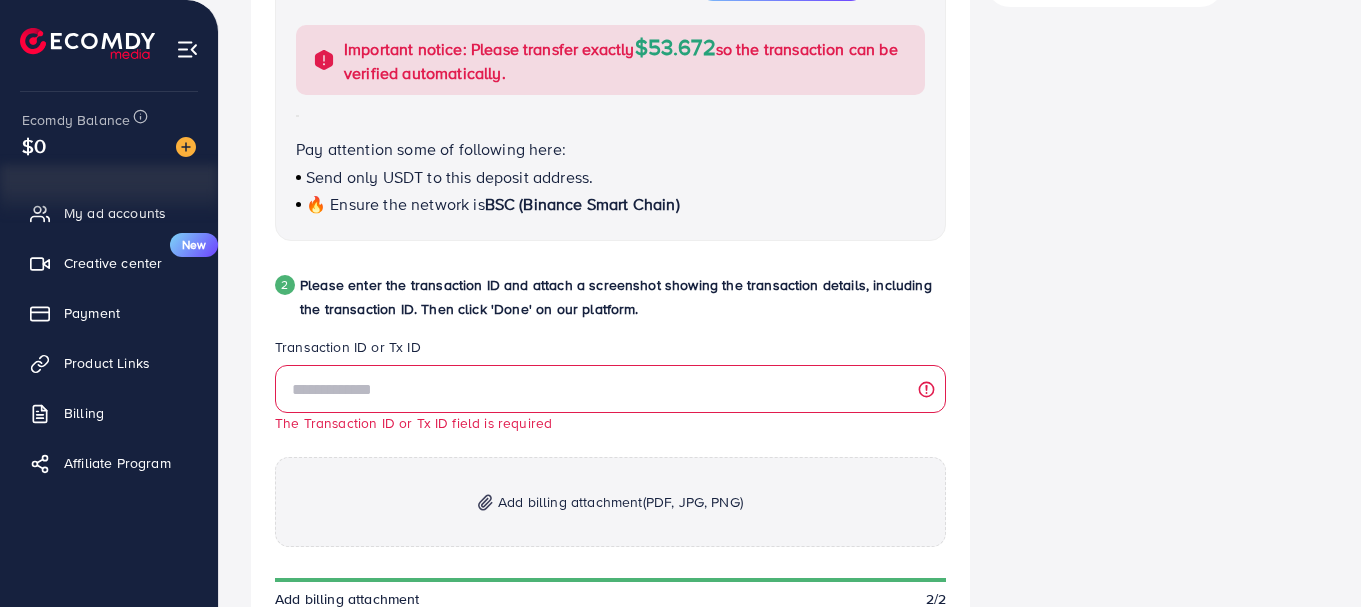 click on "Add billing attachment  (PDF, JPG, PNG)" at bounding box center (610, 502) 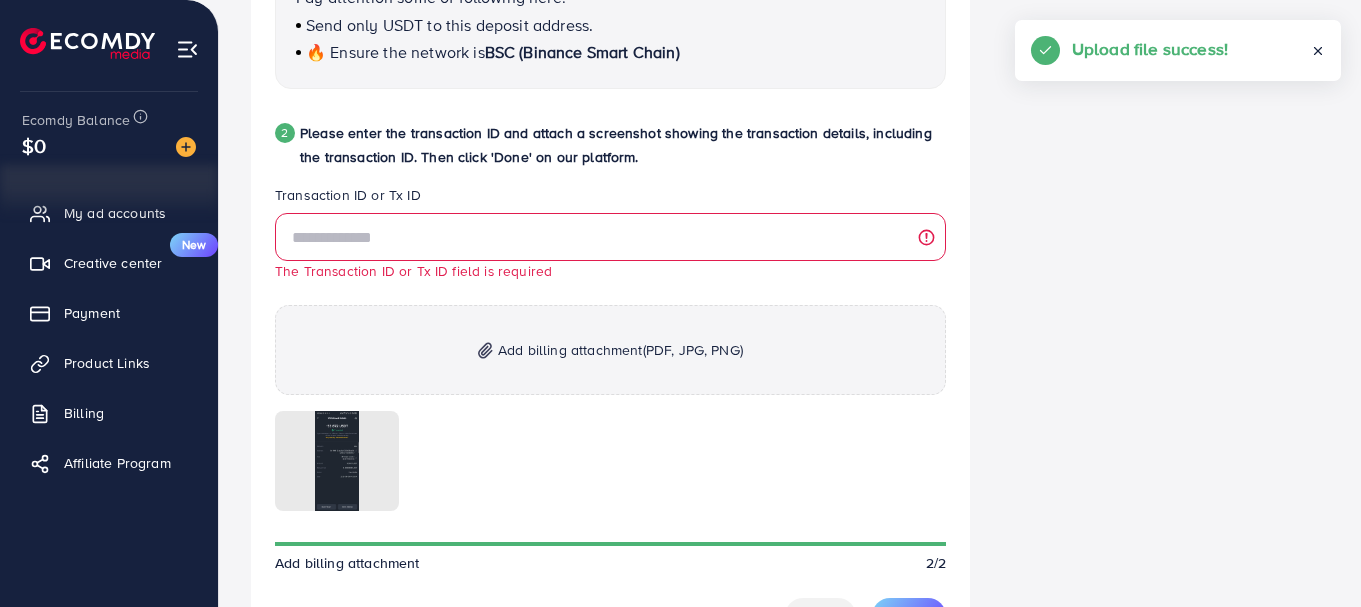 scroll, scrollTop: 1021, scrollLeft: 0, axis: vertical 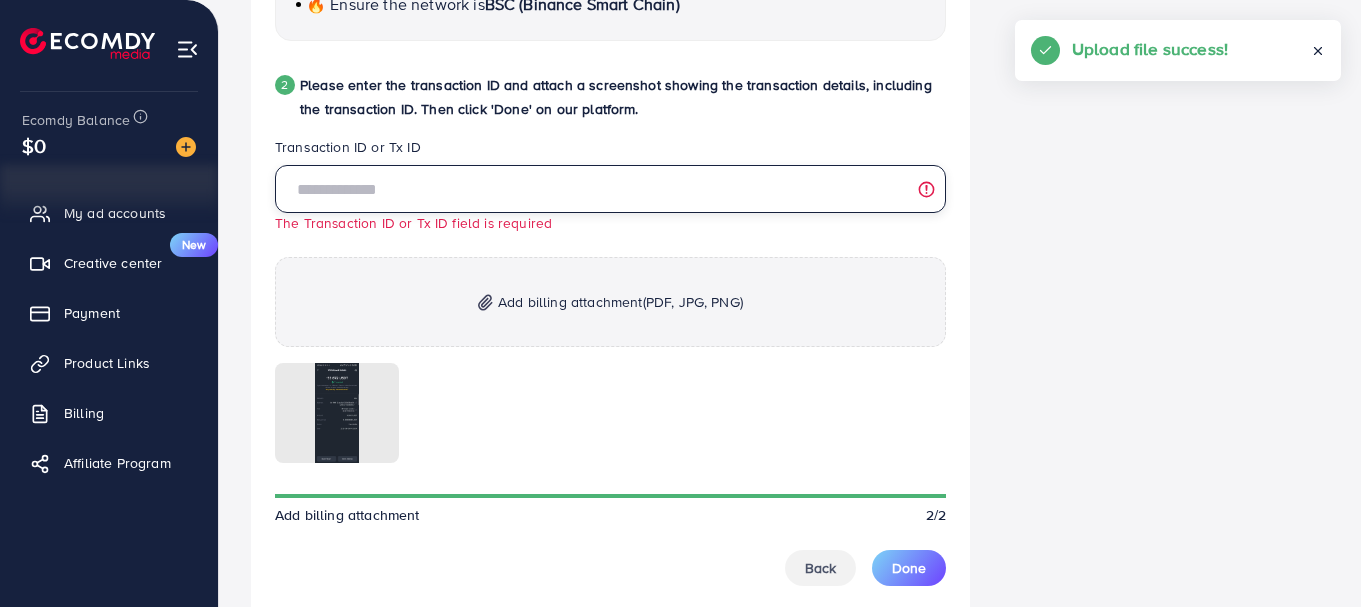 click at bounding box center (610, 189) 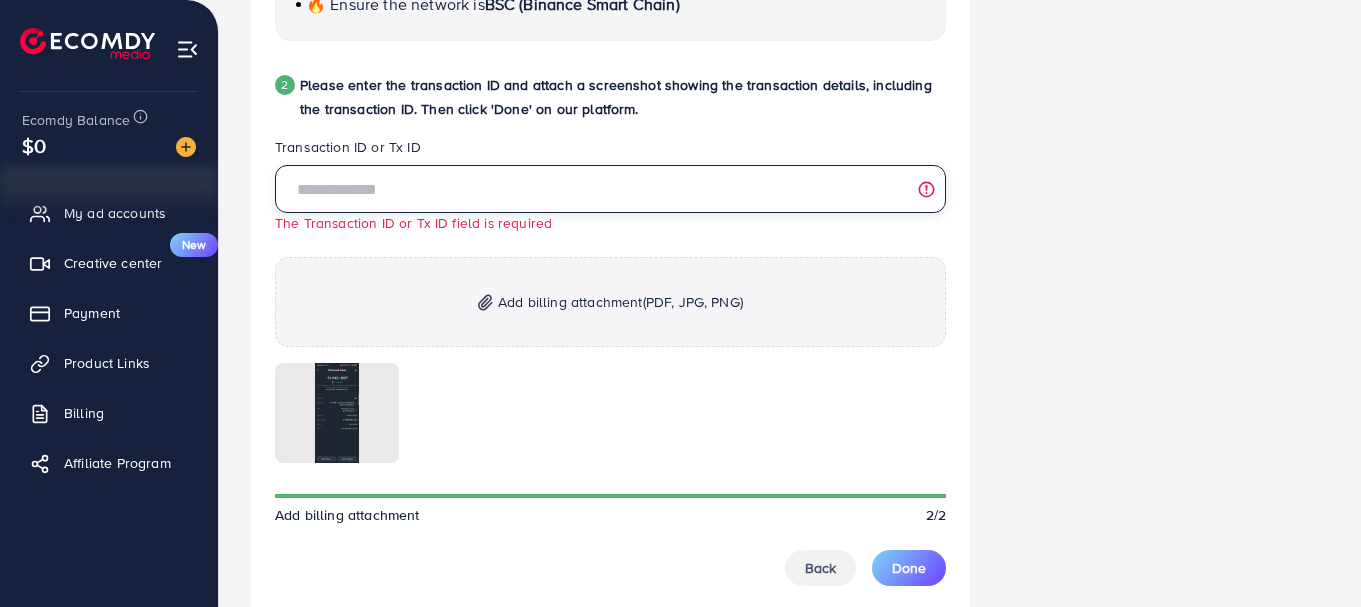 paste on "**********" 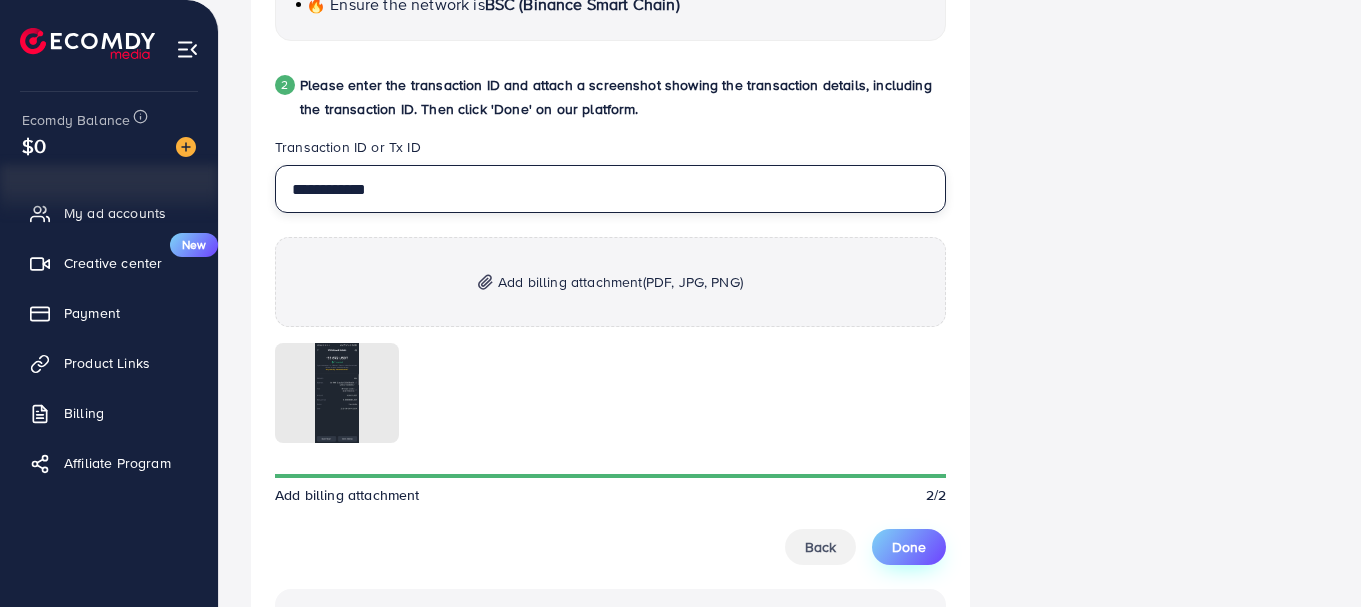 type on "**********" 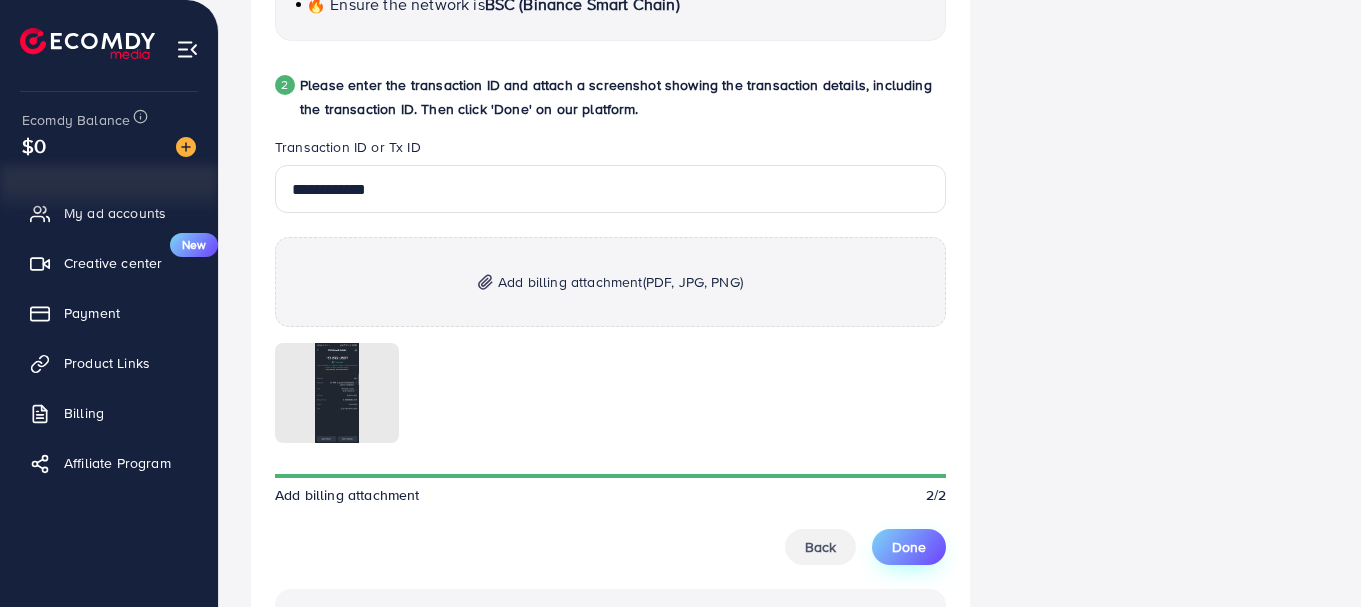 click on "Done" at bounding box center [909, 547] 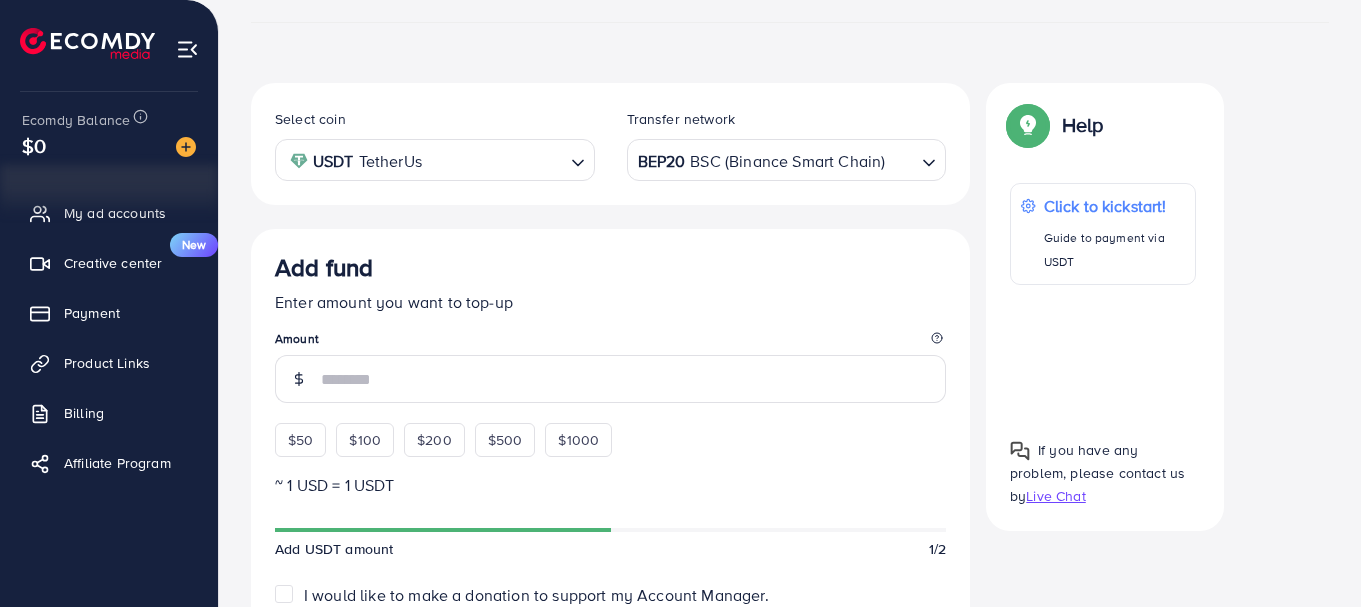 scroll, scrollTop: 114, scrollLeft: 0, axis: vertical 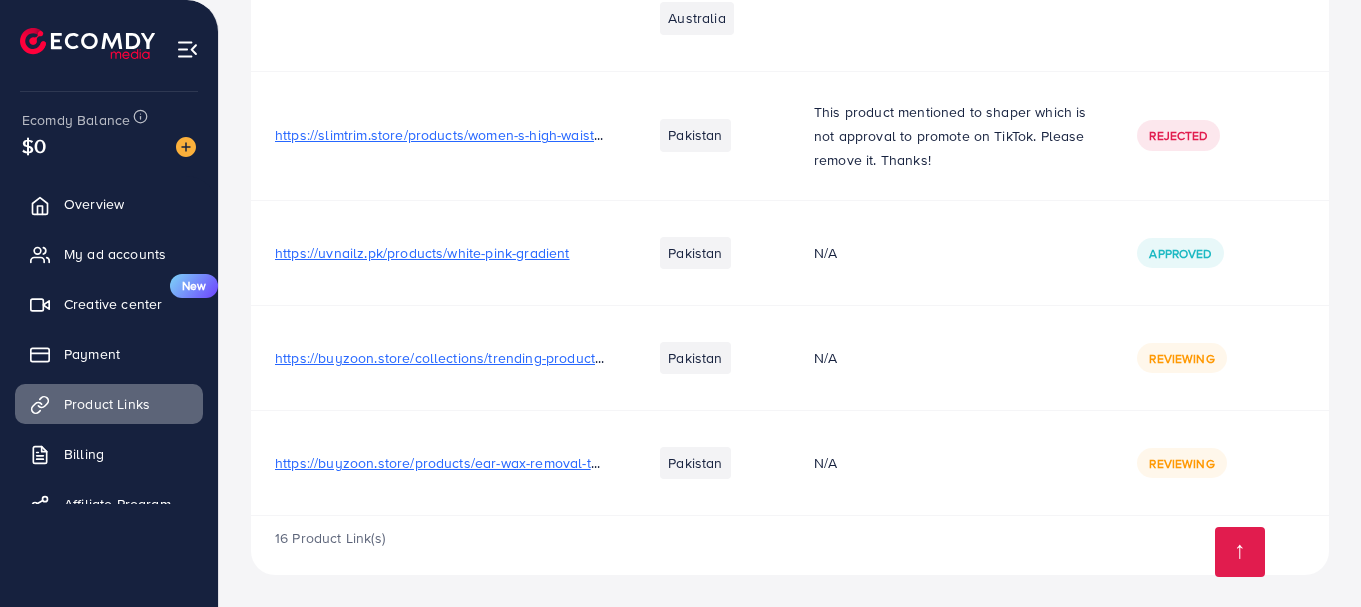 click on "N/A" at bounding box center [951, 357] 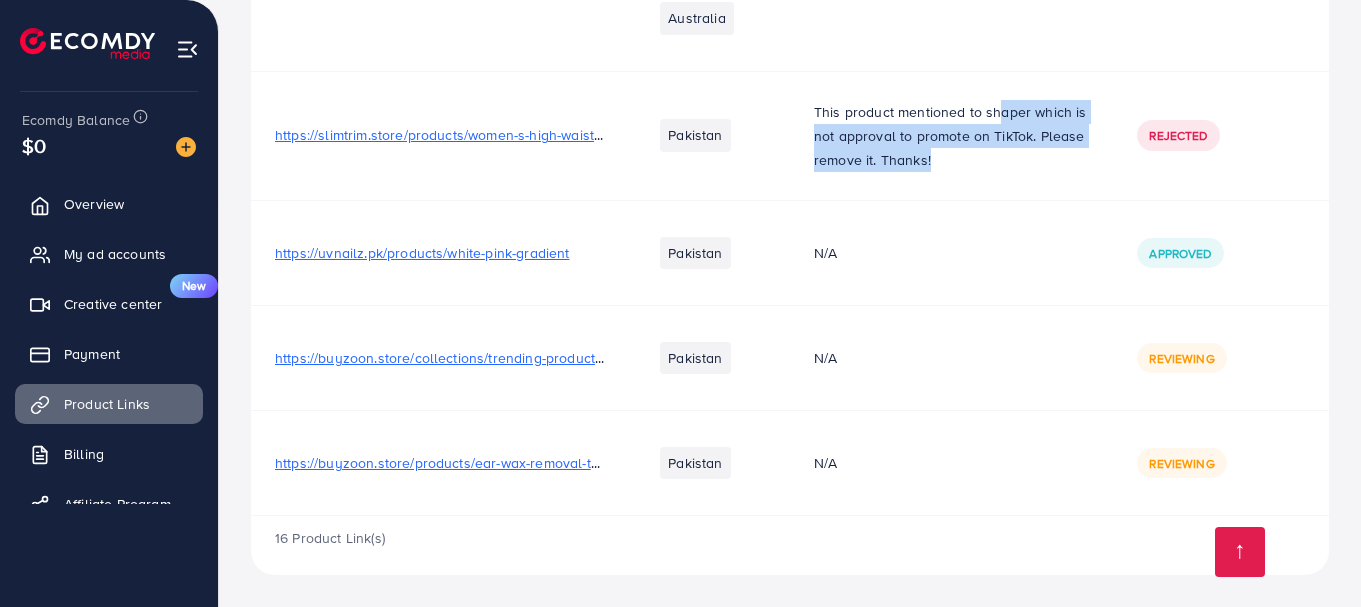 drag, startPoint x: 995, startPoint y: 113, endPoint x: 1118, endPoint y: 184, distance: 142.02112 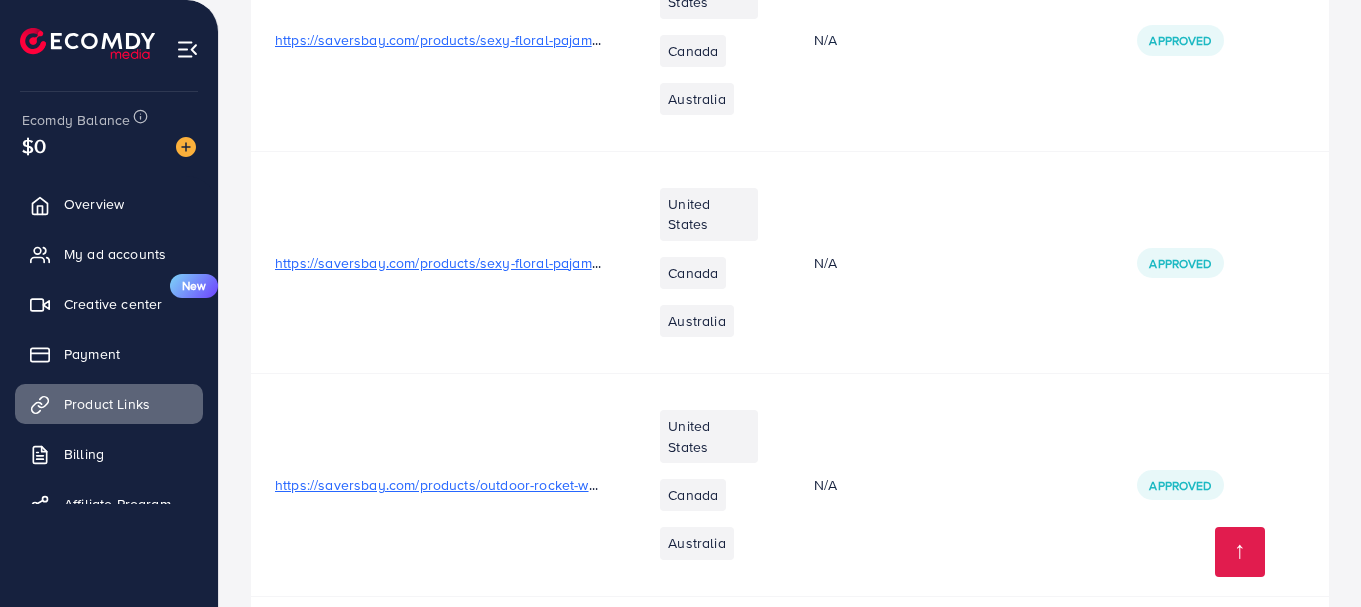 scroll, scrollTop: 2849, scrollLeft: 0, axis: vertical 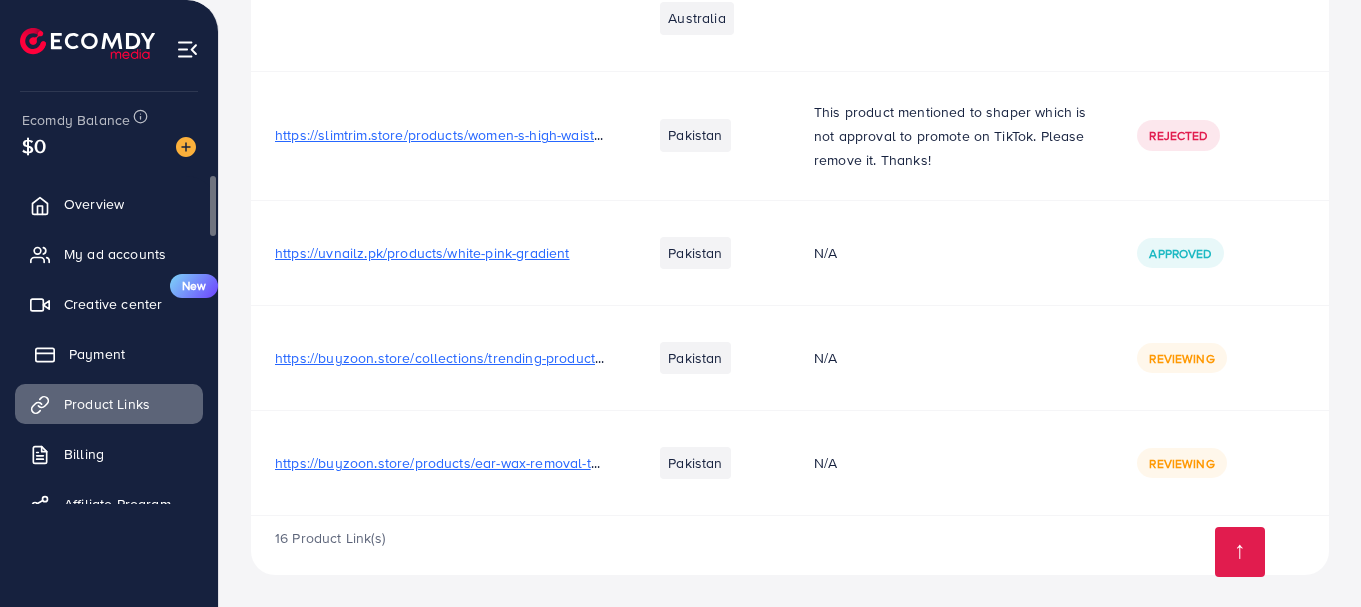 click on "Payment" at bounding box center (97, 354) 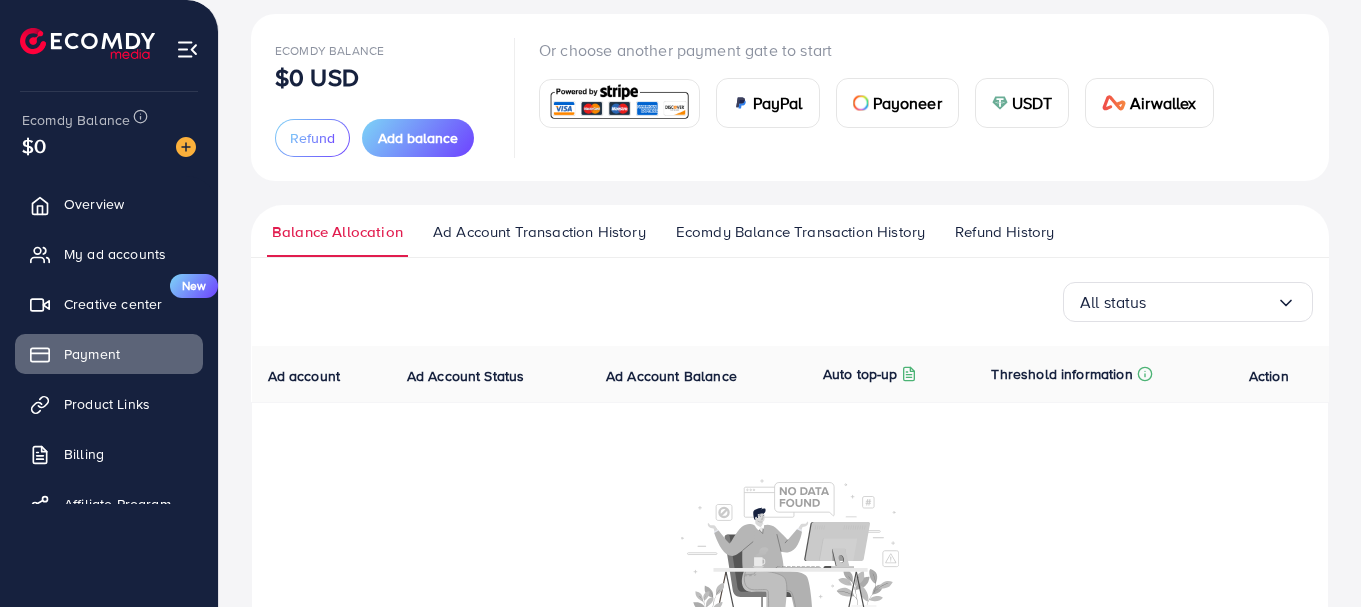 scroll, scrollTop: 0, scrollLeft: 0, axis: both 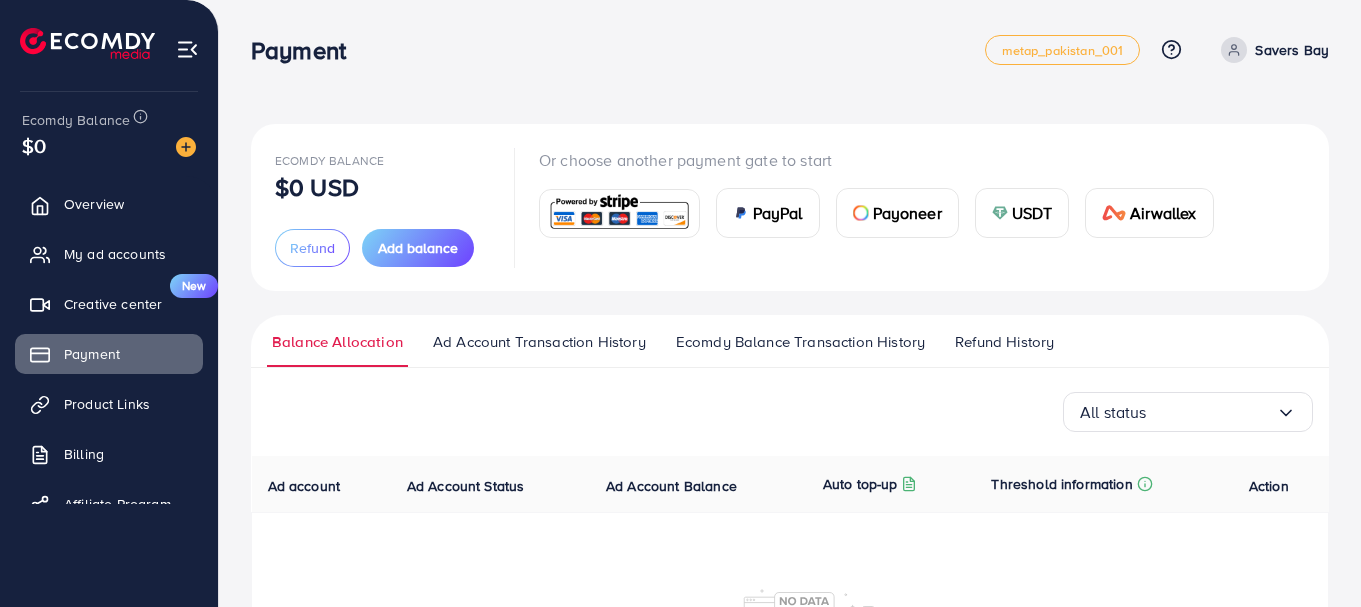 click on "USDT" at bounding box center [1032, 213] 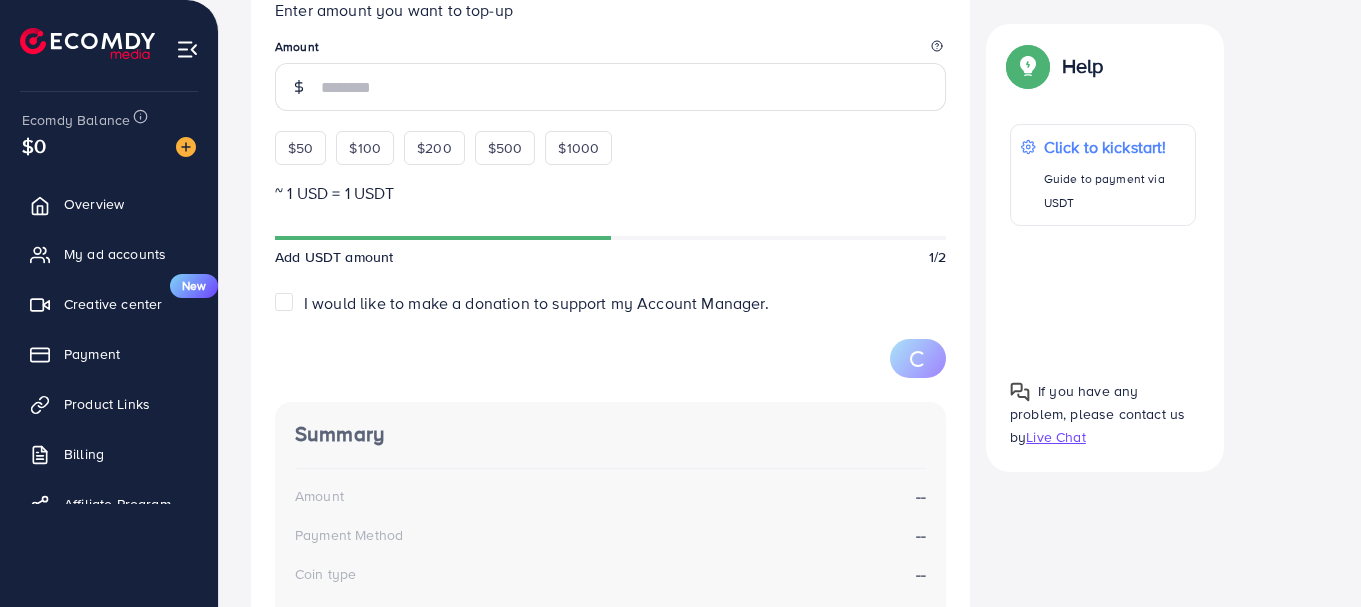 scroll, scrollTop: 653, scrollLeft: 0, axis: vertical 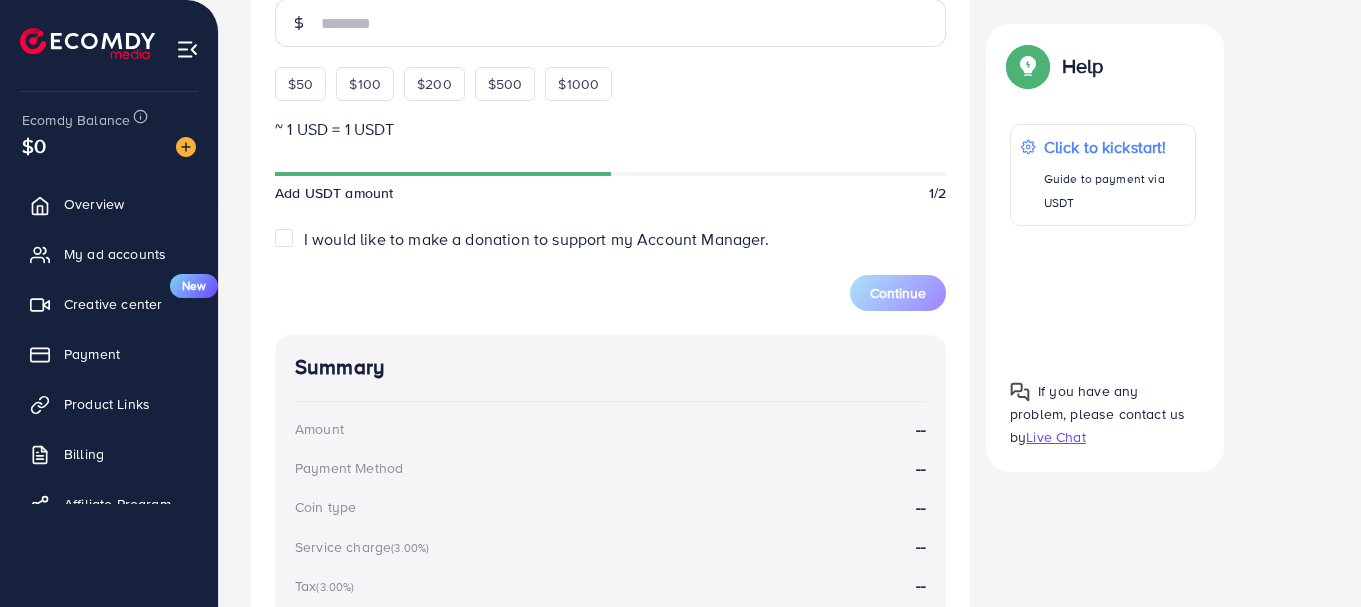 click on "Add fund  Enter amount you want to top-up Amount $50 $100 $200 $500 $1000  ~ 1 USD = 1 USDT   Add USDT amount  1/2 I would like to make a donation to support my Account Manager. 5% 10% 15% 20%  Continue" at bounding box center [610, 104] 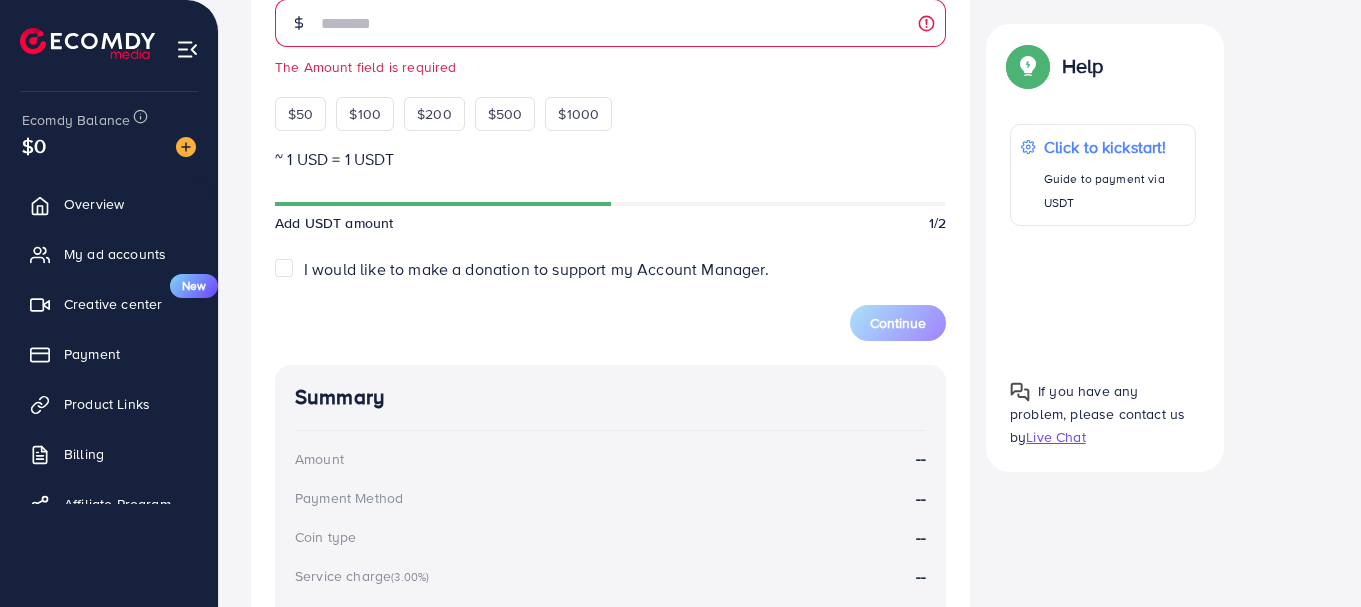 click on "I would like to make a donation to support my Account Manager." at bounding box center (536, 269) 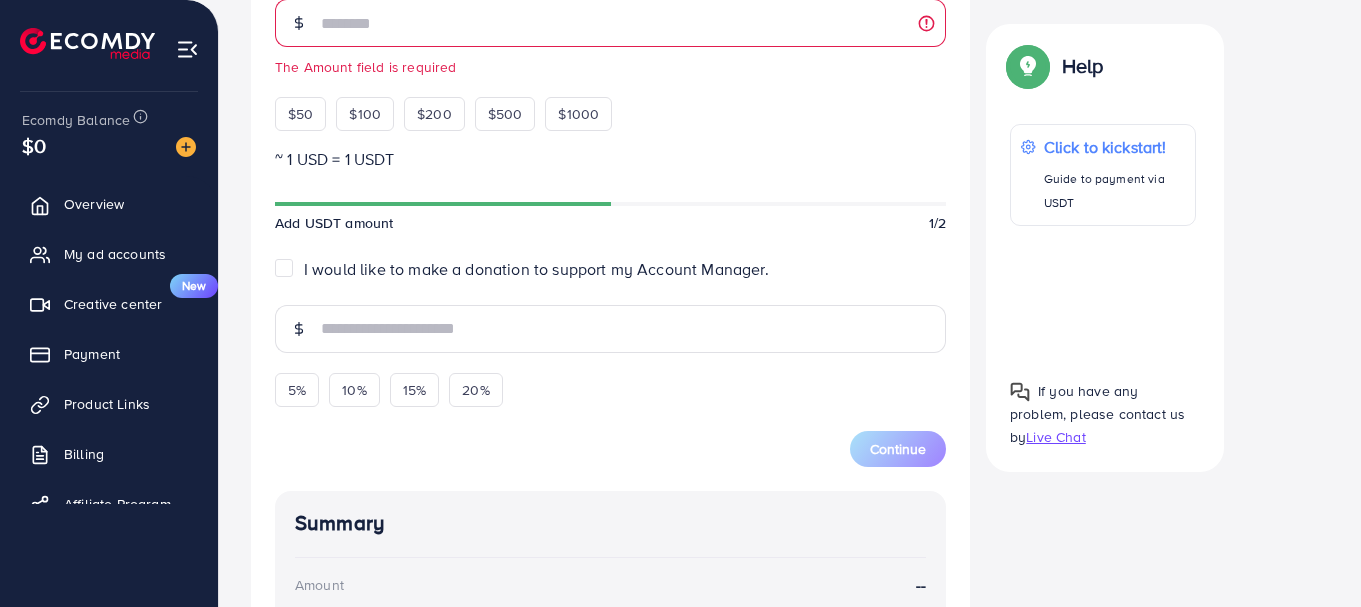 click on "Add fund  Enter amount you want to top-up Amount  The Amount field is required  $50 $100 $200 $500 $1000  ~ 1 USD = 1 USDT   Add USDT amount  1/2 I would like to make a donation to support my Account Manager. 5% 10% 15% 20%  Continue" at bounding box center [610, 182] 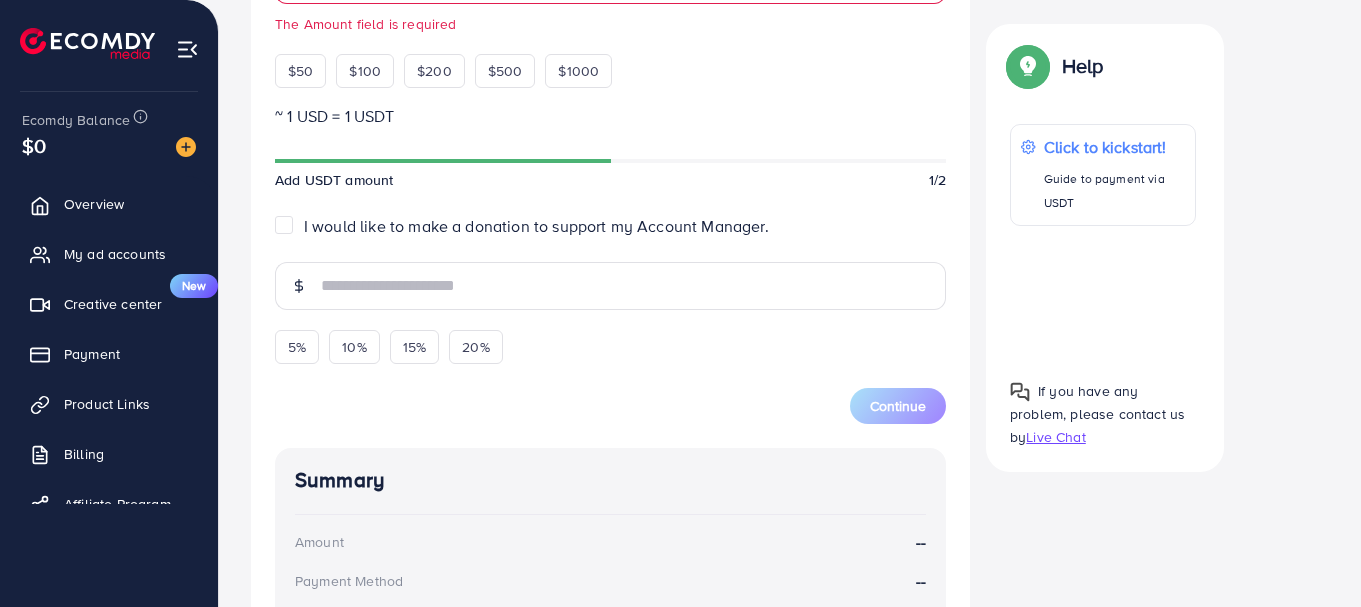 scroll, scrollTop: 1071, scrollLeft: 0, axis: vertical 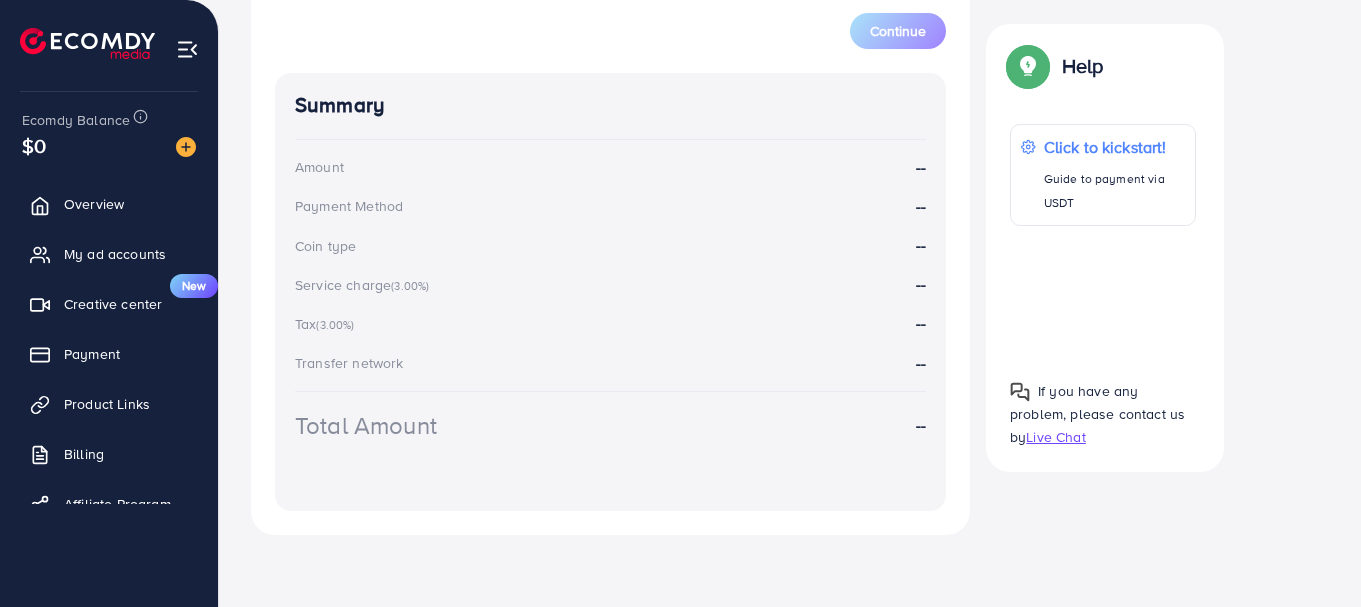 click on "Amount   --" at bounding box center (610, 167) 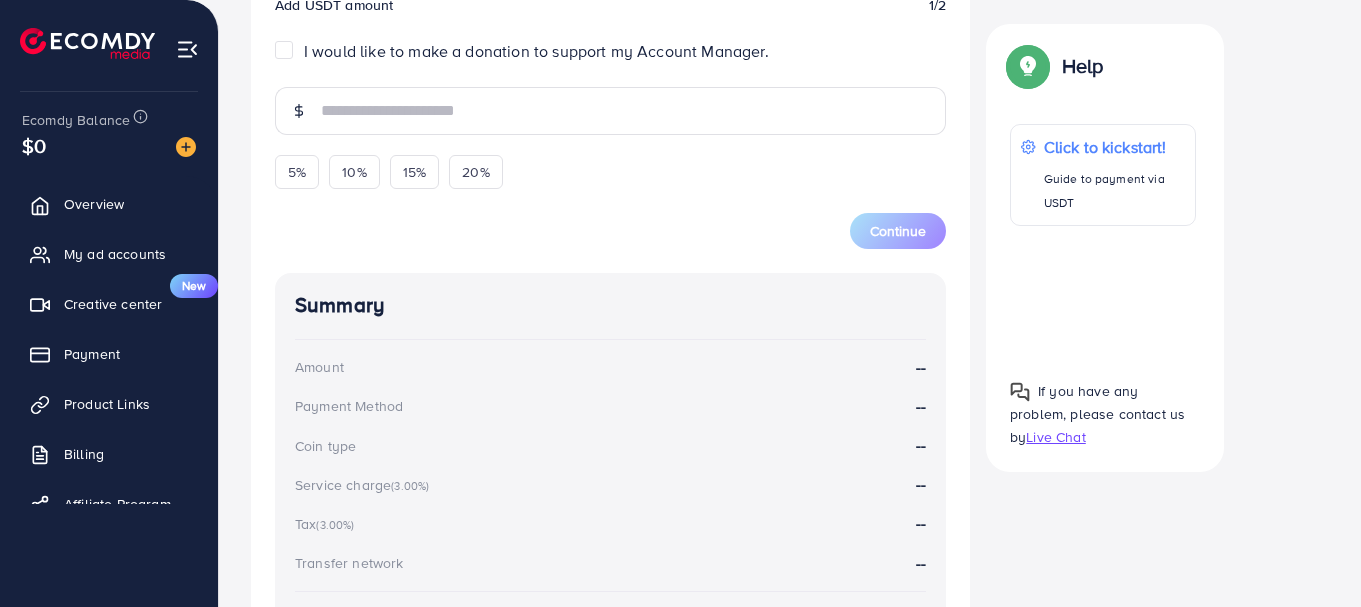 scroll, scrollTop: 671, scrollLeft: 0, axis: vertical 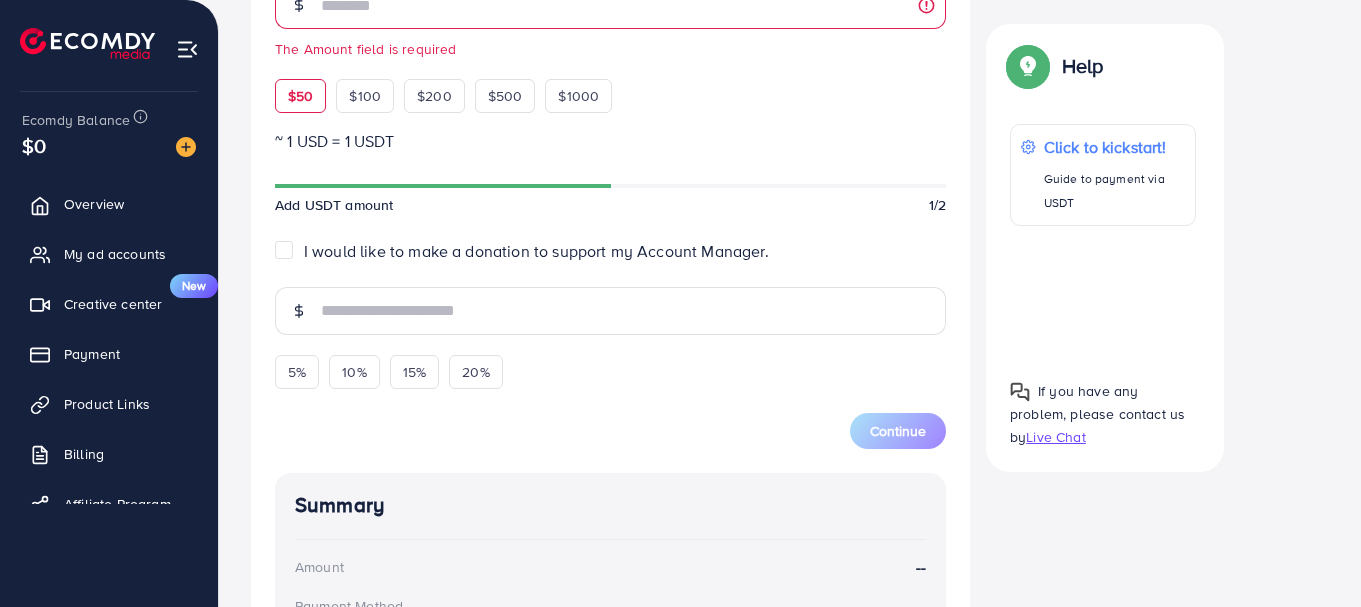 click on "$50" at bounding box center [300, 96] 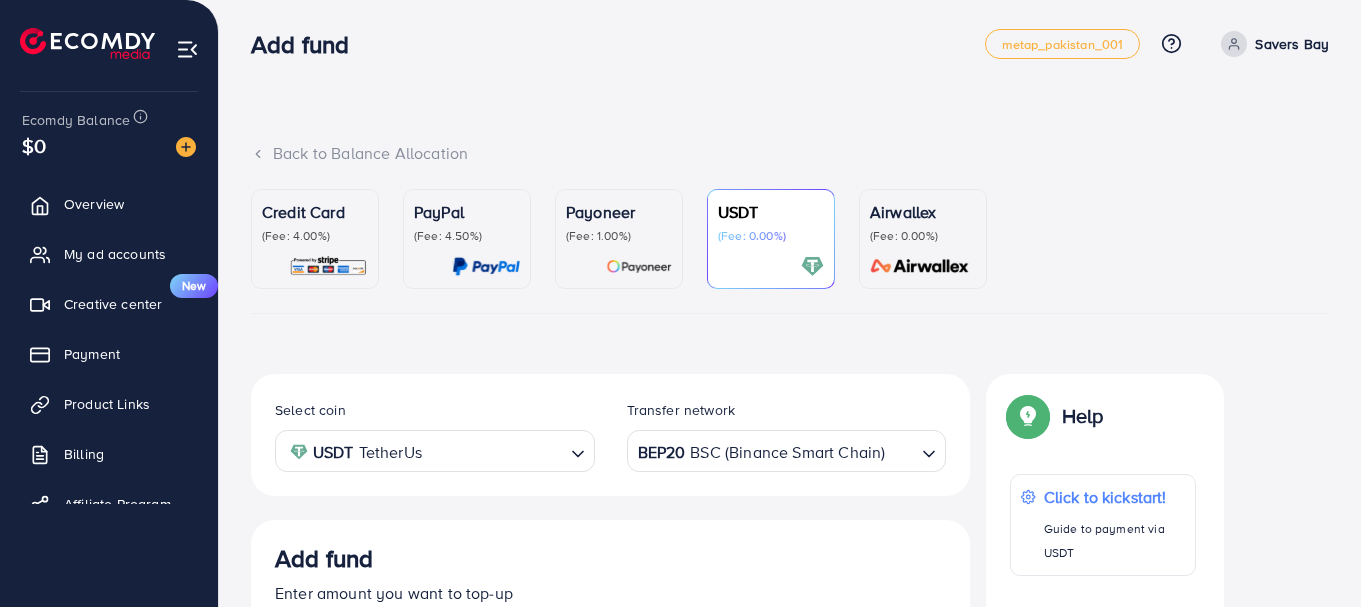 scroll, scrollTop: 0, scrollLeft: 0, axis: both 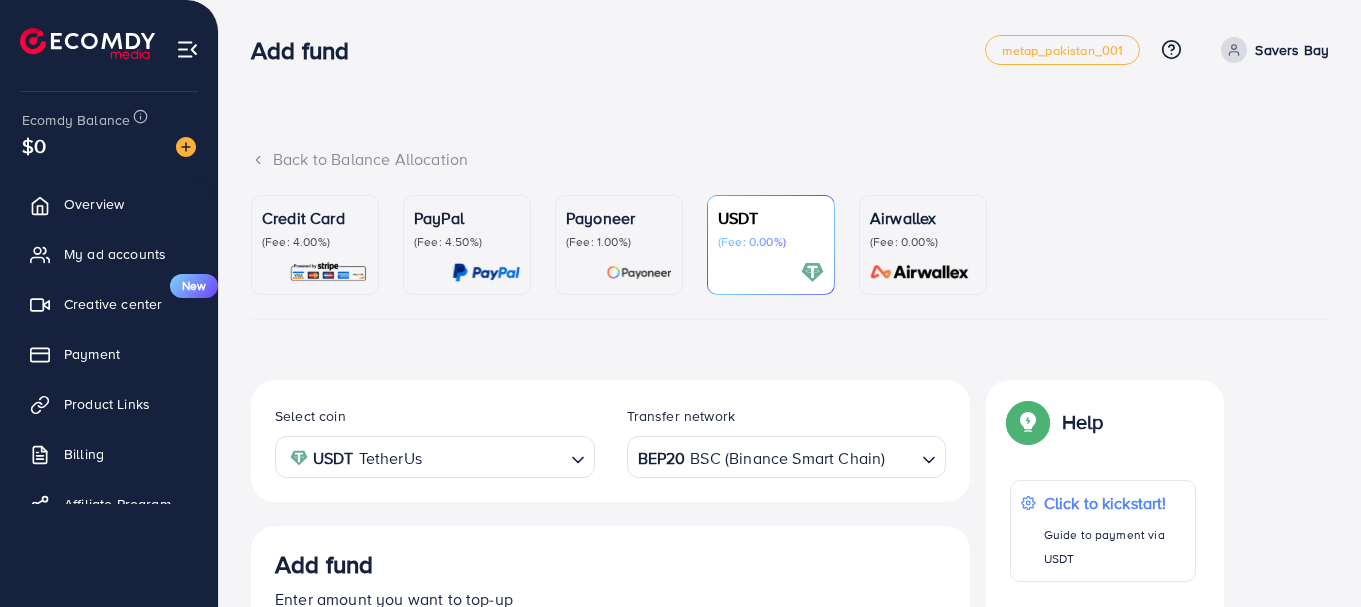 click on "(Fee: 4.00%)" at bounding box center (315, 242) 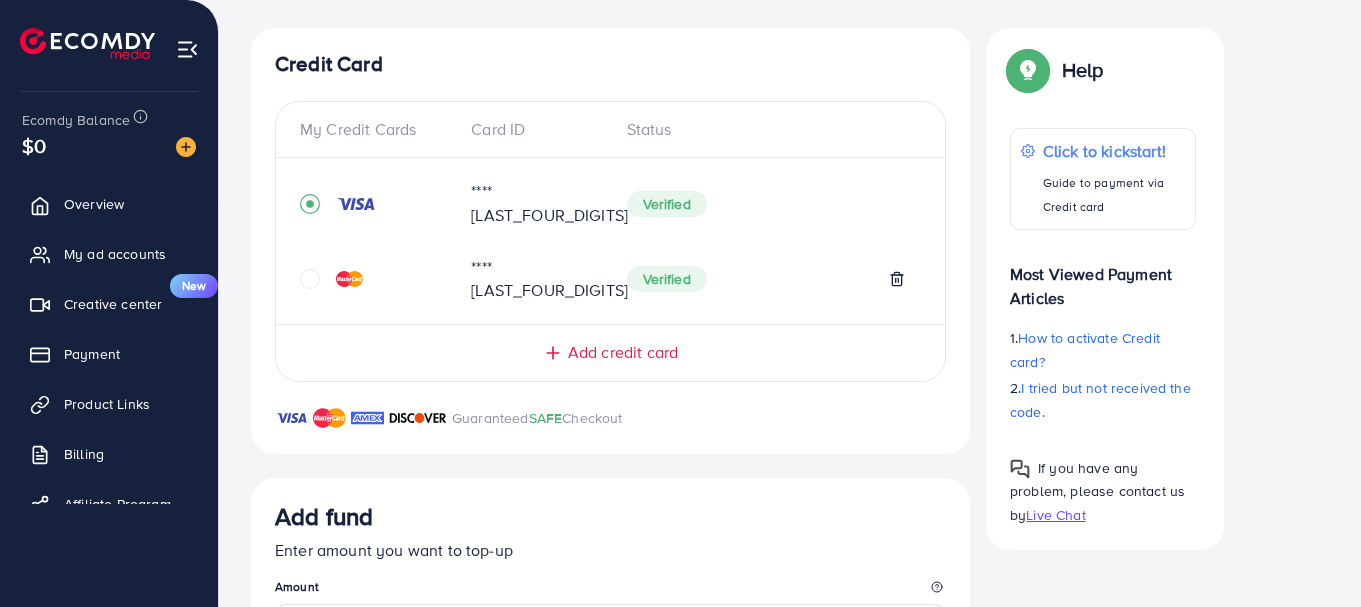 scroll, scrollTop: 400, scrollLeft: 0, axis: vertical 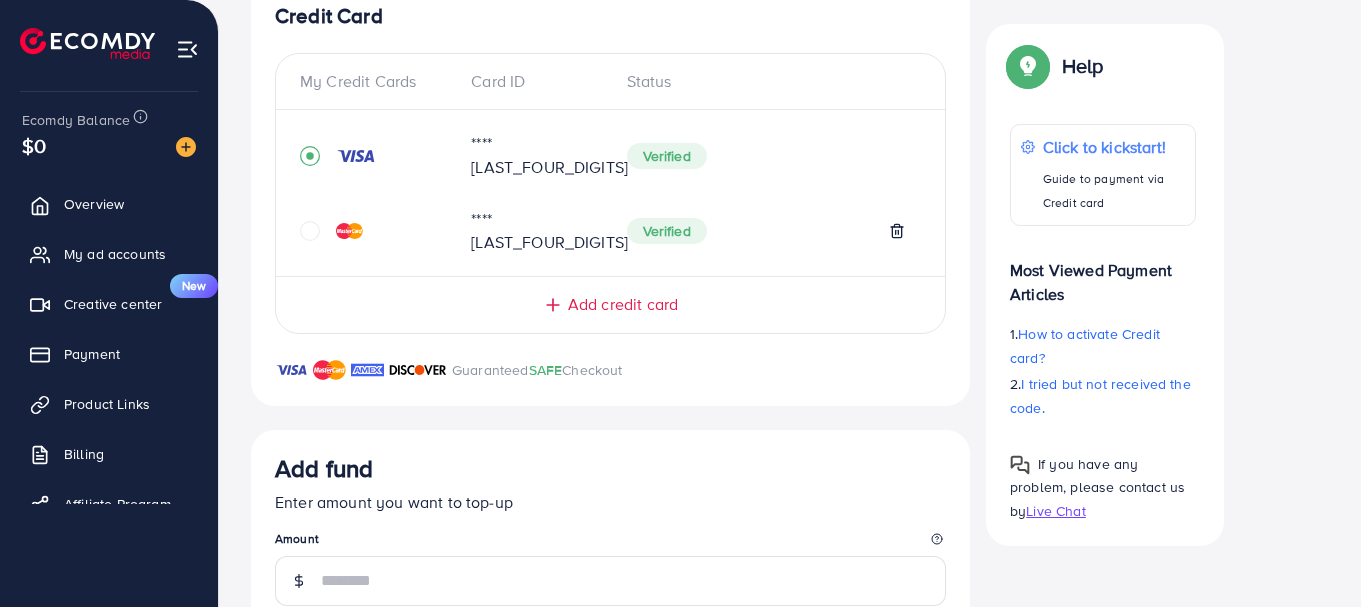 click 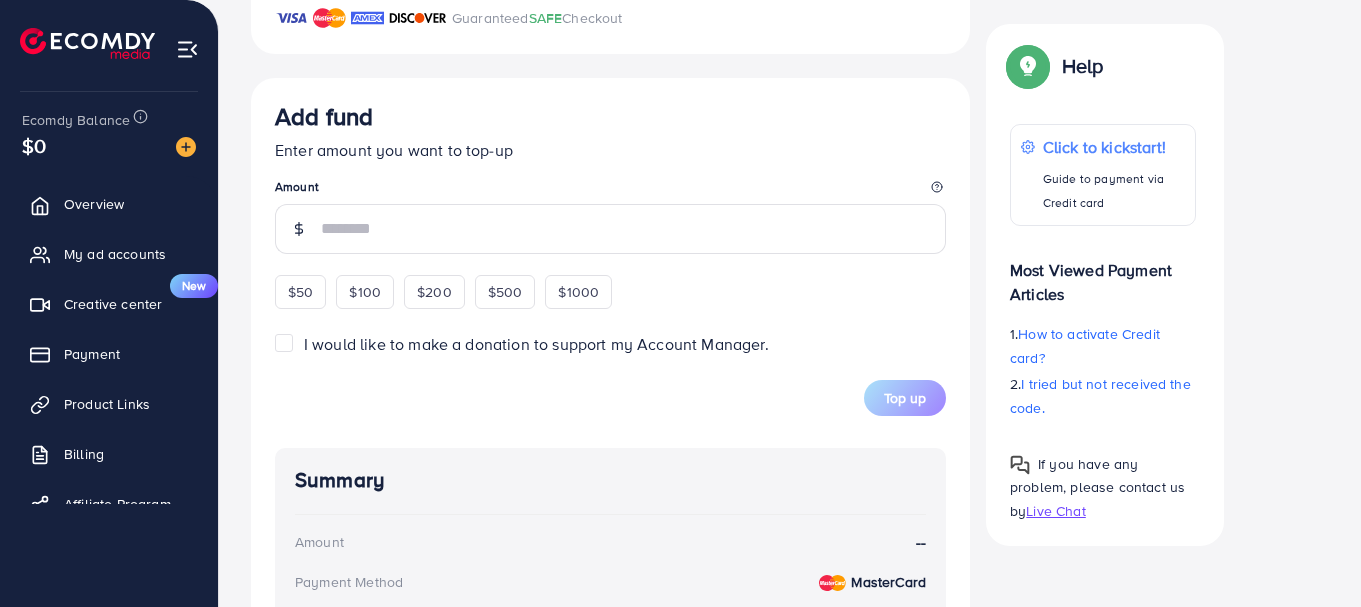 scroll, scrollTop: 800, scrollLeft: 0, axis: vertical 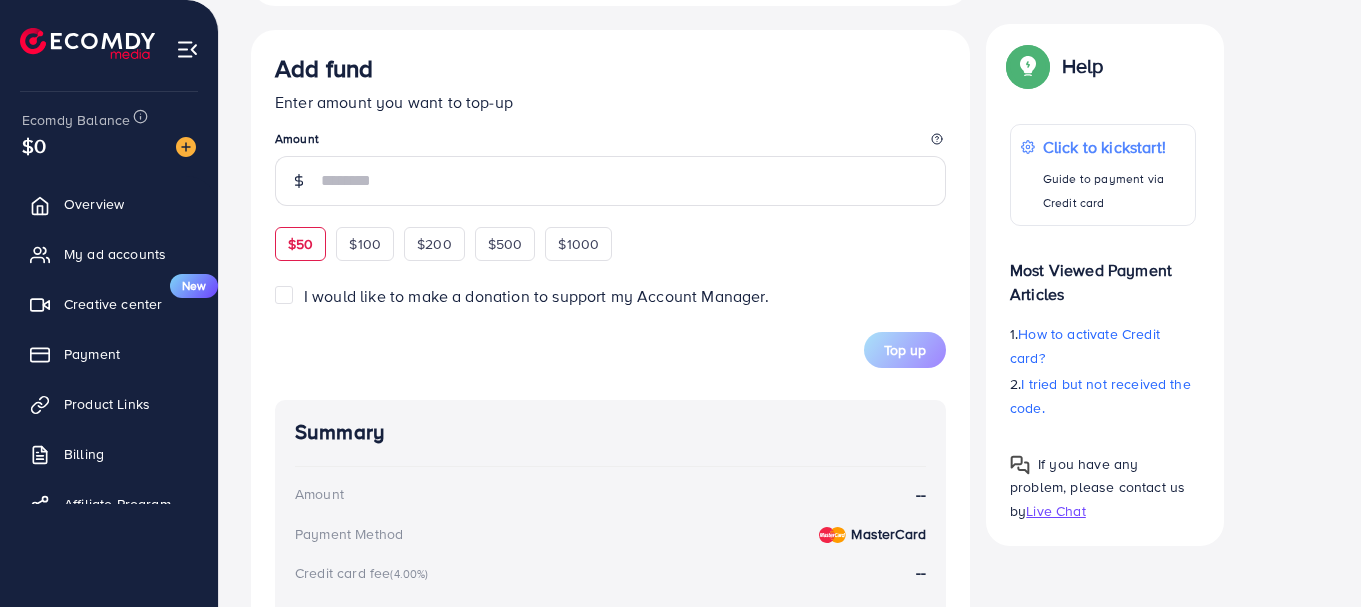 click on "Add fund  Enter amount you want to top-up Amount $50 $100 $200 $500 $1000" at bounding box center (610, 157) 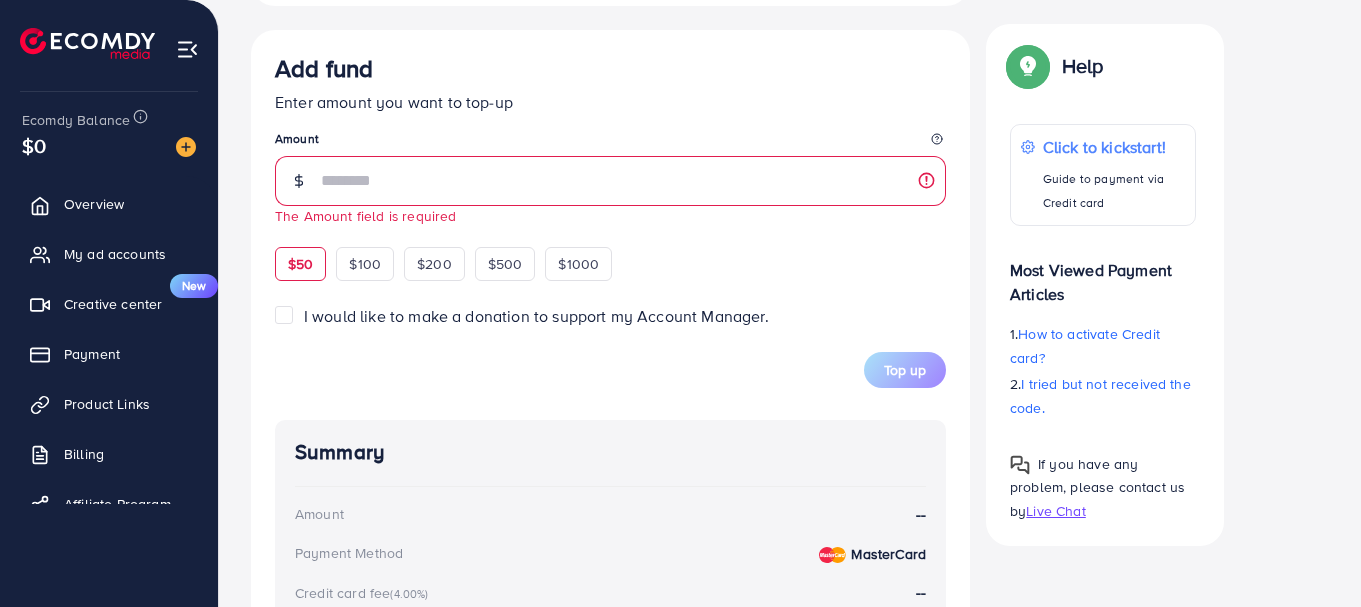 click on "$50" at bounding box center (300, 264) 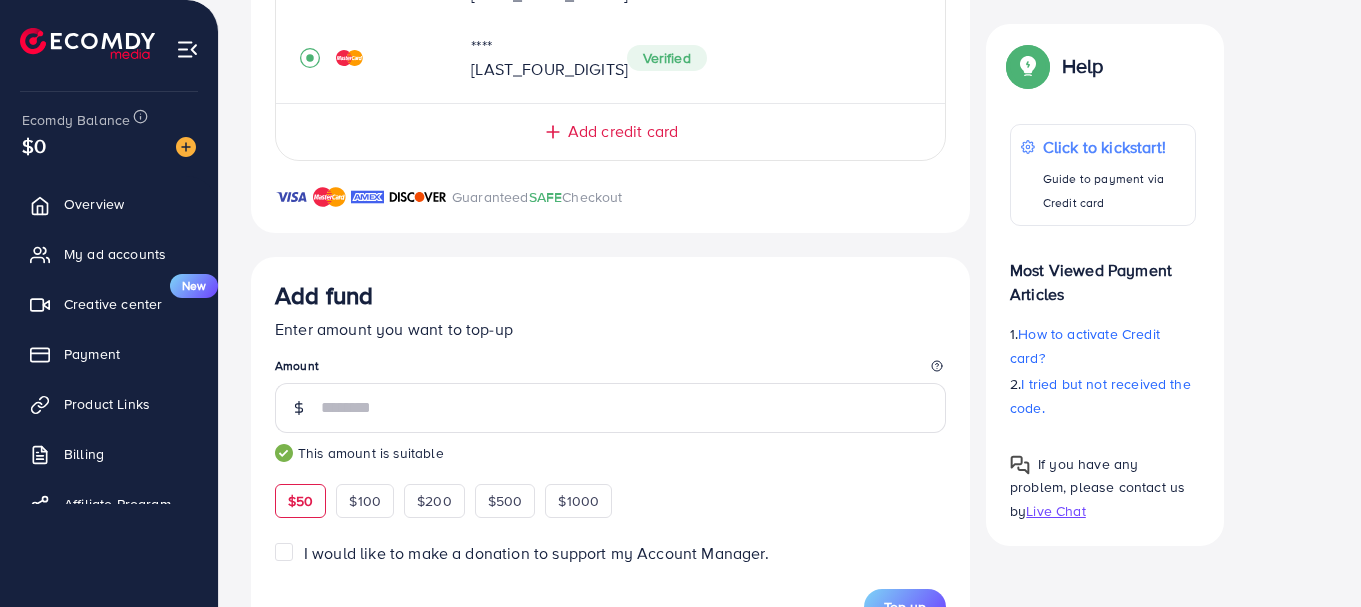 scroll, scrollTop: 0, scrollLeft: 0, axis: both 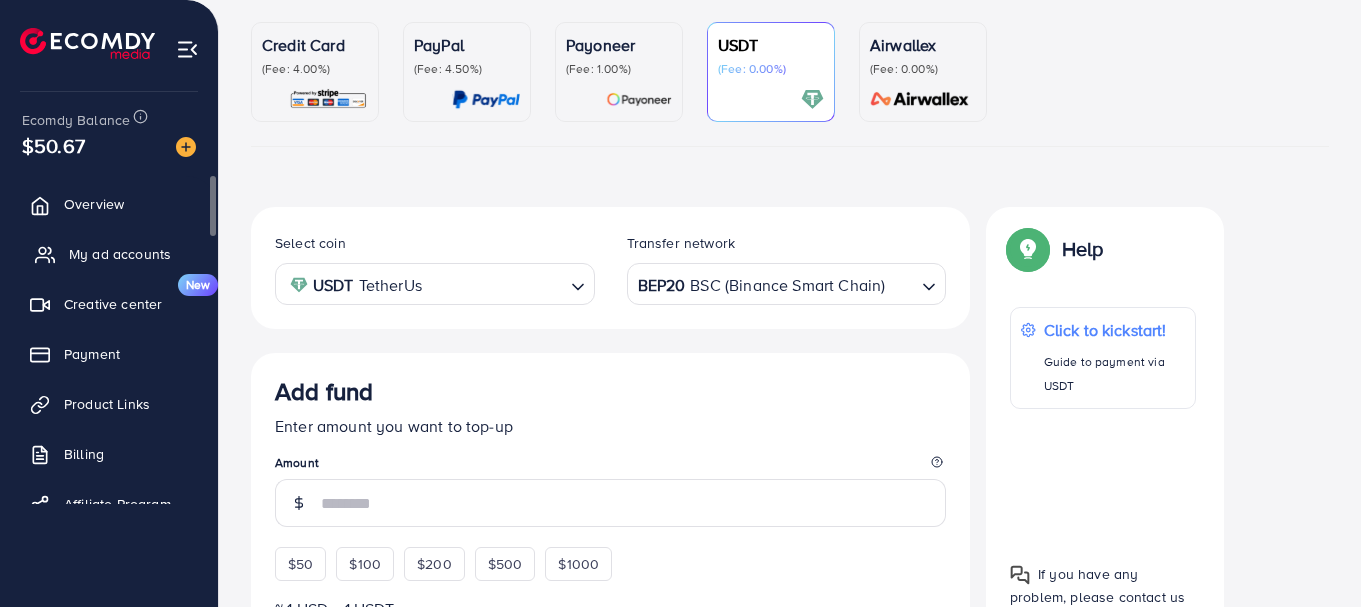 click on "My ad accounts" at bounding box center [120, 254] 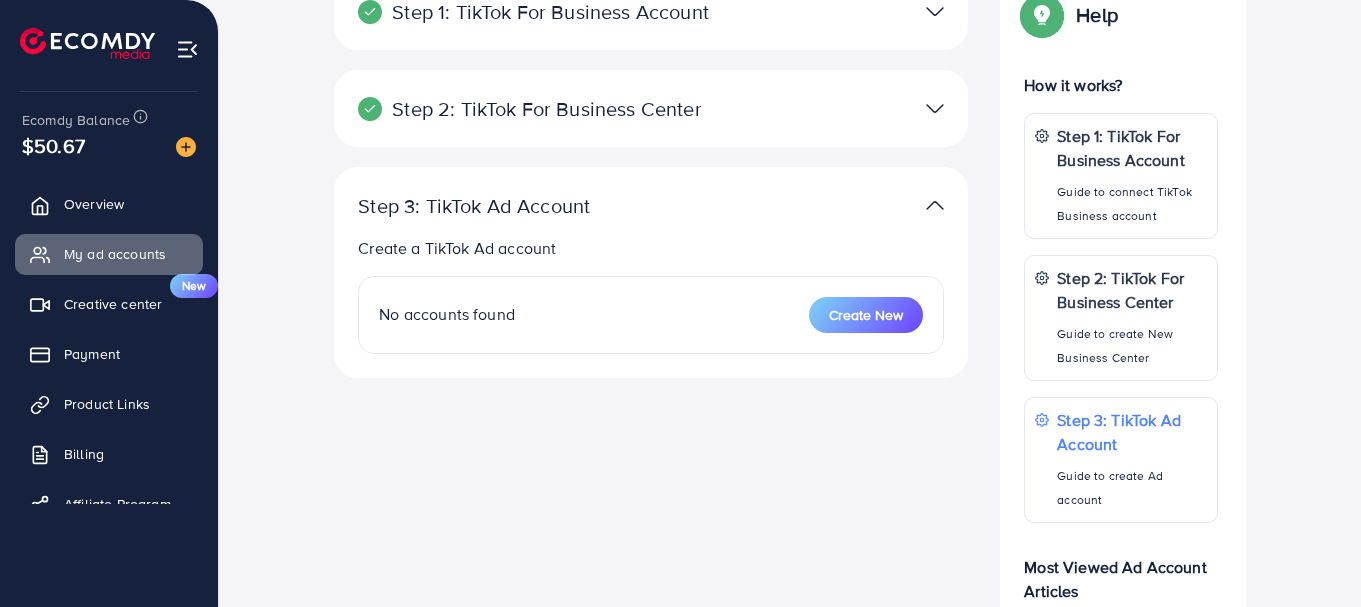 scroll, scrollTop: 200, scrollLeft: 0, axis: vertical 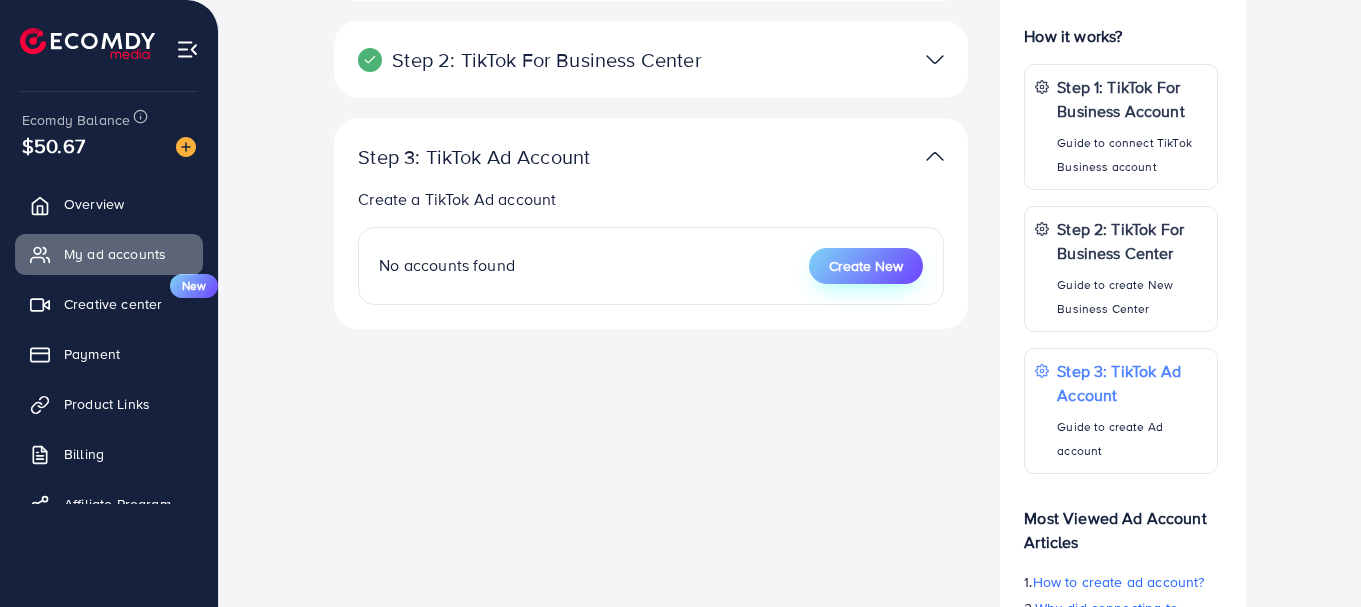 click on "Create New" at bounding box center (866, 266) 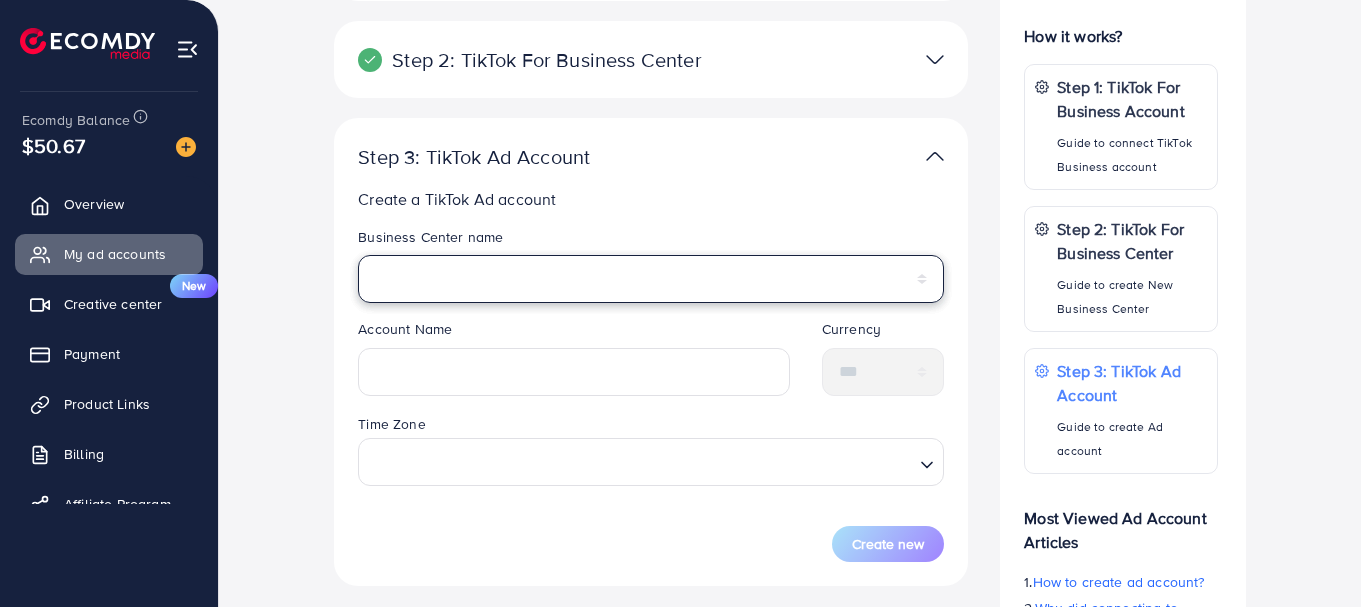 click on "**********" at bounding box center (651, 279) 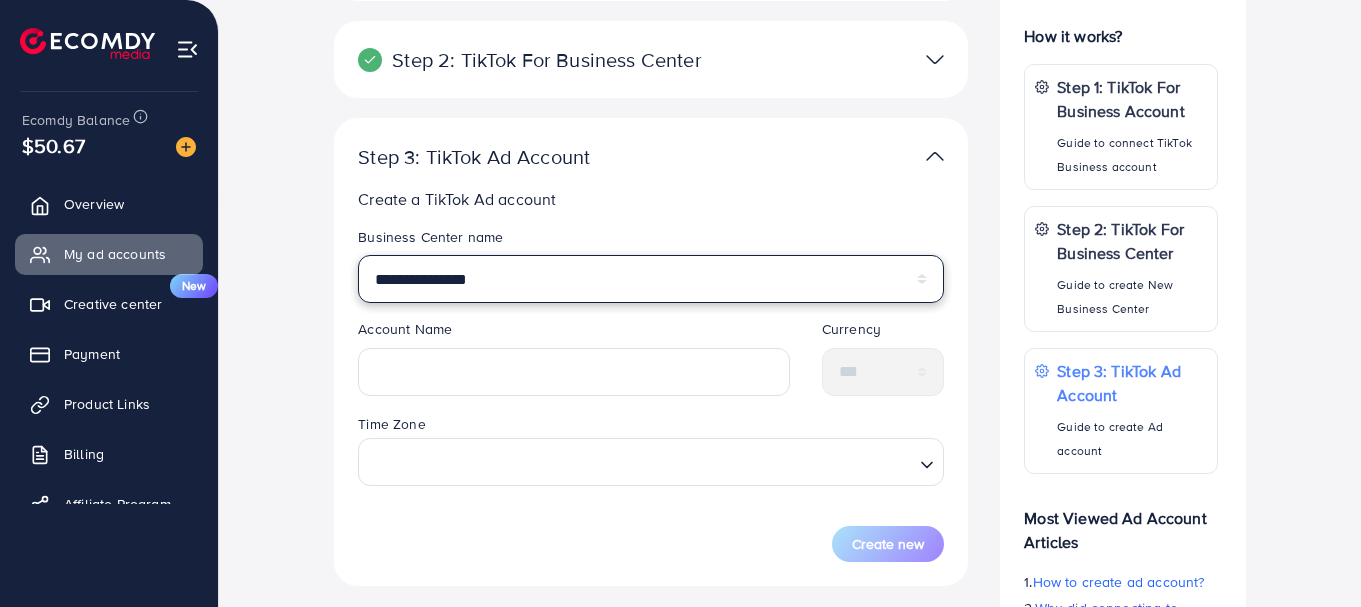 click on "**********" at bounding box center (651, 279) 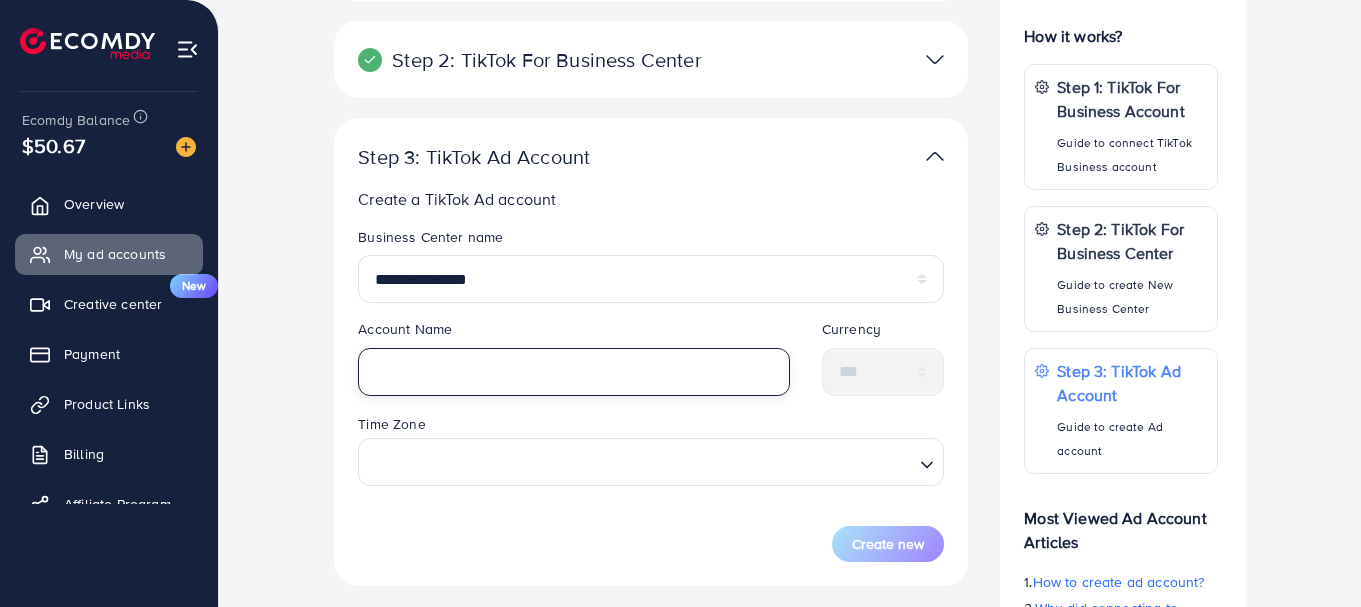 click at bounding box center (574, 372) 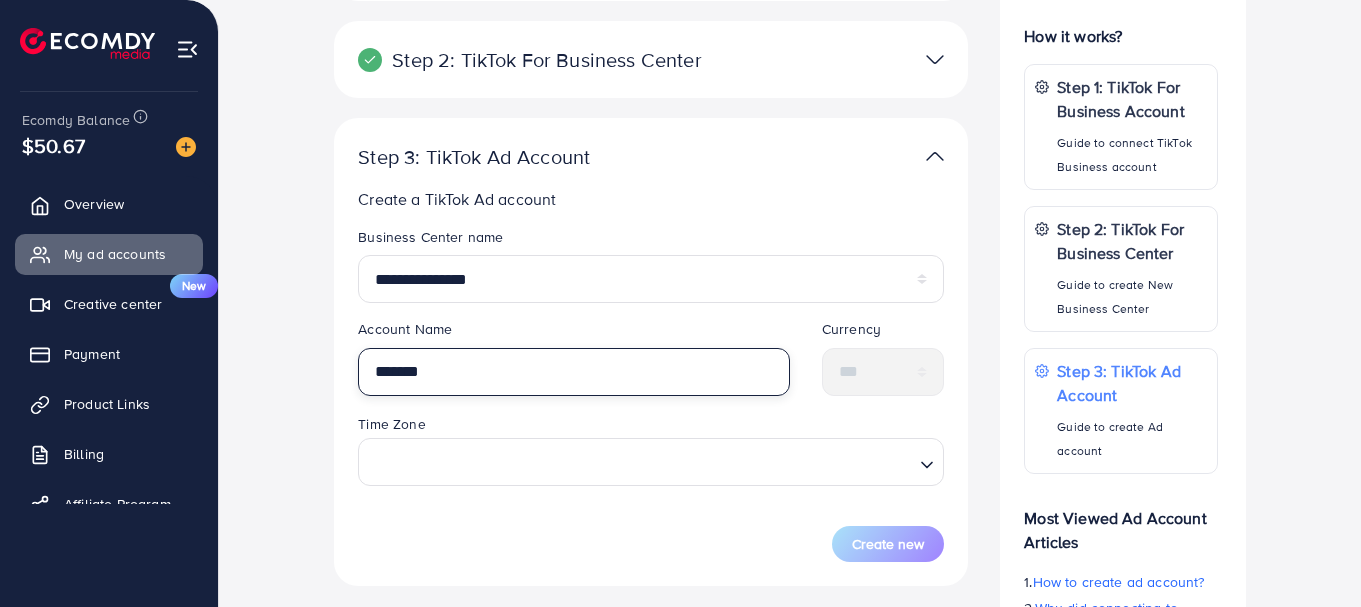 type on "*******" 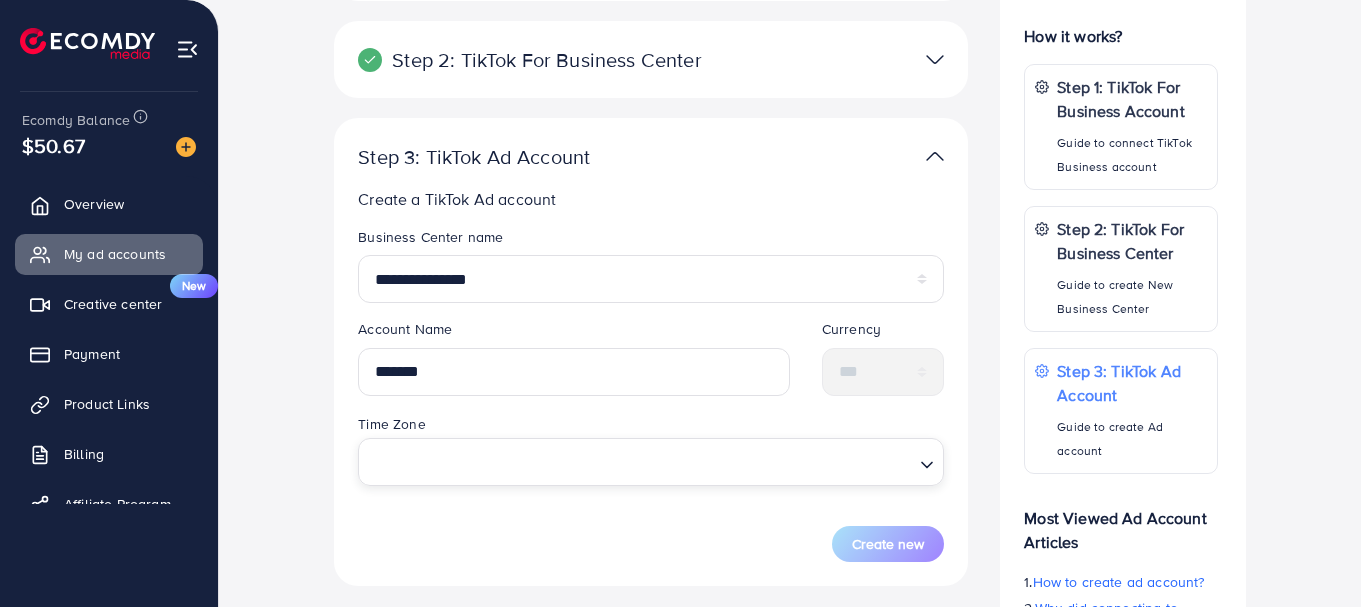 click at bounding box center [639, 462] 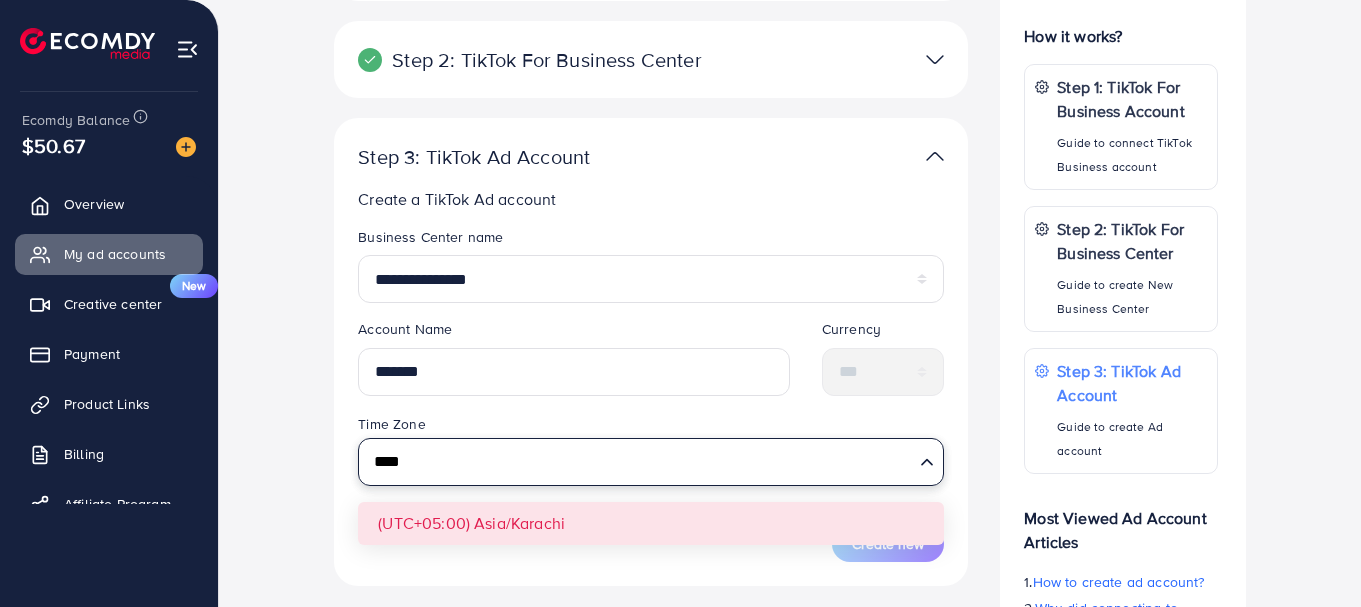 type on "****" 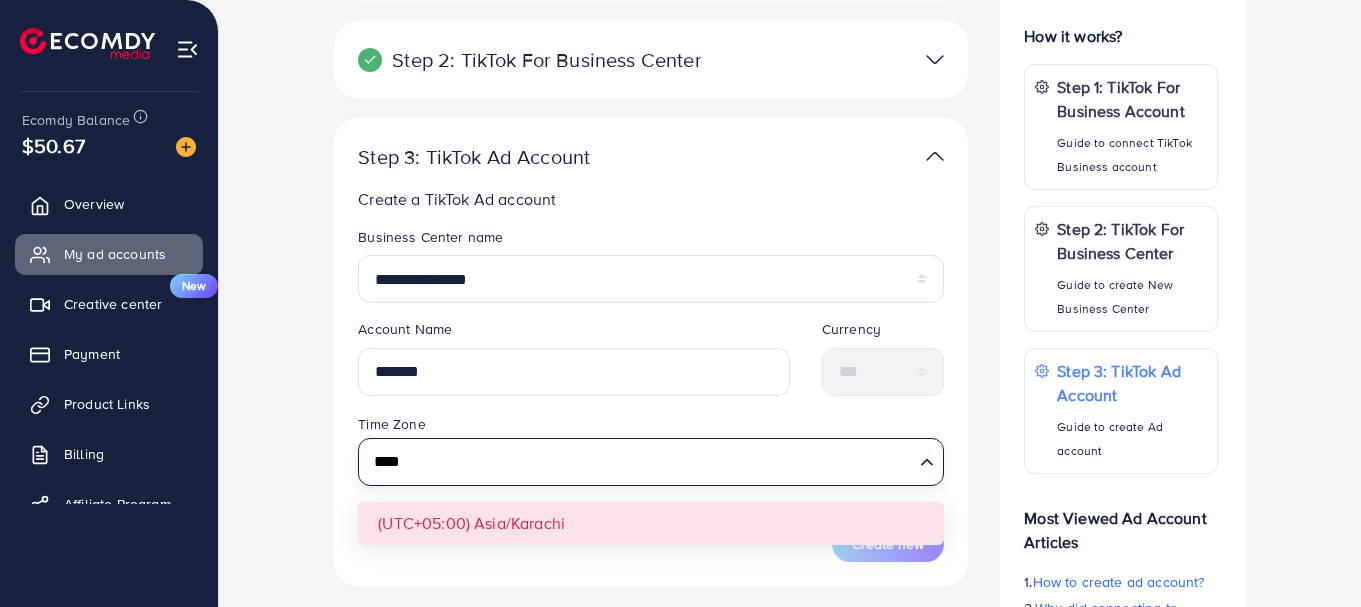 type 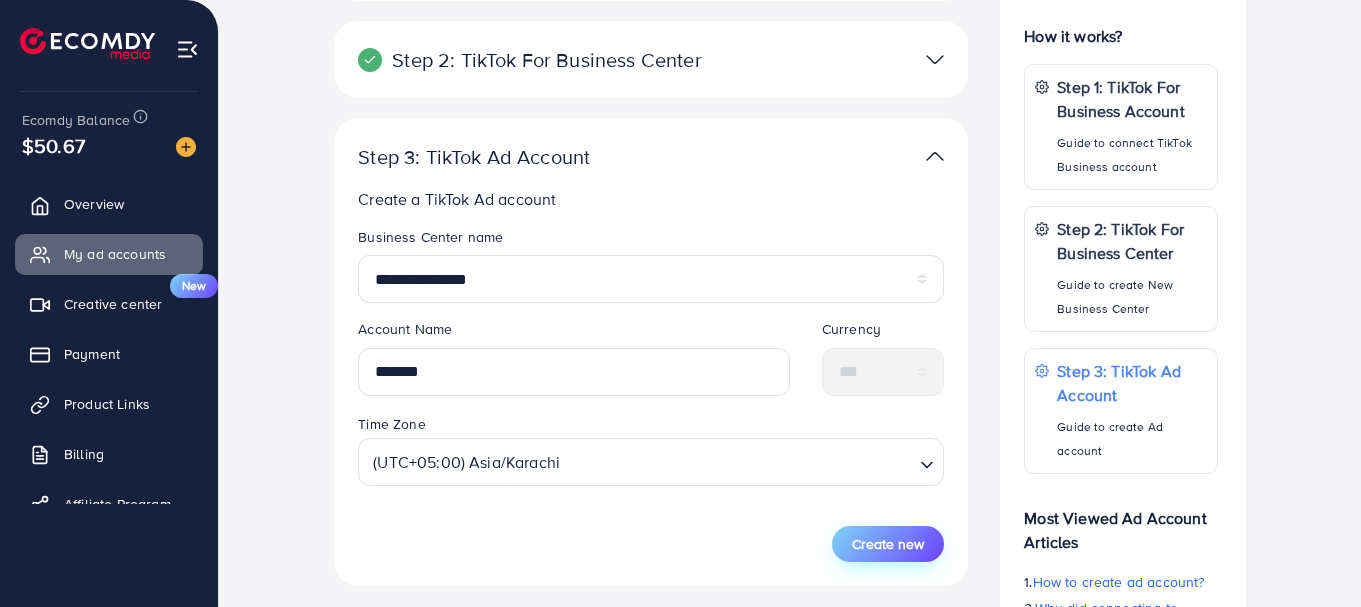 click on "Create new" at bounding box center (888, 544) 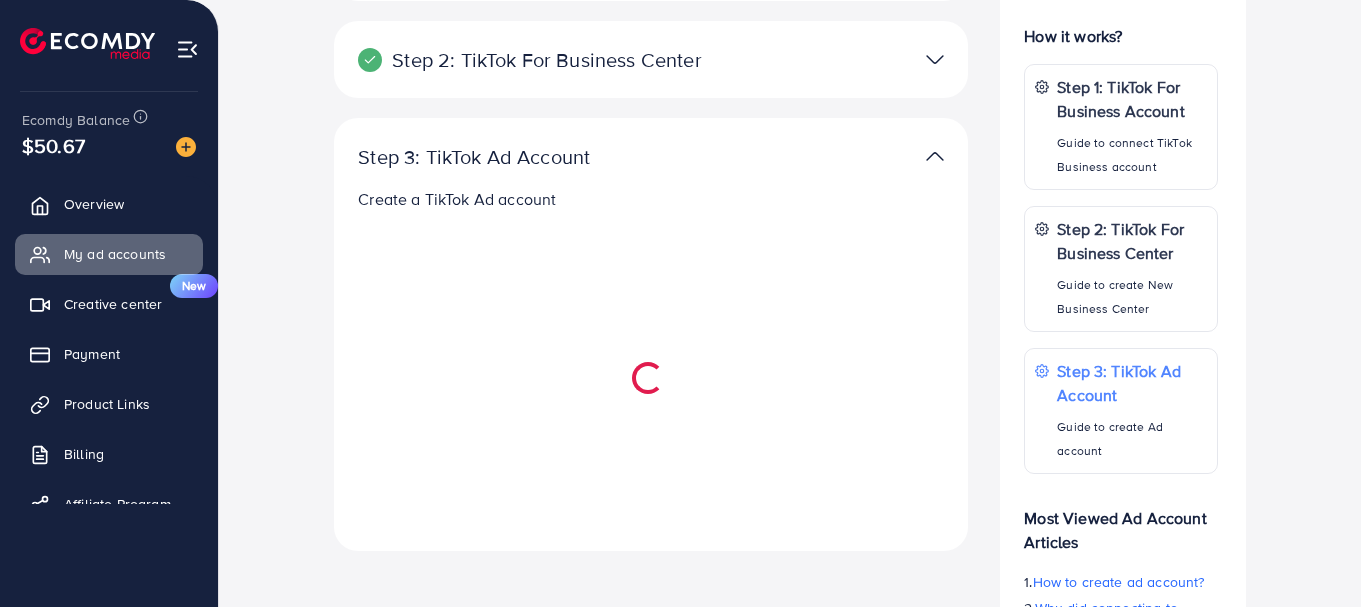 select 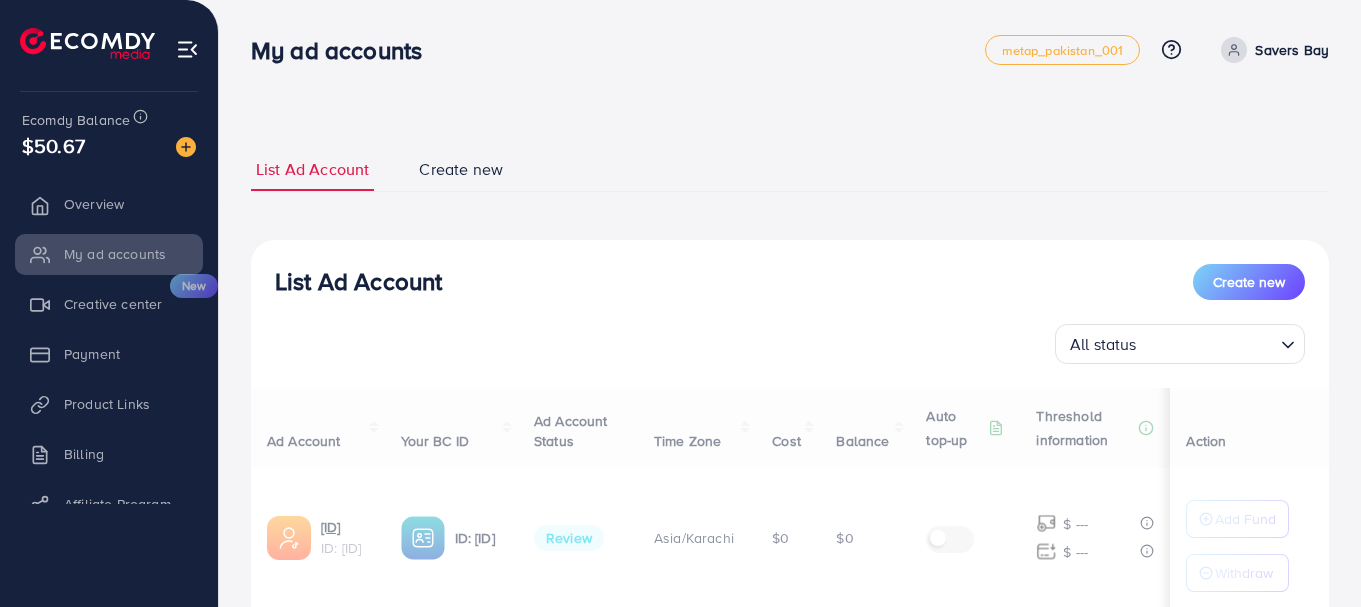 scroll, scrollTop: 129, scrollLeft: 0, axis: vertical 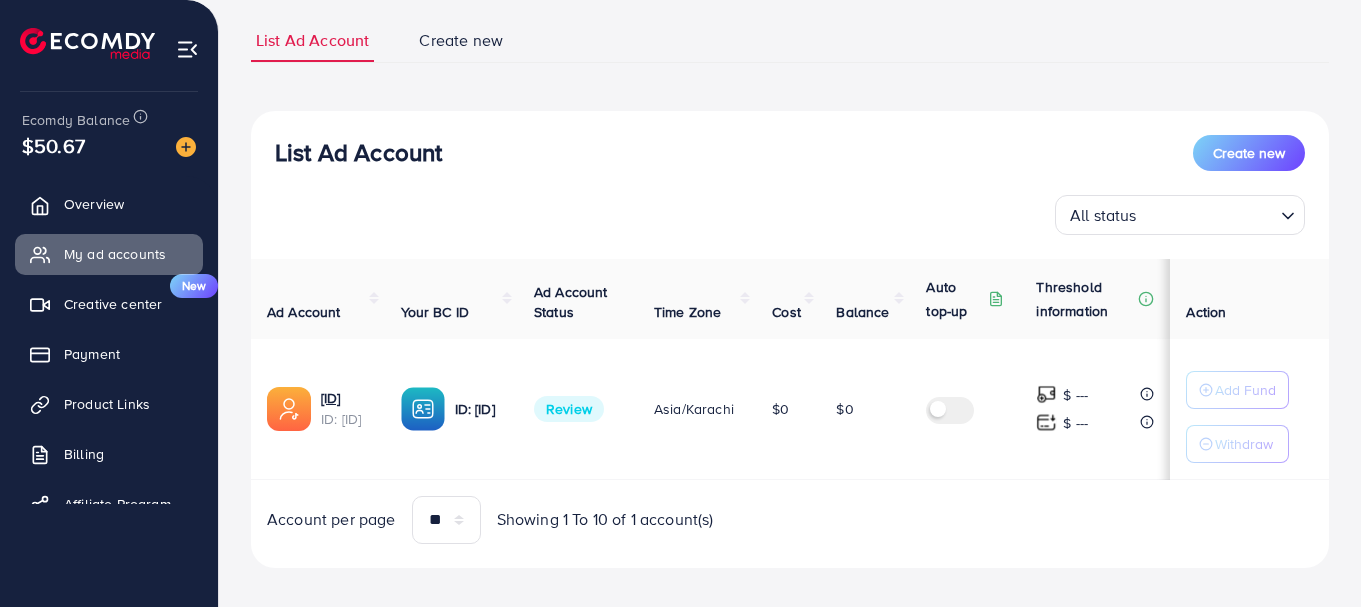 drag, startPoint x: 879, startPoint y: 491, endPoint x: 920, endPoint y: 492, distance: 41.01219 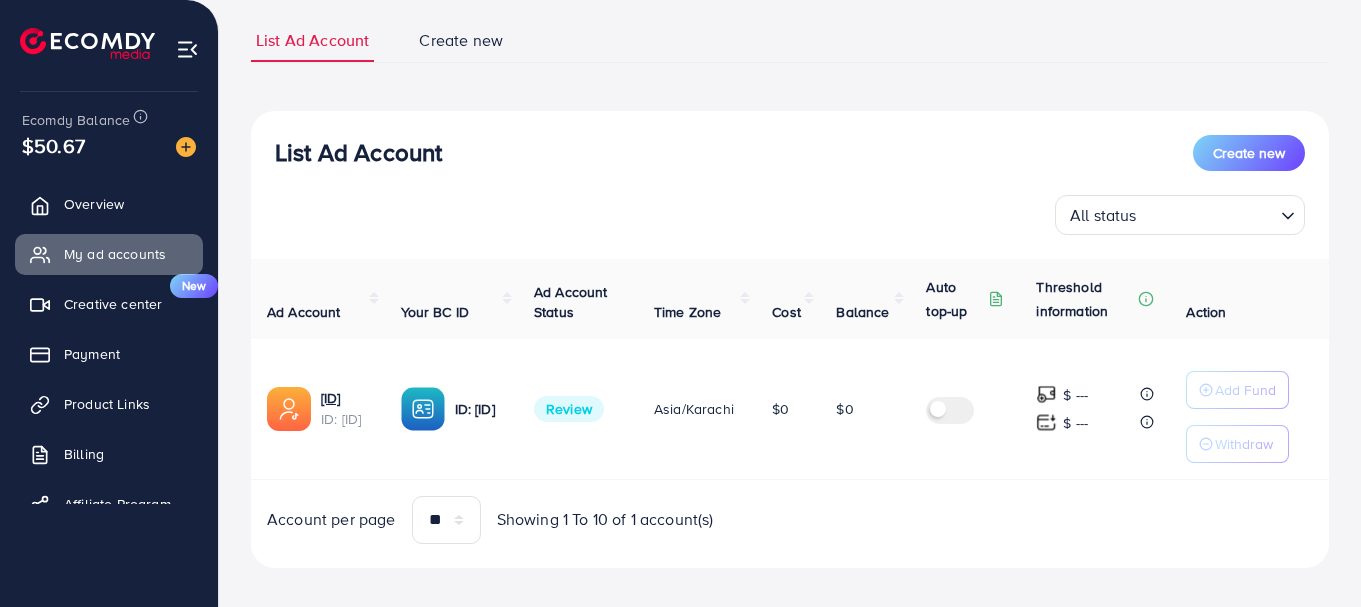 scroll, scrollTop: 0, scrollLeft: 0, axis: both 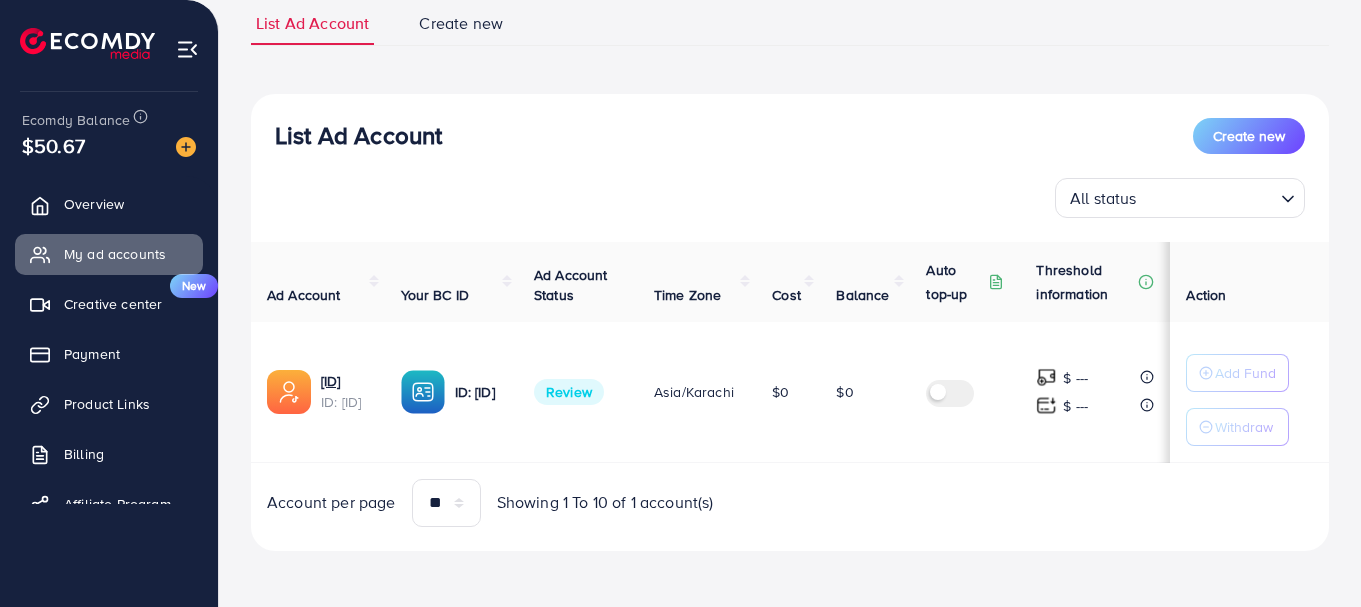 click on "Account per page  ** ** ** ***  Showing 1 To 10 of 1 account(s)" at bounding box center [790, 503] 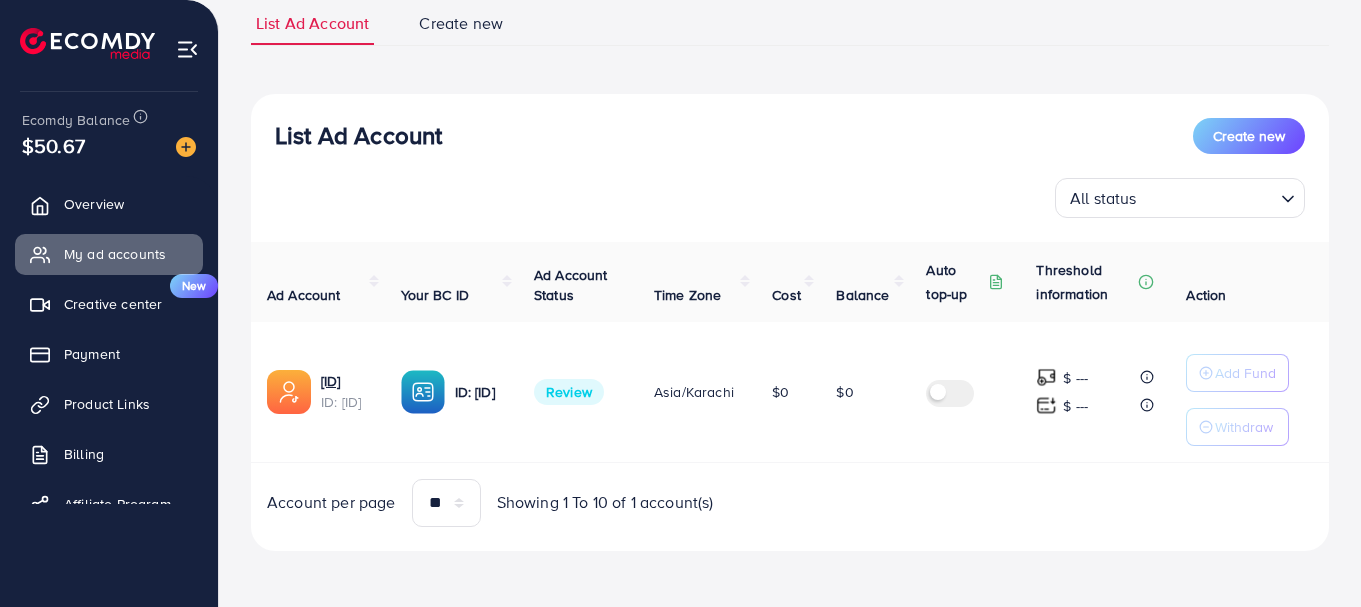 scroll, scrollTop: 0, scrollLeft: 0, axis: both 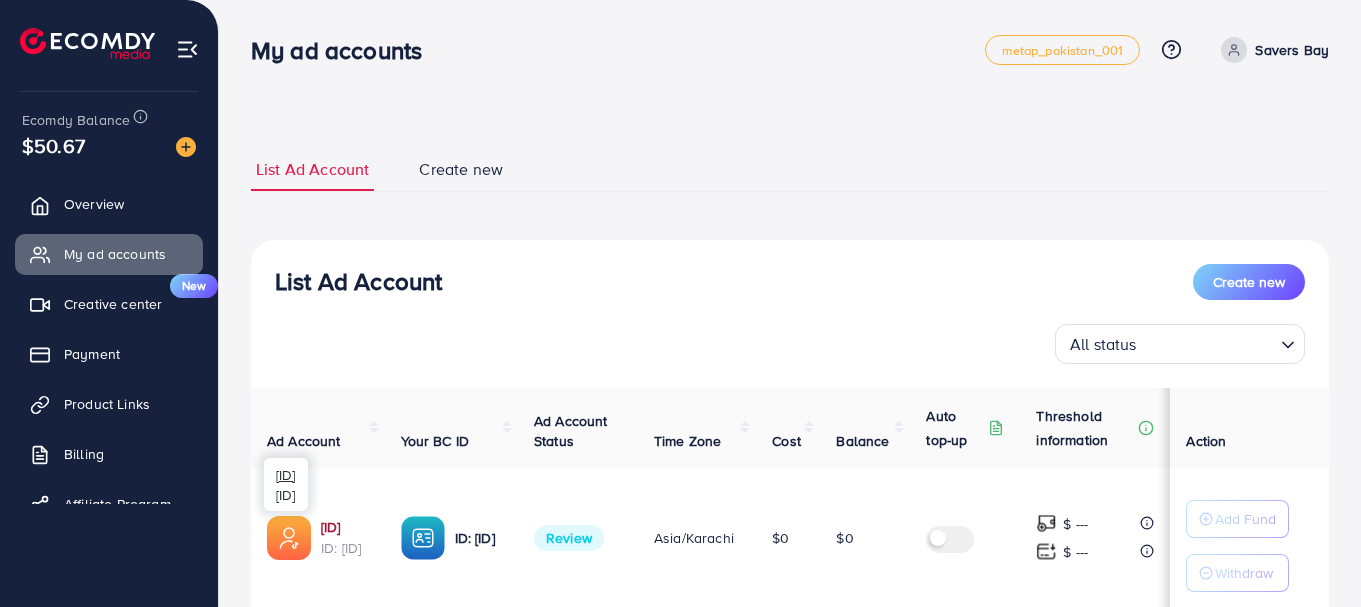 click on "[ID]" at bounding box center (345, 527) 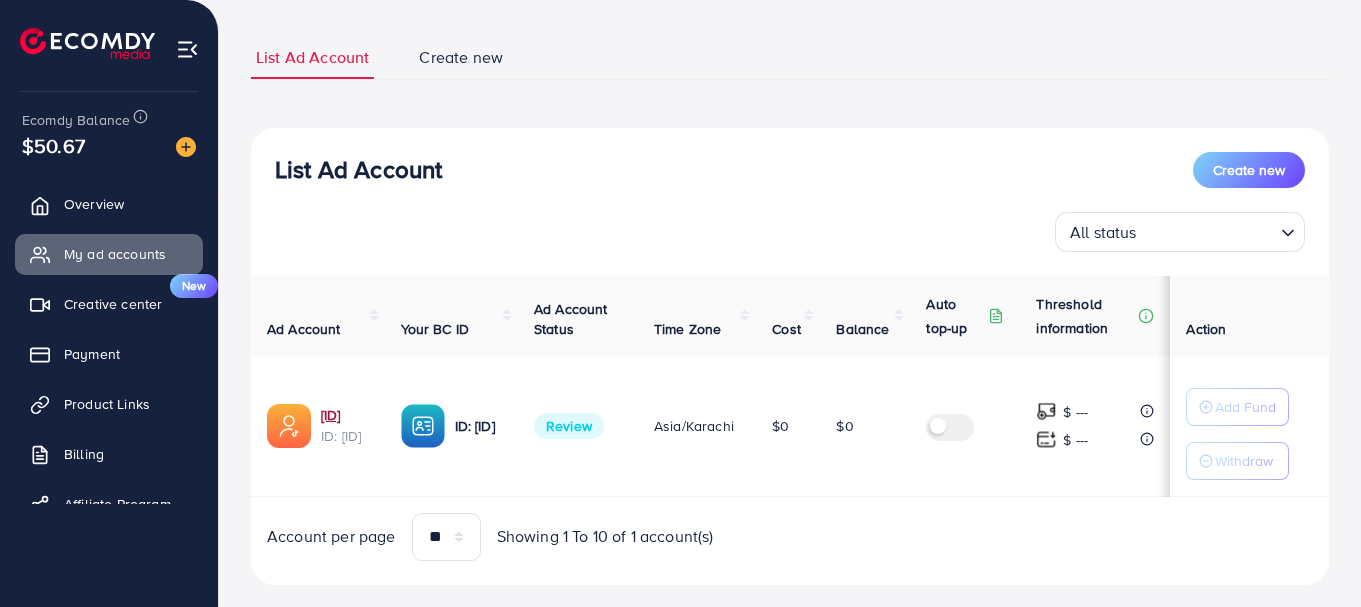 scroll, scrollTop: 151, scrollLeft: 0, axis: vertical 